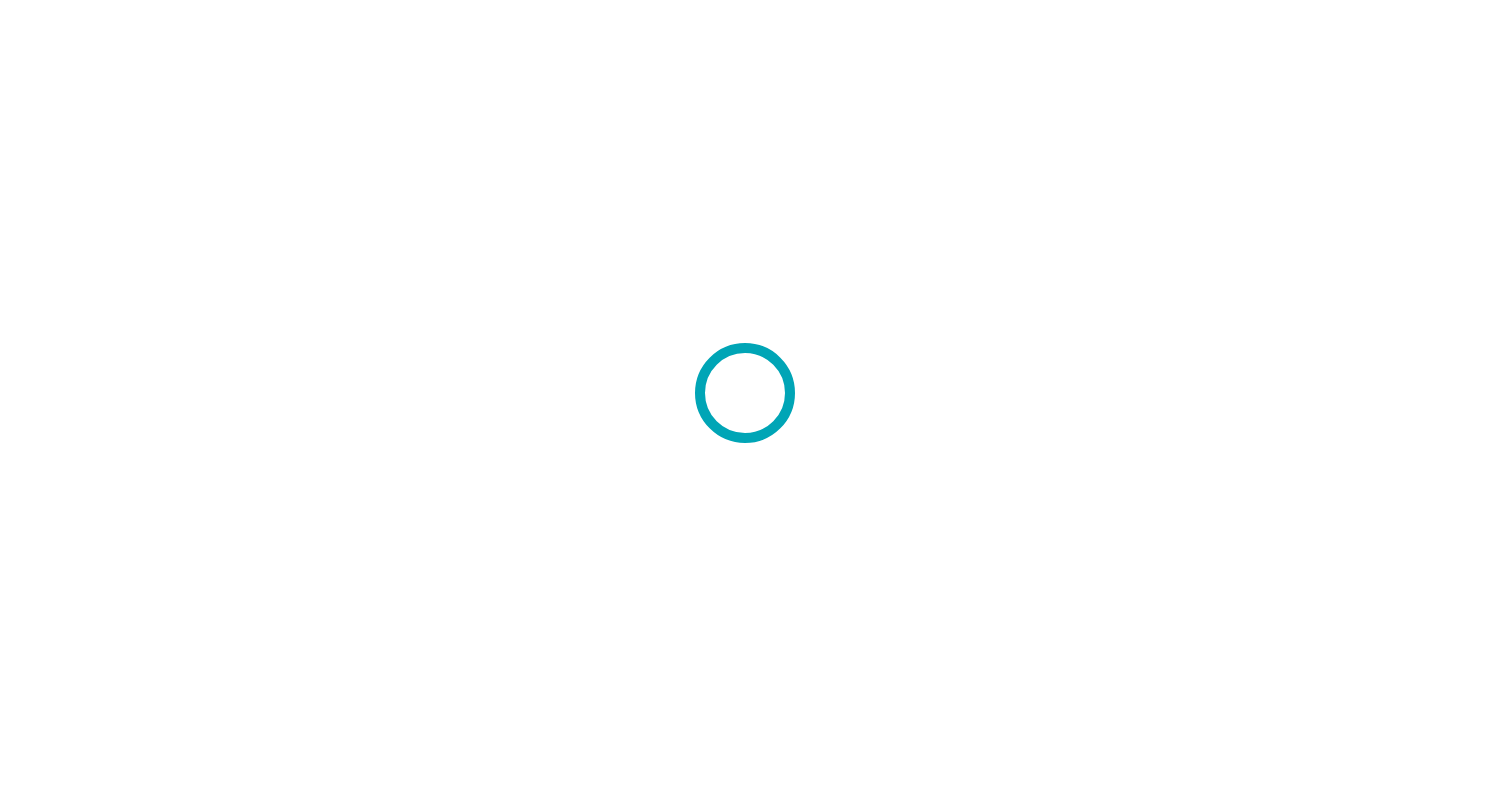 scroll, scrollTop: 0, scrollLeft: 0, axis: both 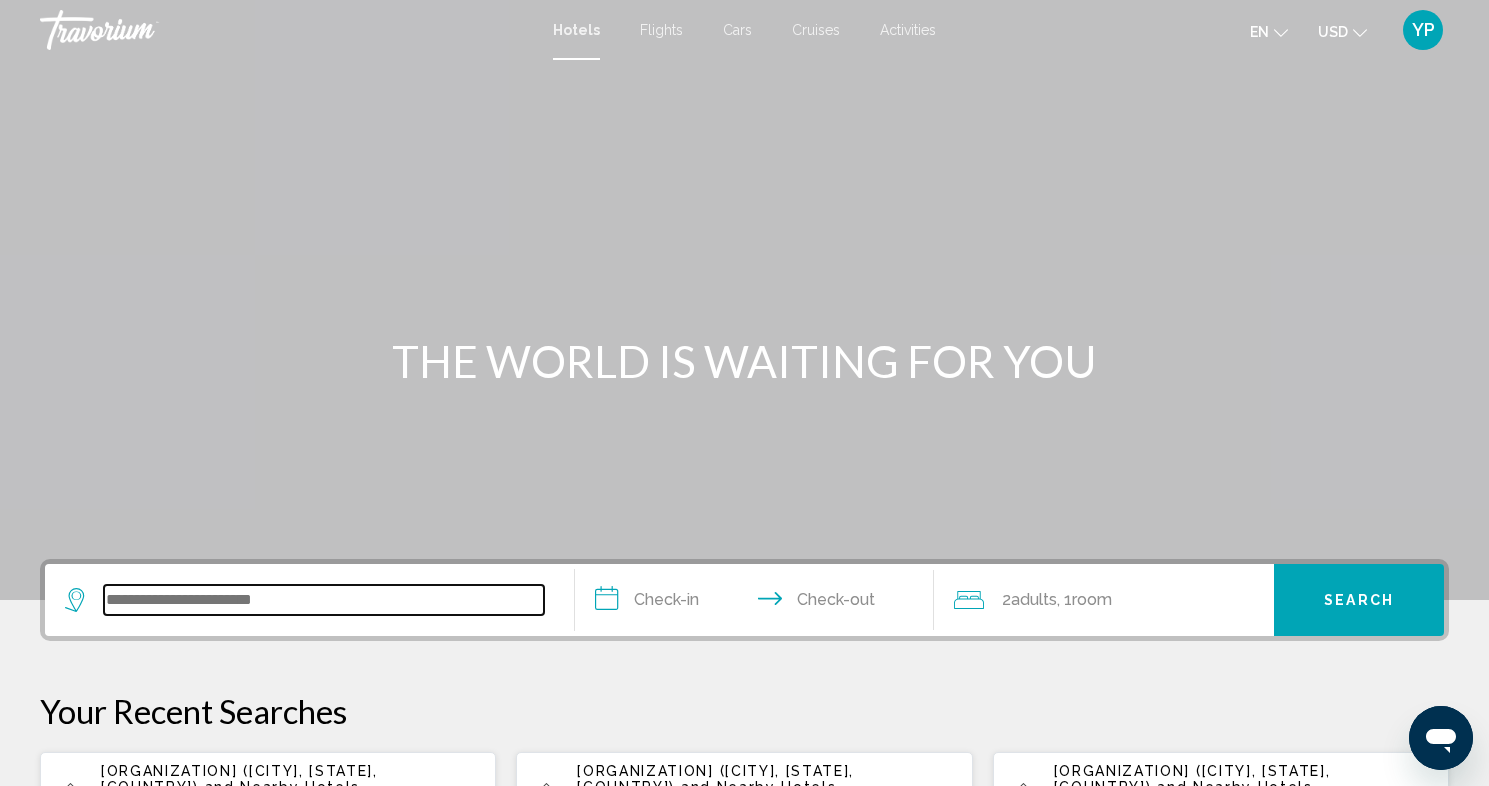 click at bounding box center [324, 600] 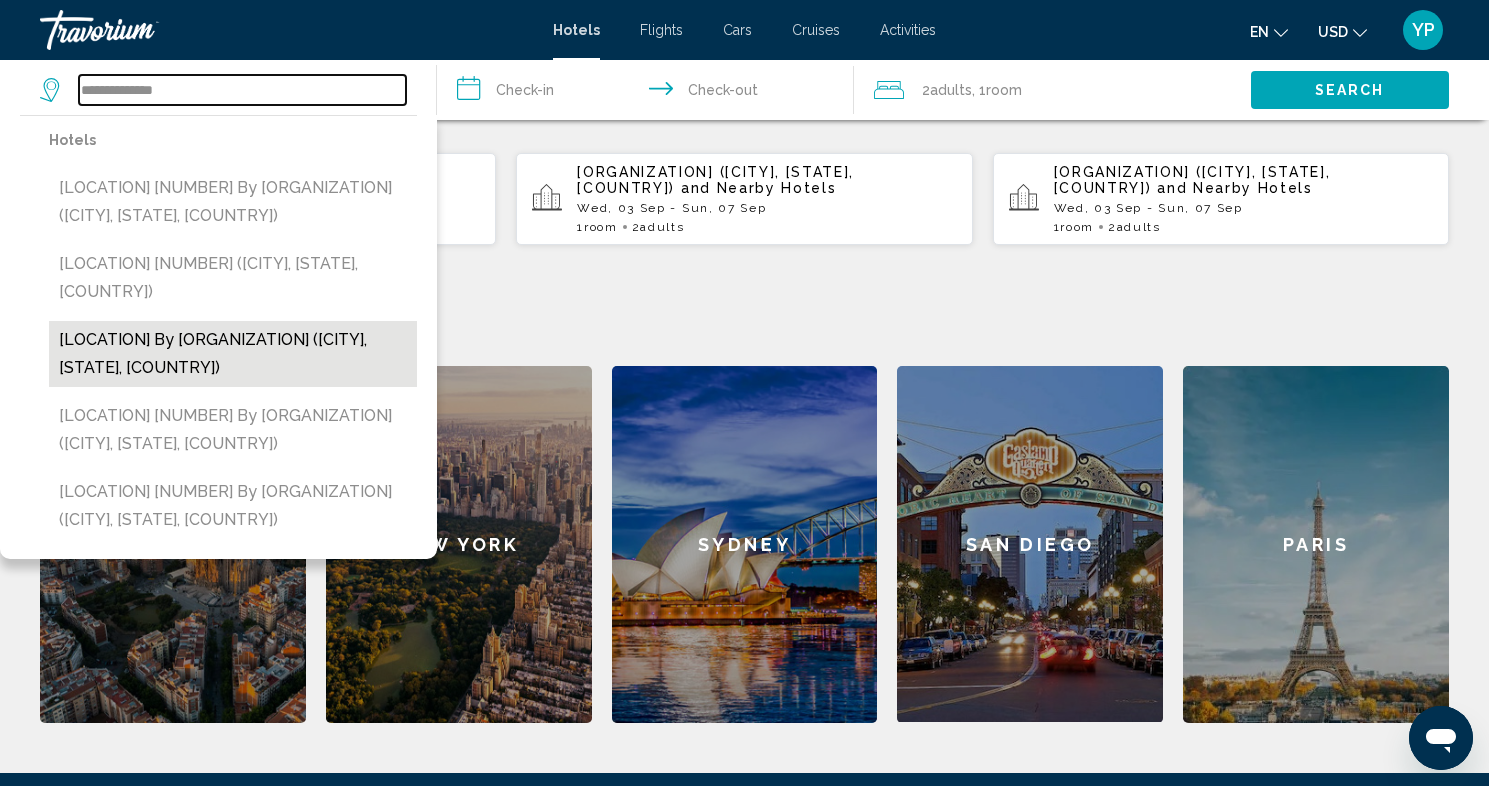 scroll, scrollTop: 595, scrollLeft: 0, axis: vertical 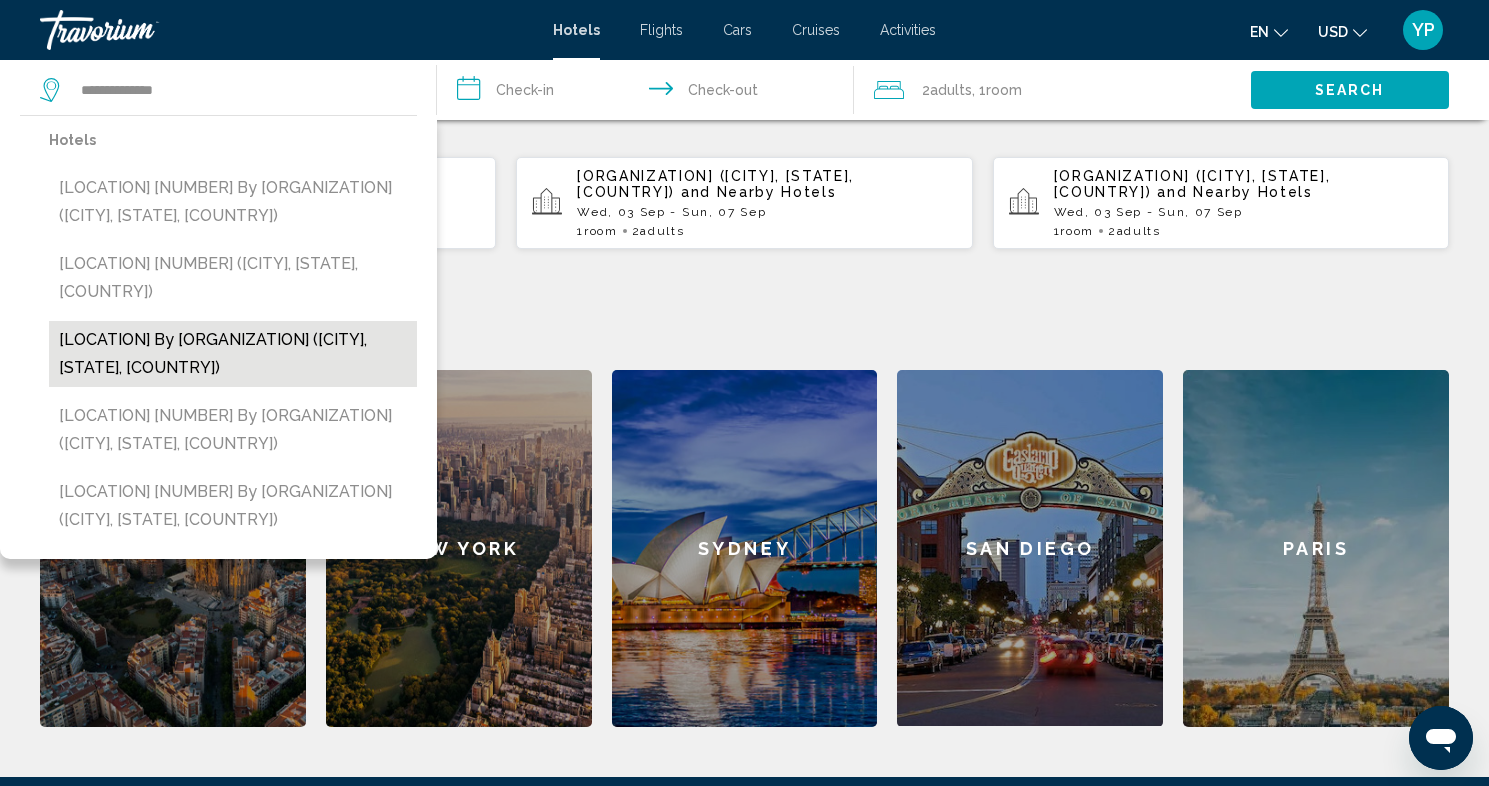click on "[LOCATION] by [ORGANIZATION] ([CITY], [STATE], [COUNTRY])" at bounding box center [233, 354] 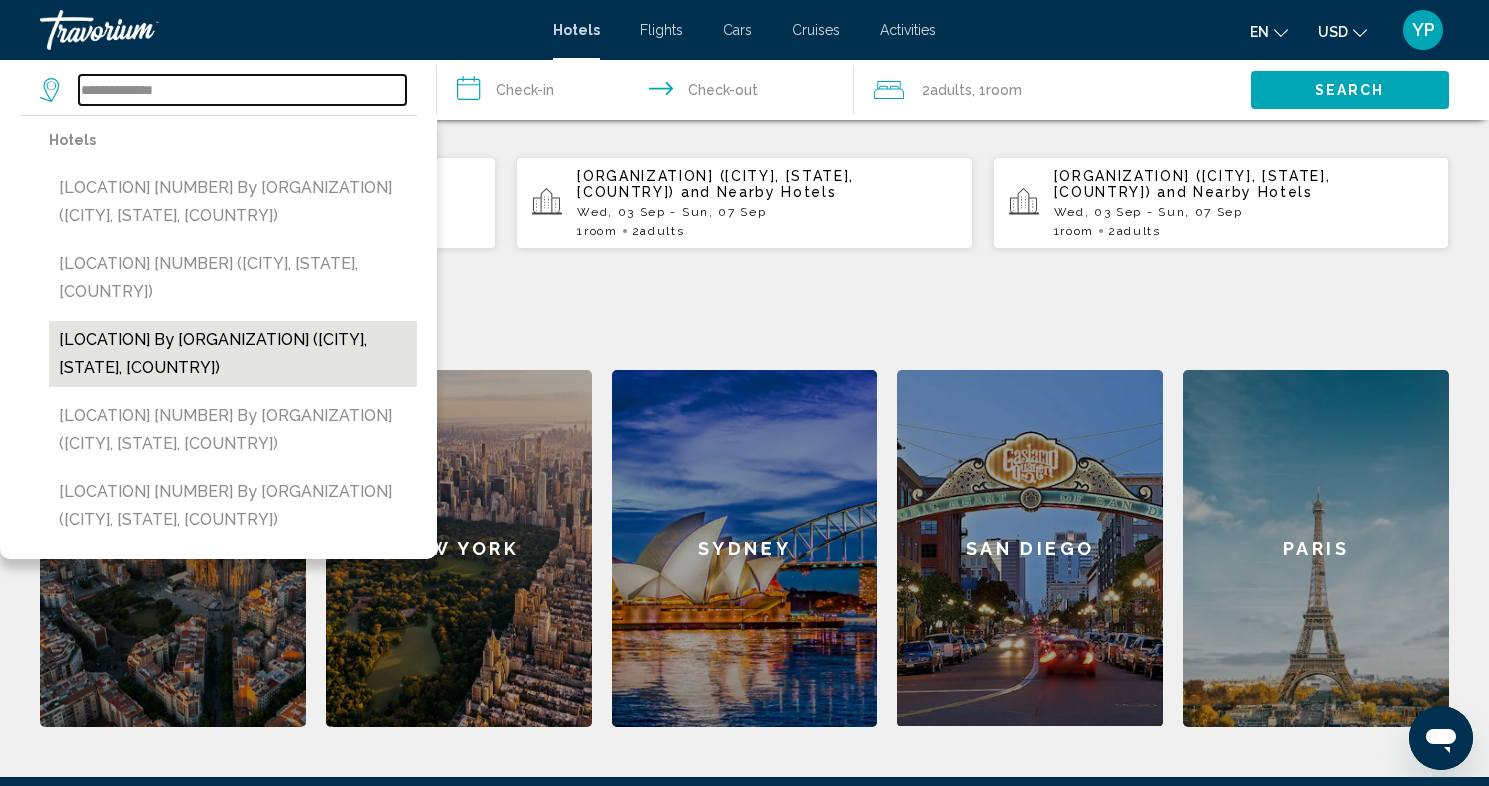 type on "**********" 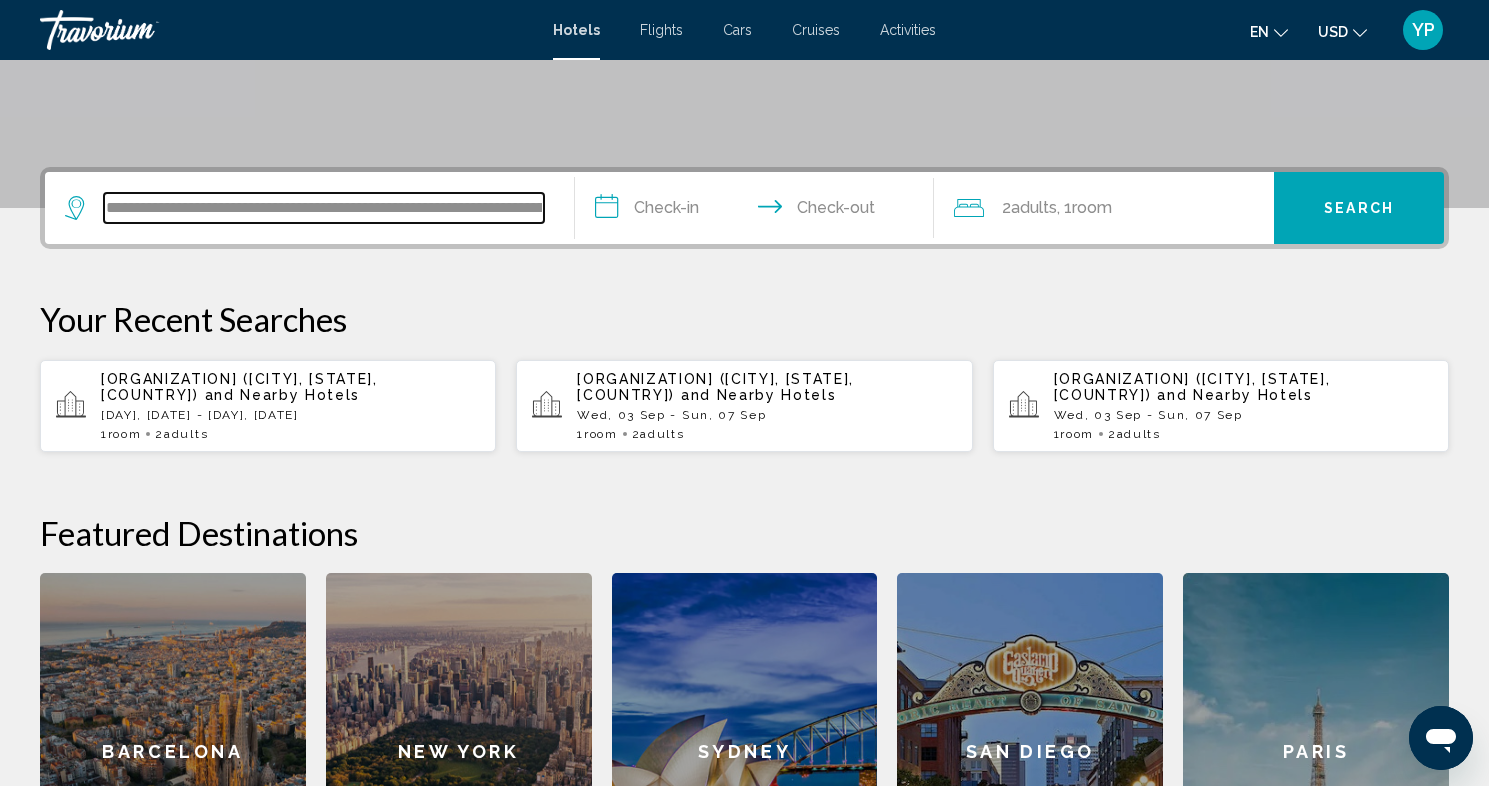 scroll, scrollTop: 379, scrollLeft: 0, axis: vertical 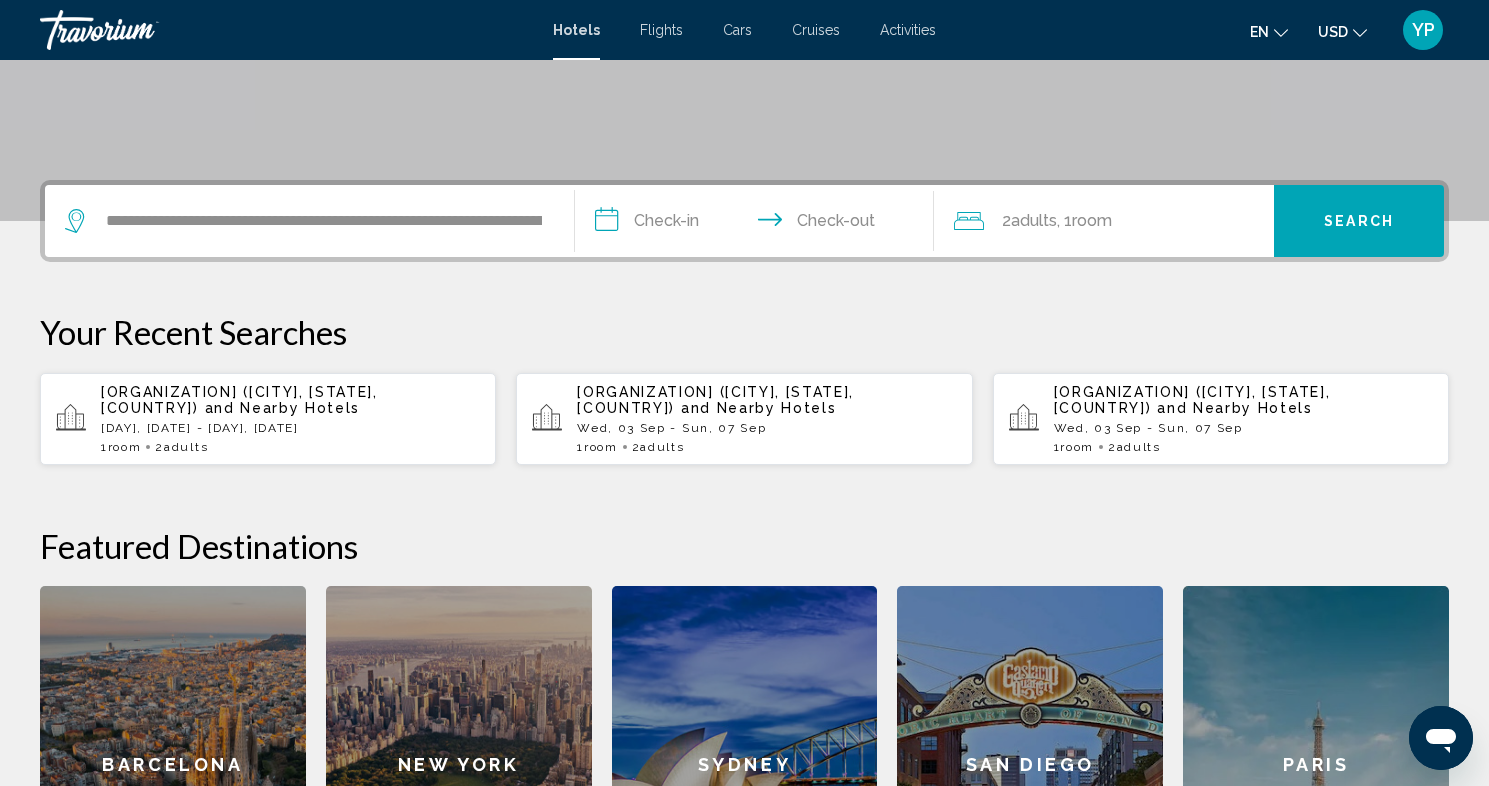 click on "**********" at bounding box center (759, 224) 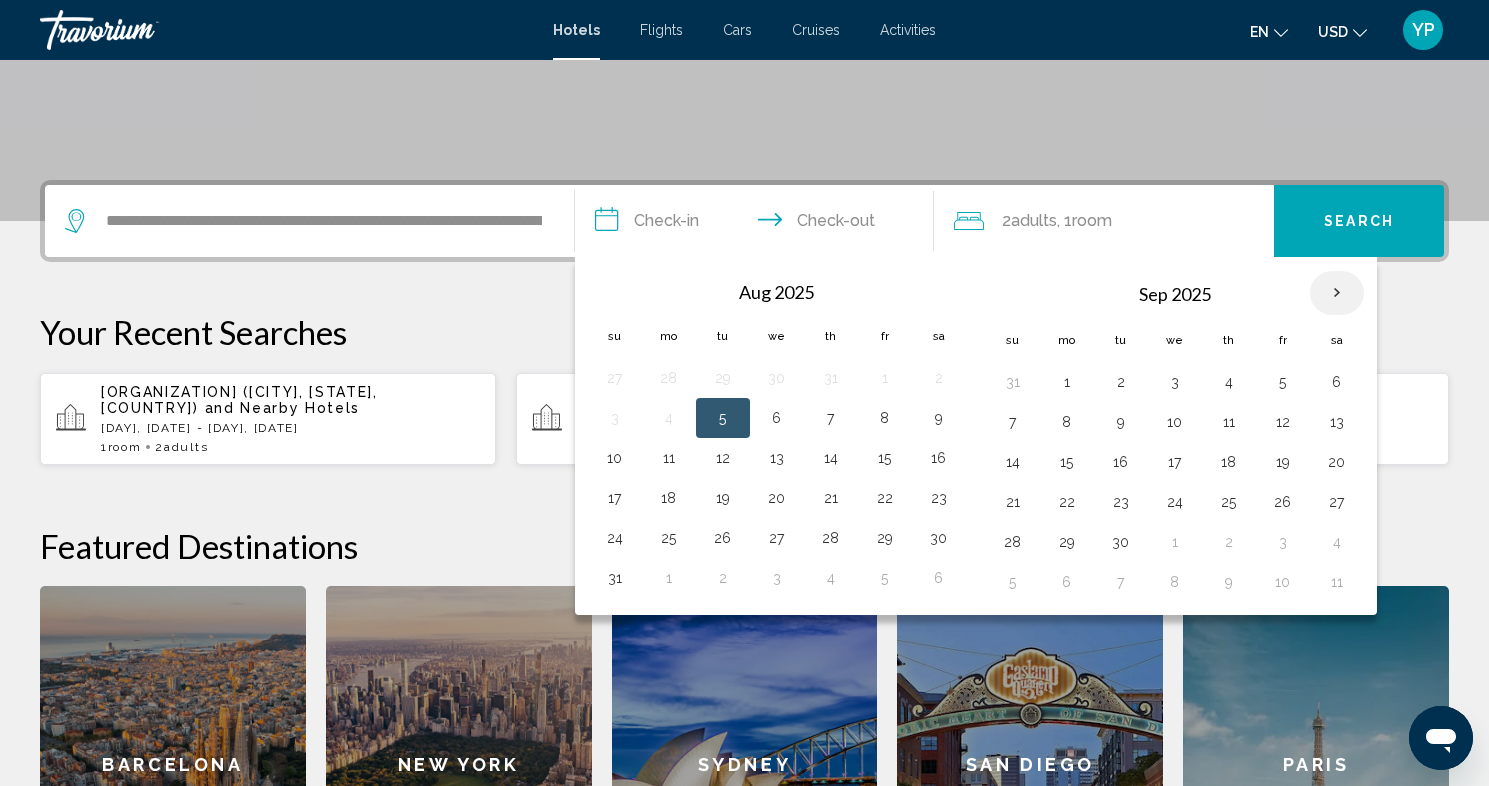 click at bounding box center (1337, 293) 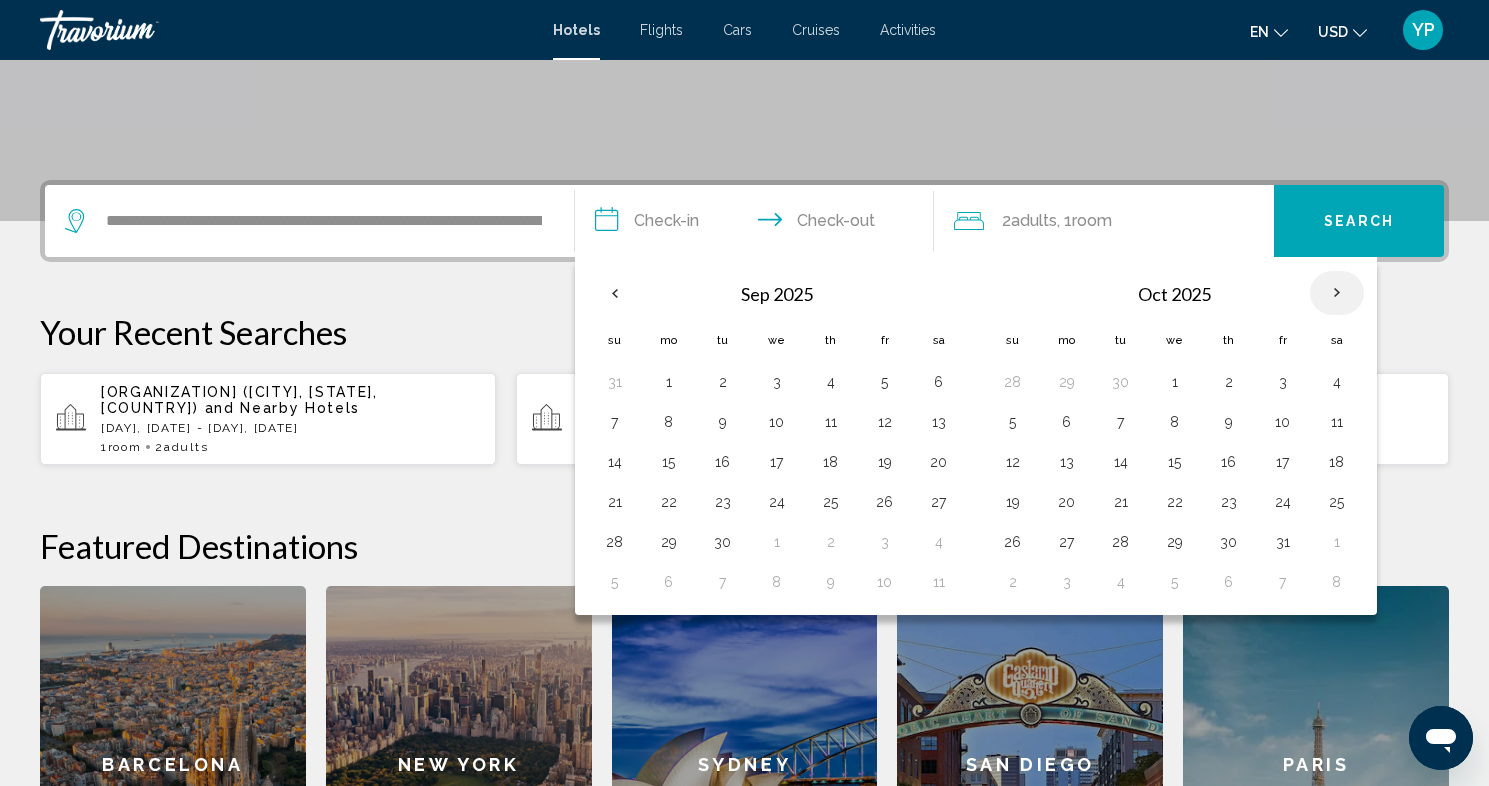 click at bounding box center [1337, 293] 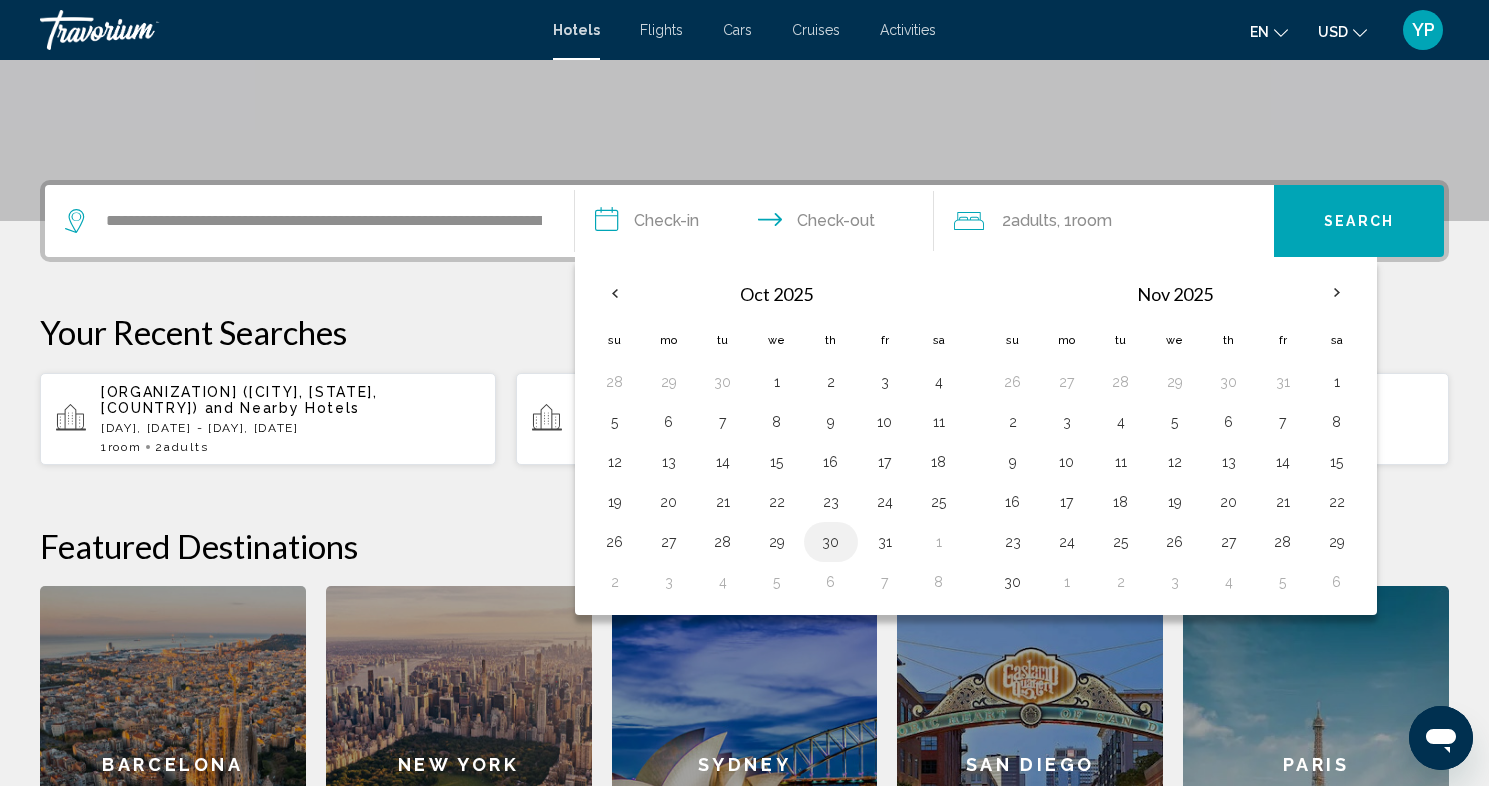 click on "30" at bounding box center [831, 542] 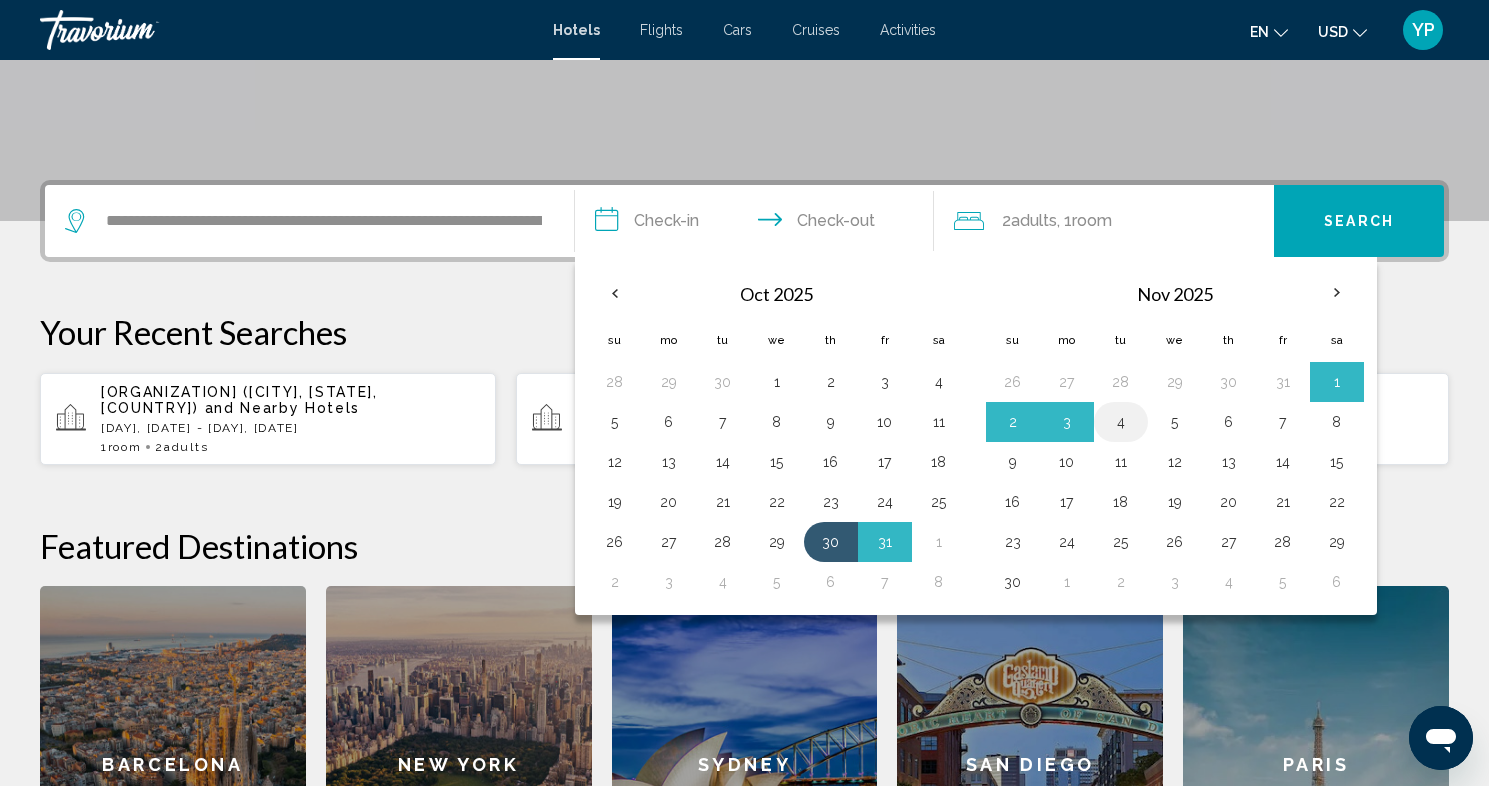 click on "4" at bounding box center (1121, 422) 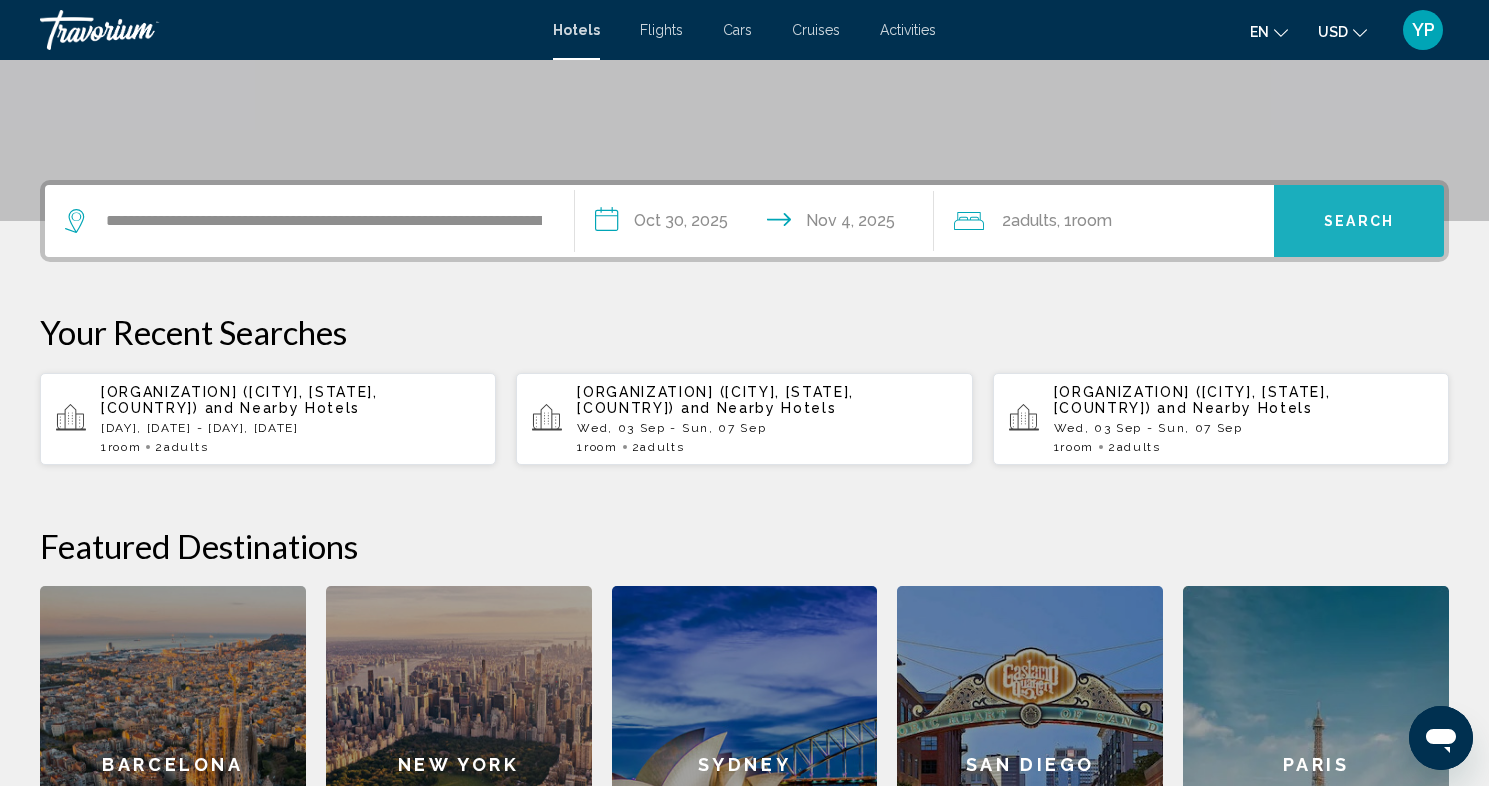 click on "Search" at bounding box center (1359, 221) 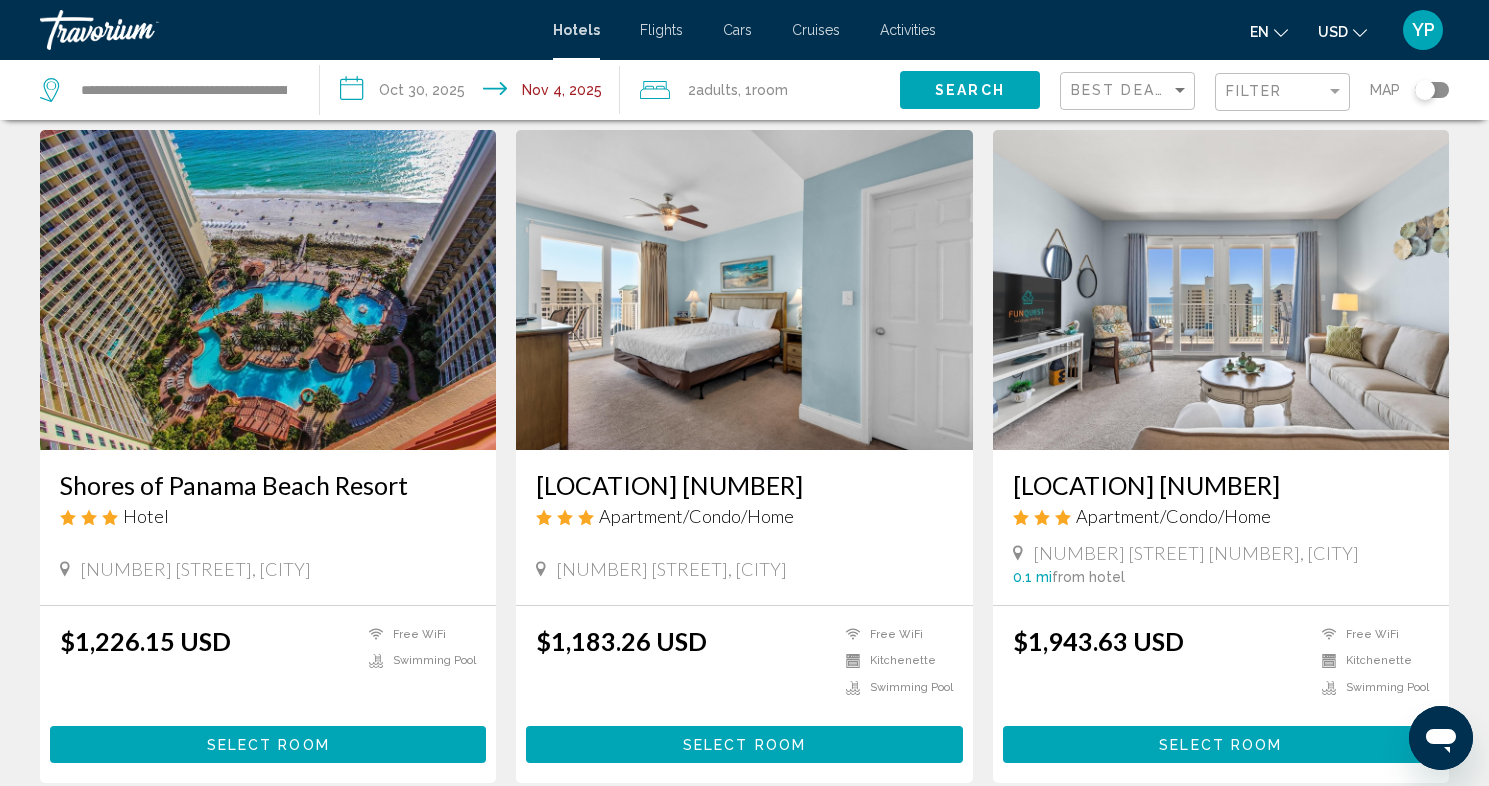 scroll, scrollTop: 74, scrollLeft: 0, axis: vertical 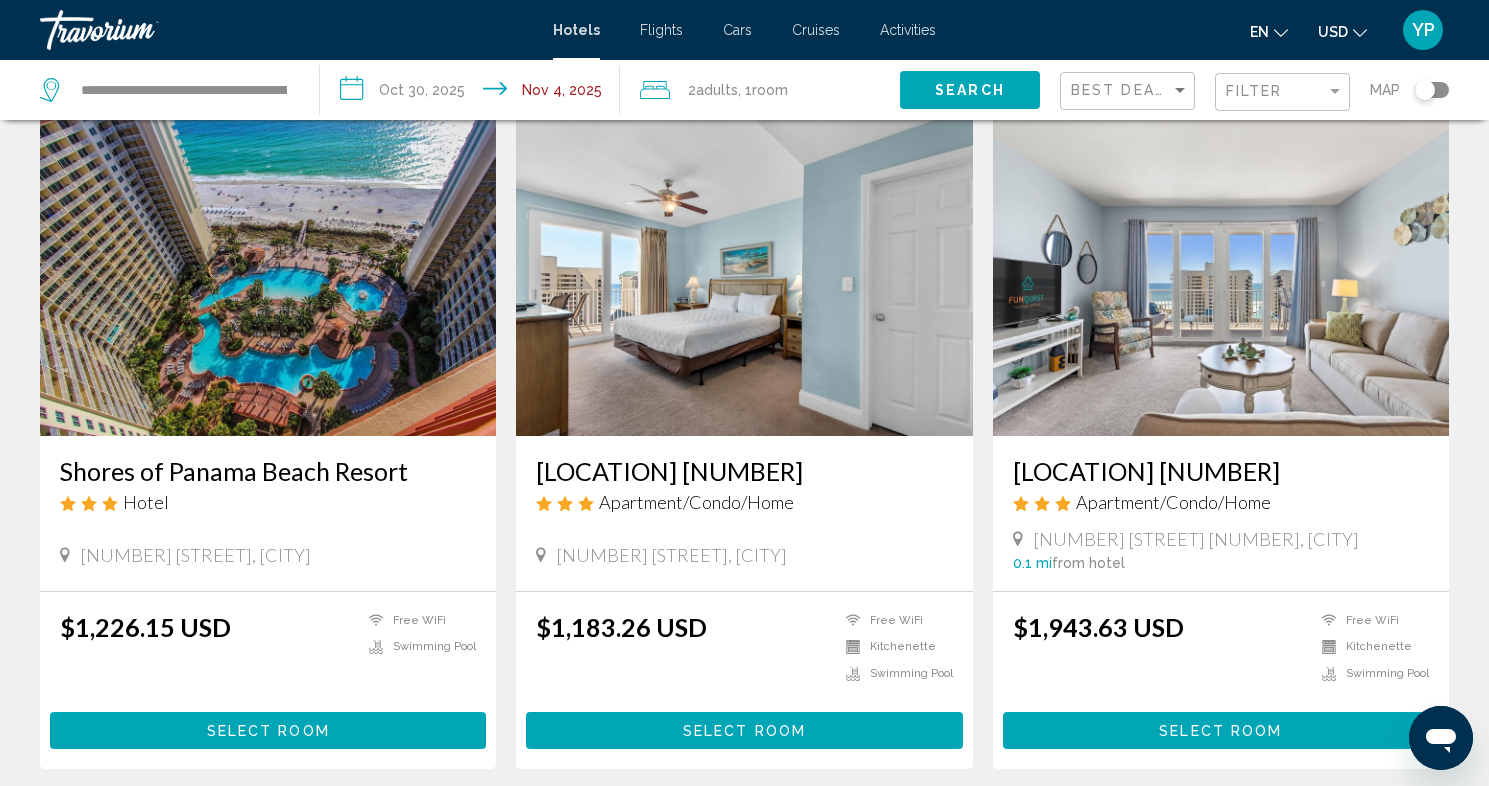 click at bounding box center [1221, 276] 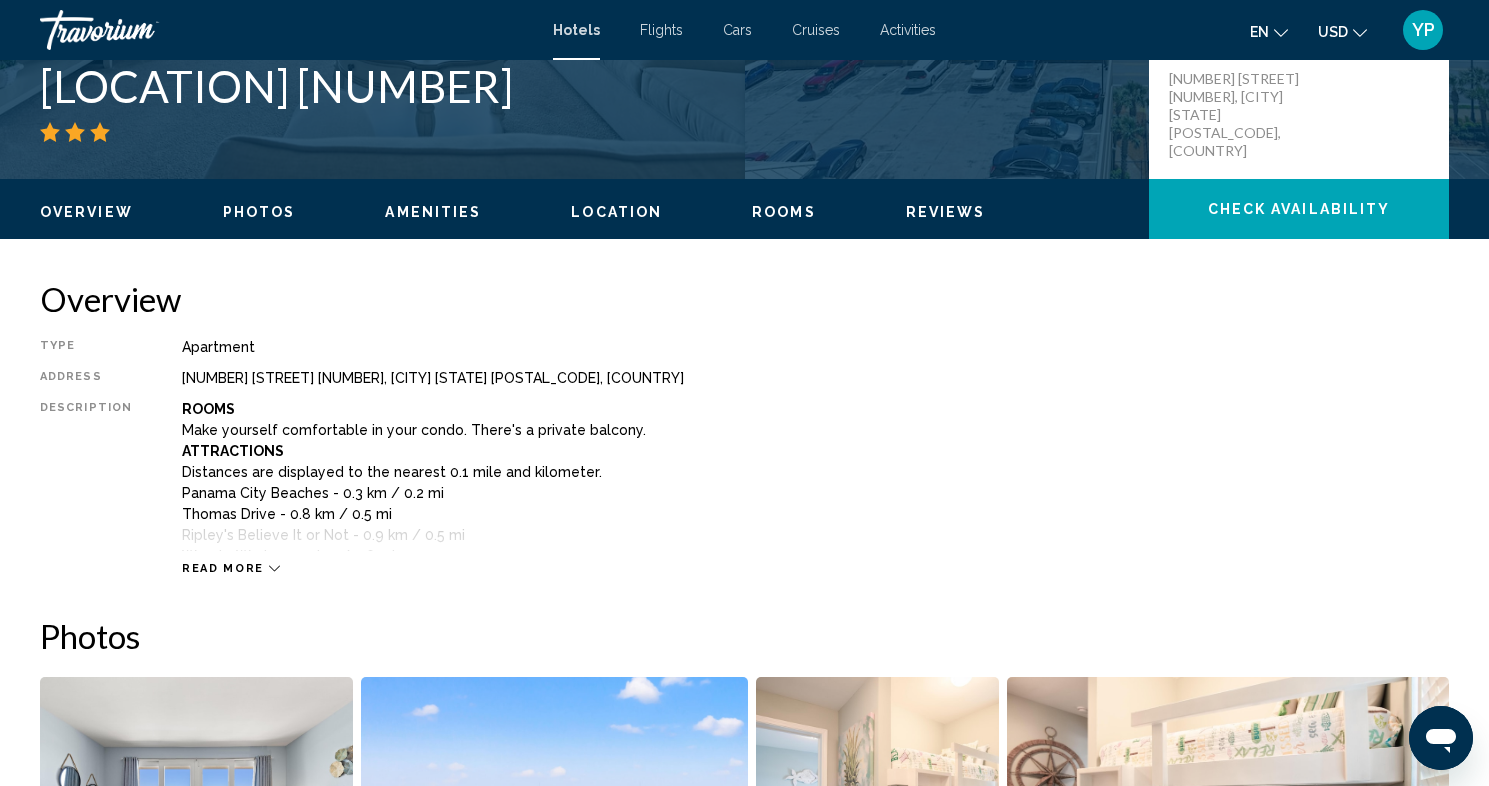 scroll, scrollTop: 484, scrollLeft: 0, axis: vertical 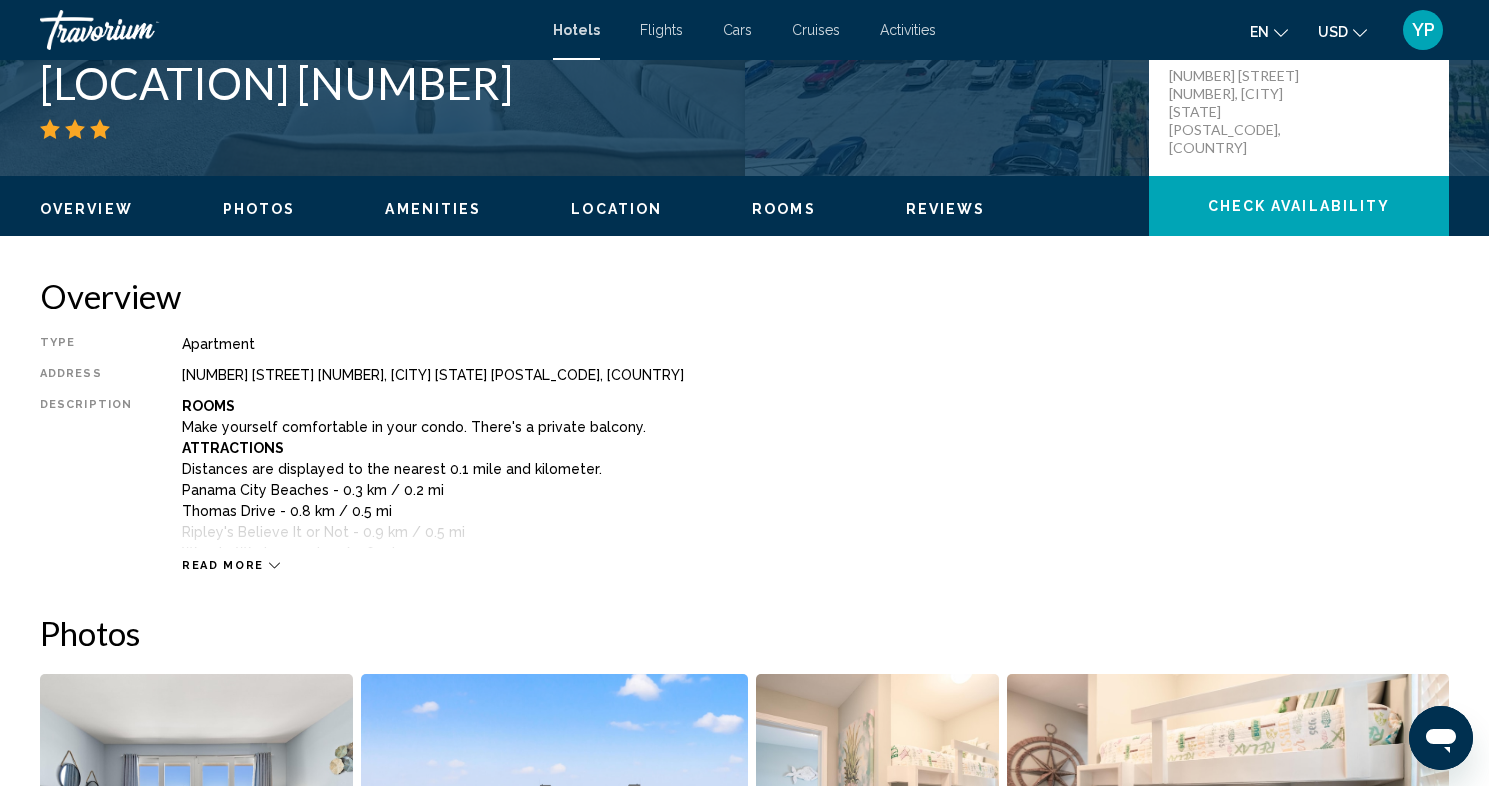 click on "Read more" at bounding box center [223, 565] 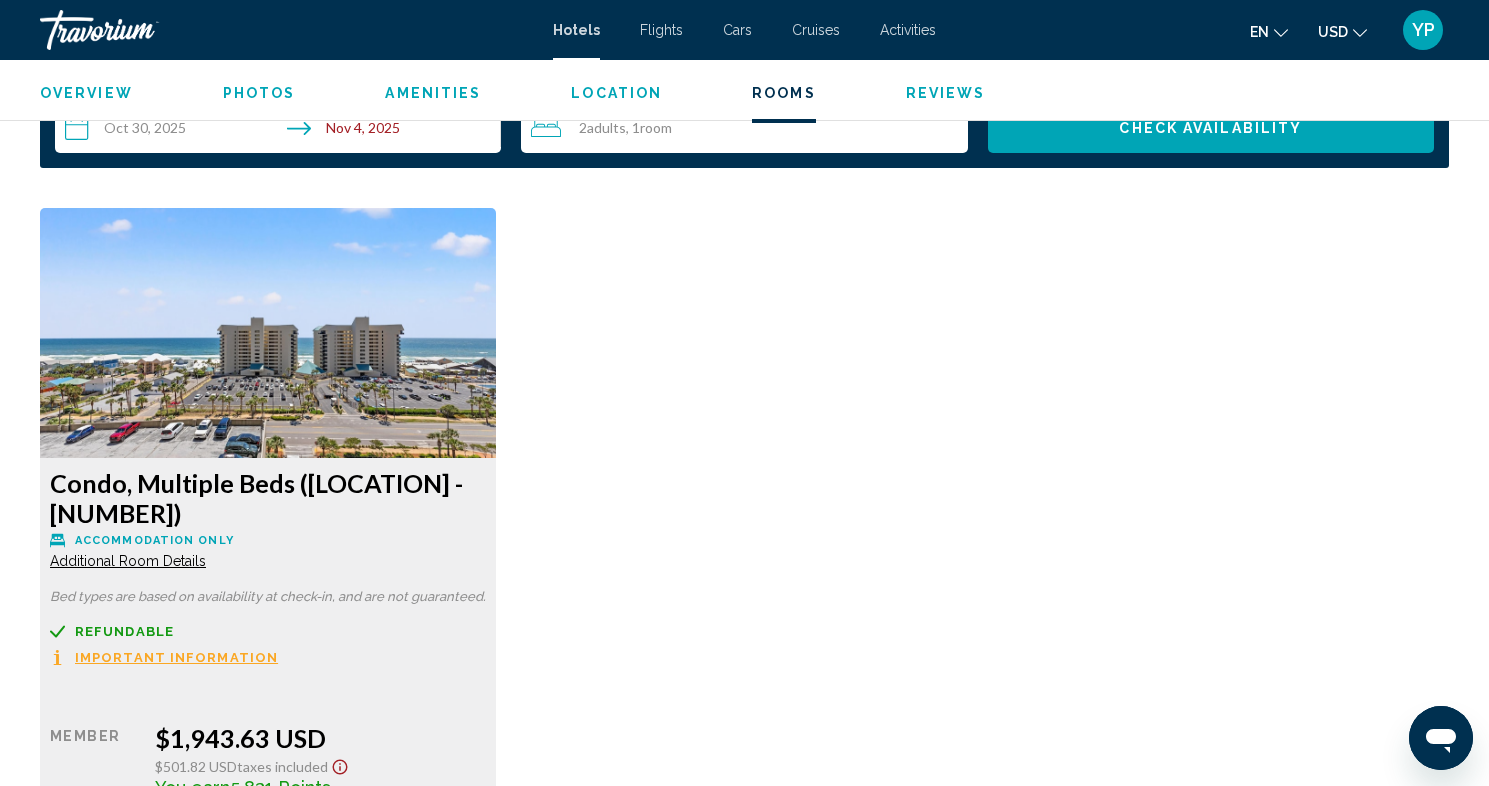 scroll, scrollTop: 3314, scrollLeft: 0, axis: vertical 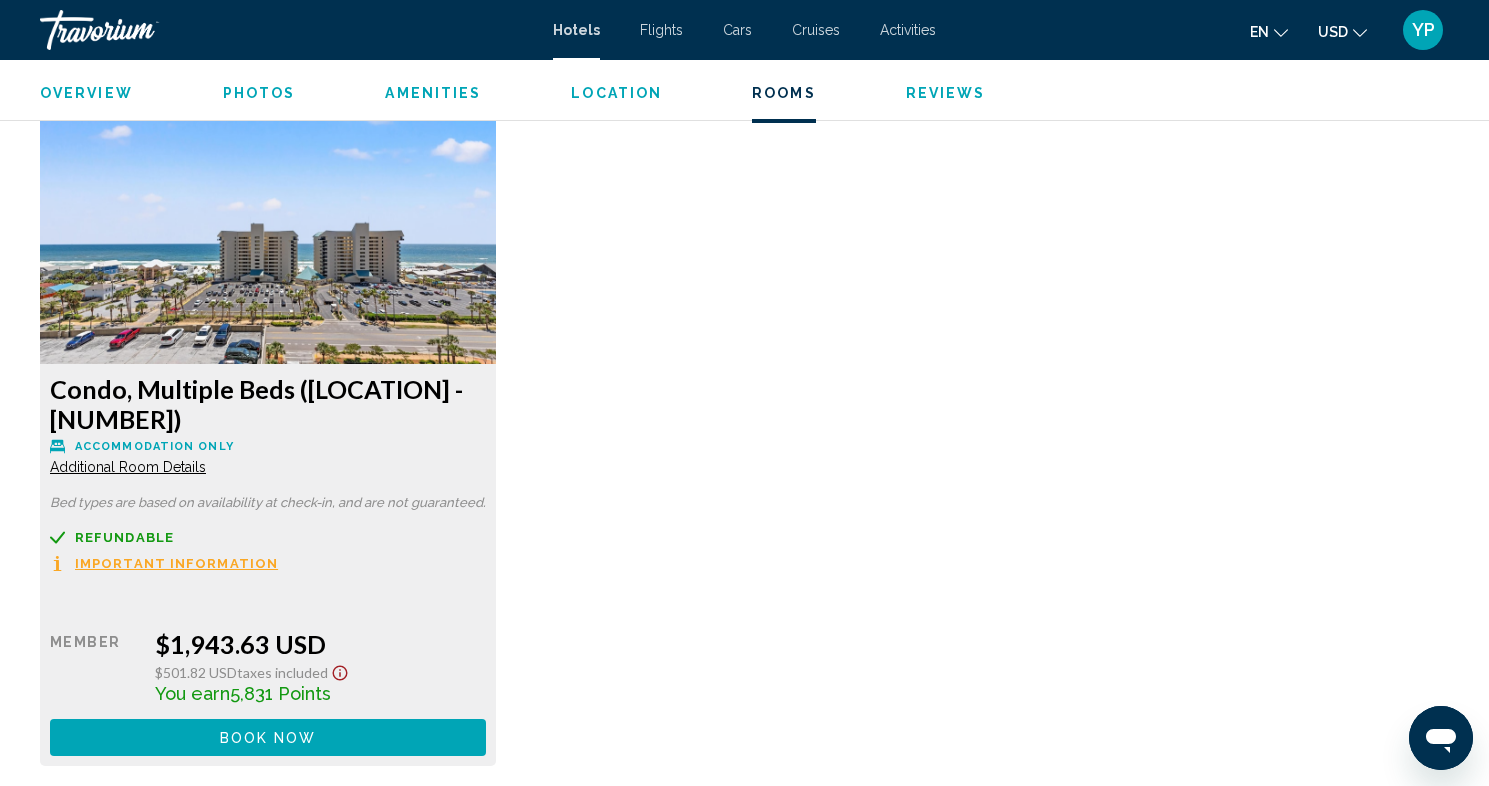 click on "Additional Room Details" at bounding box center (128, 467) 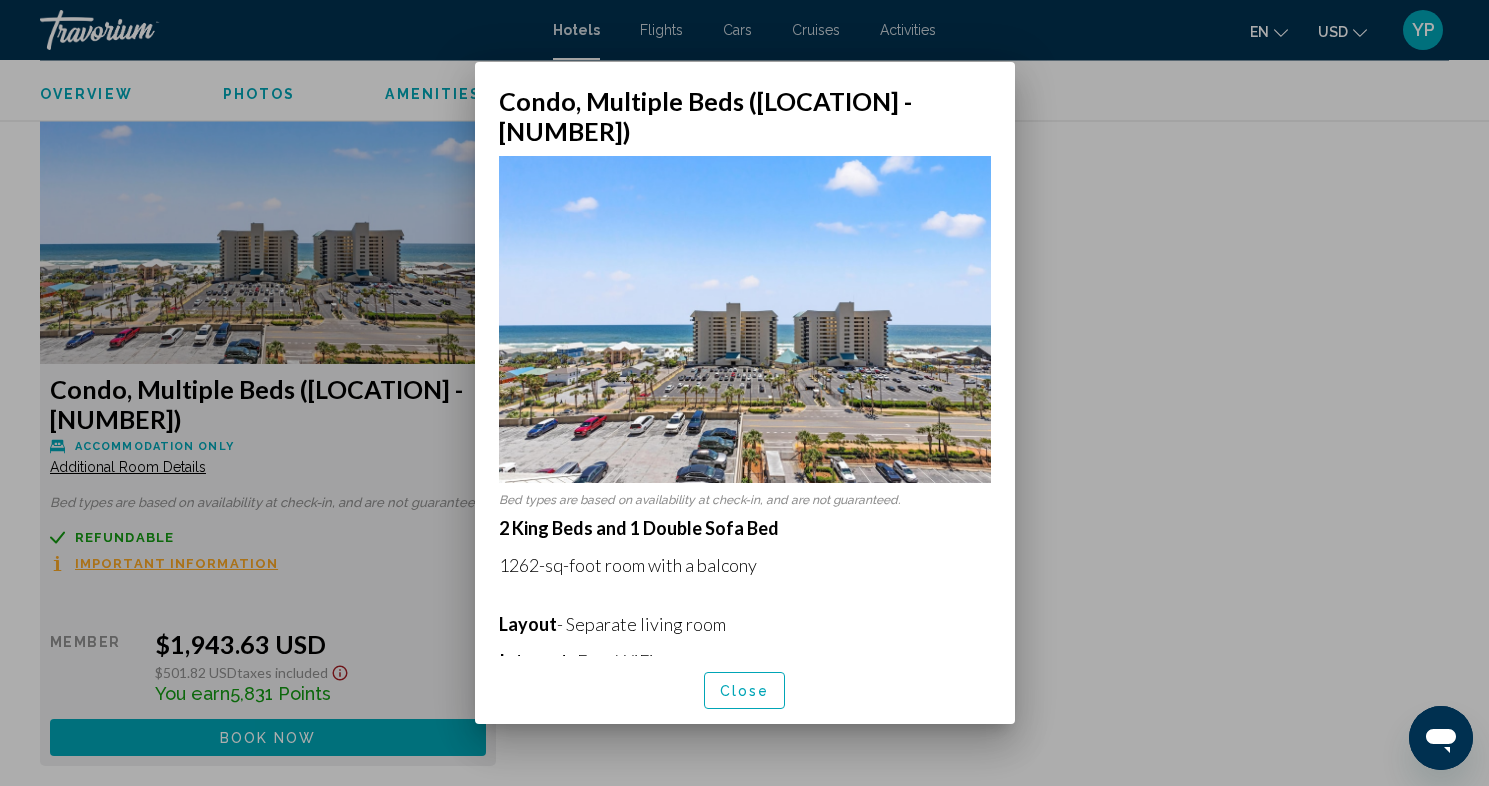 scroll, scrollTop: 0, scrollLeft: 0, axis: both 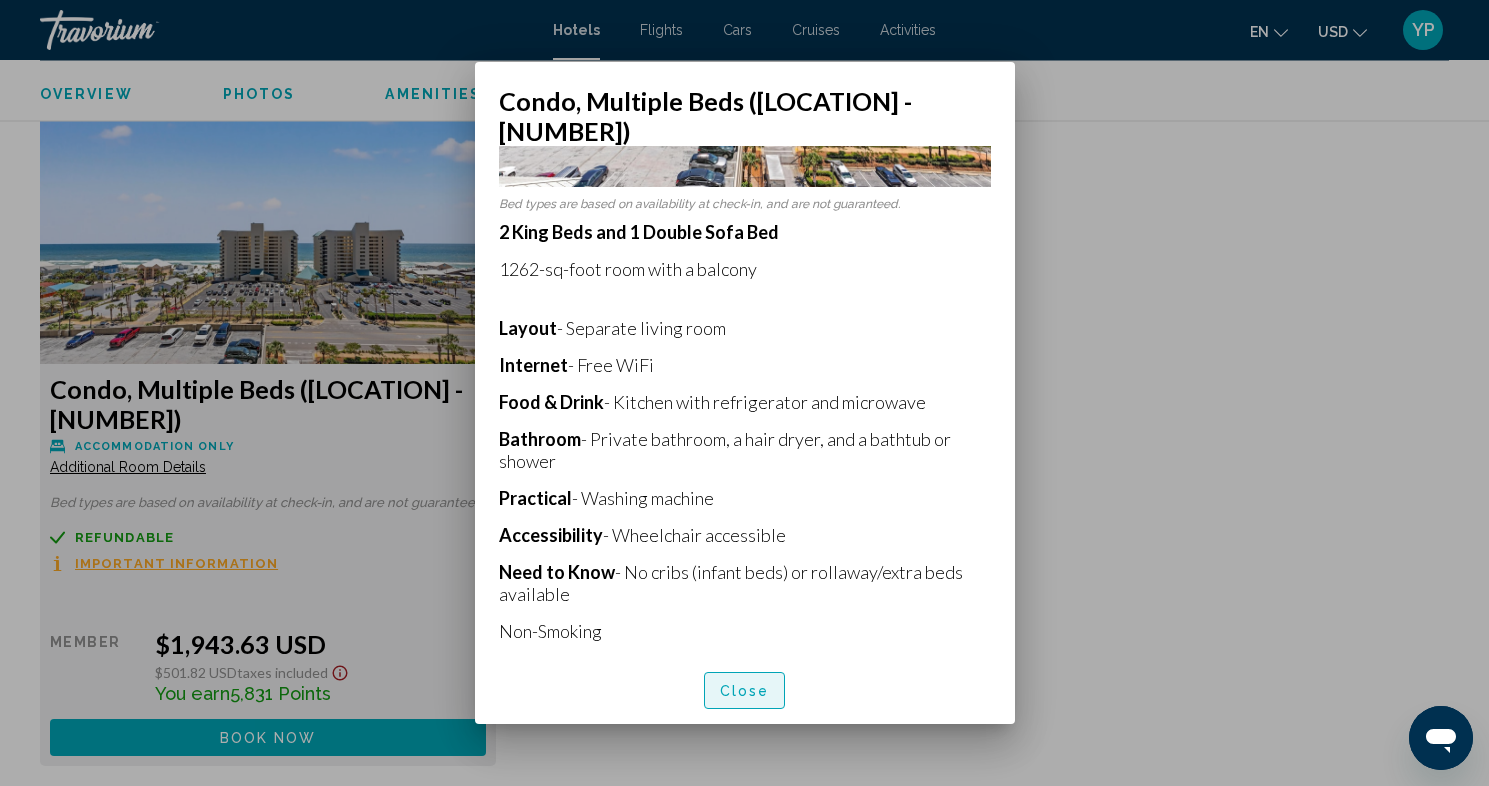 click on "Close" at bounding box center (745, 691) 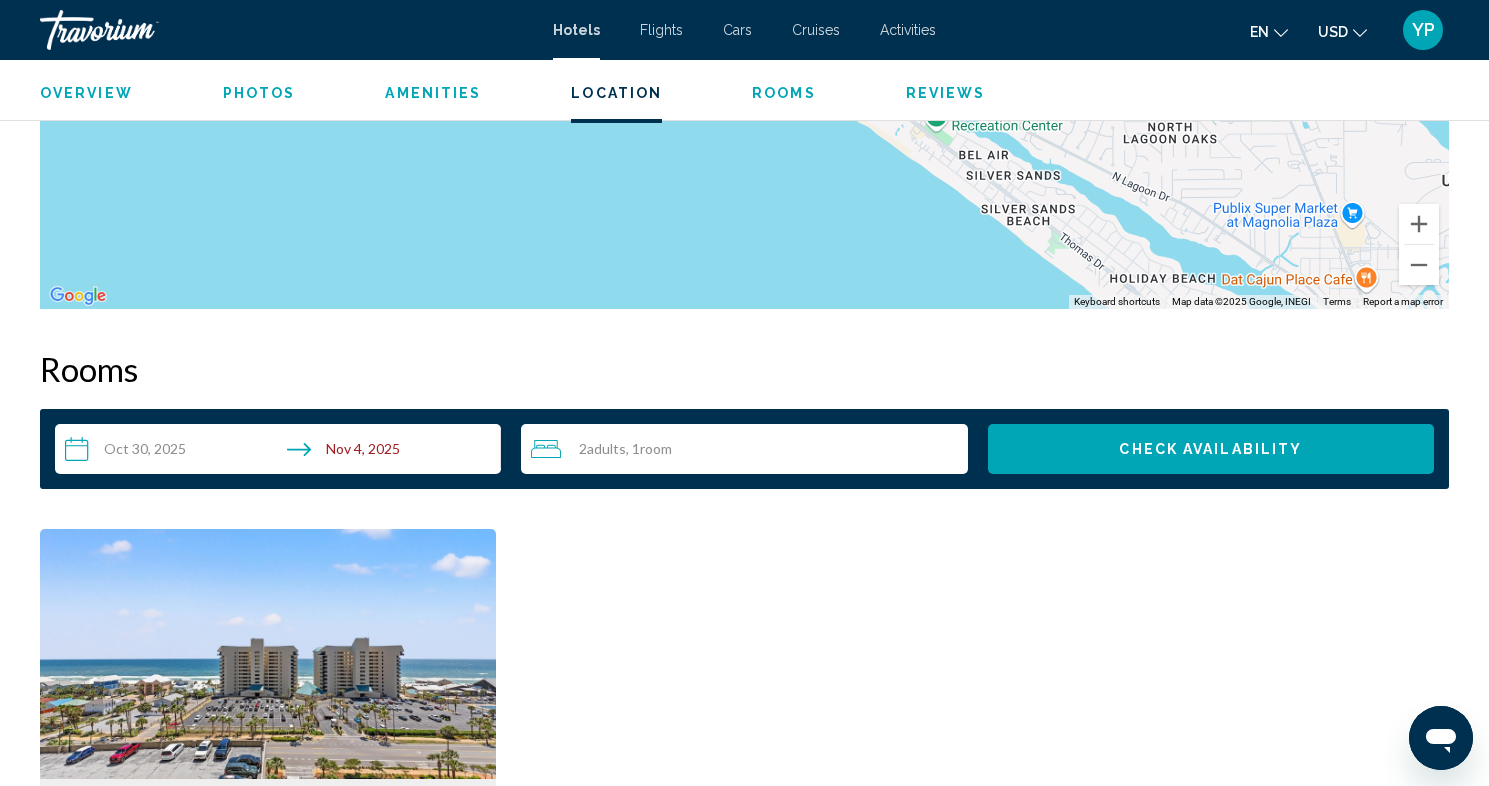 scroll, scrollTop: 2898, scrollLeft: 0, axis: vertical 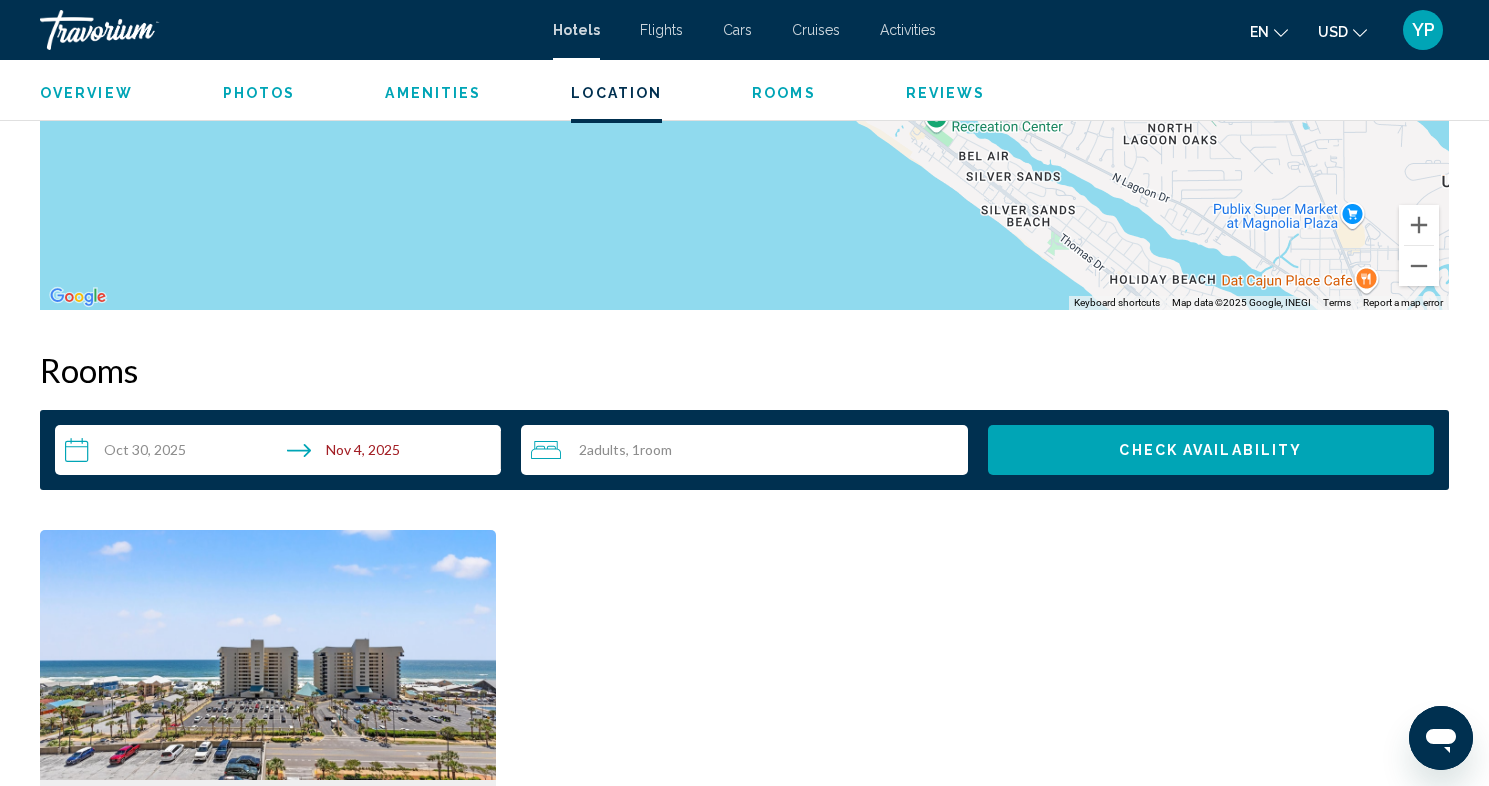 click on "**********" at bounding box center (282, 453) 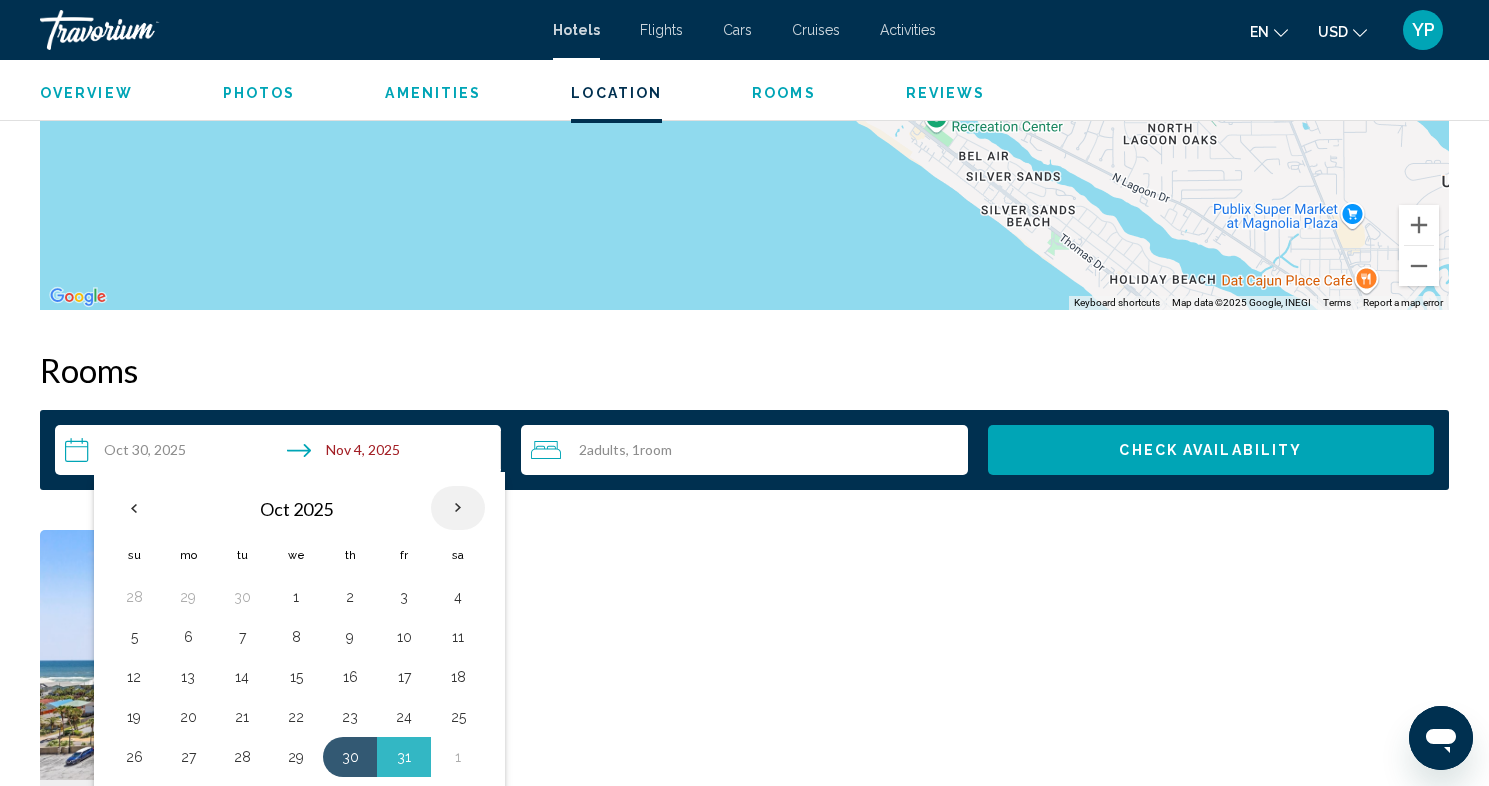 click at bounding box center [458, 508] 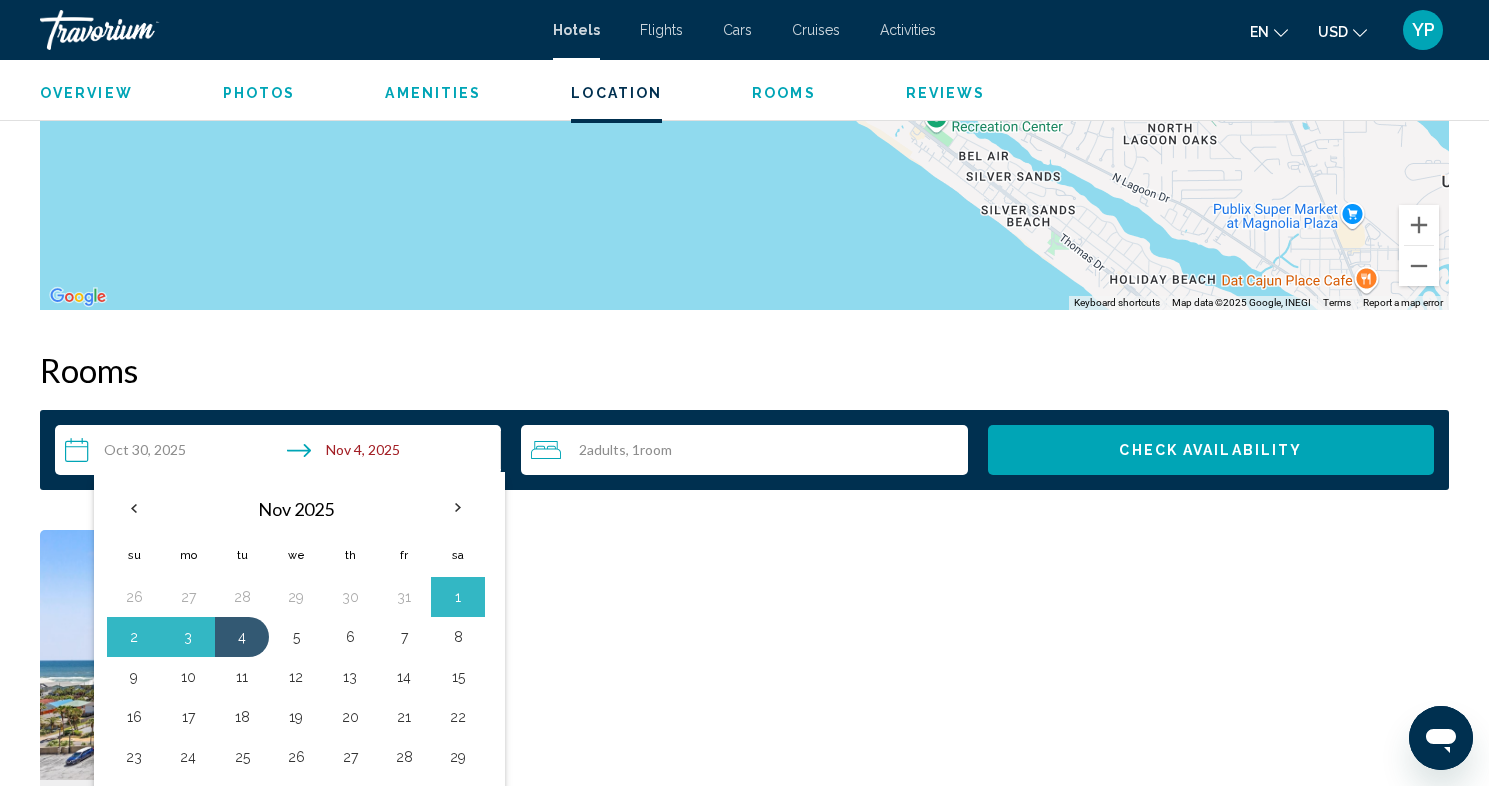 drag, startPoint x: 238, startPoint y: 631, endPoint x: 393, endPoint y: 399, distance: 279.01434 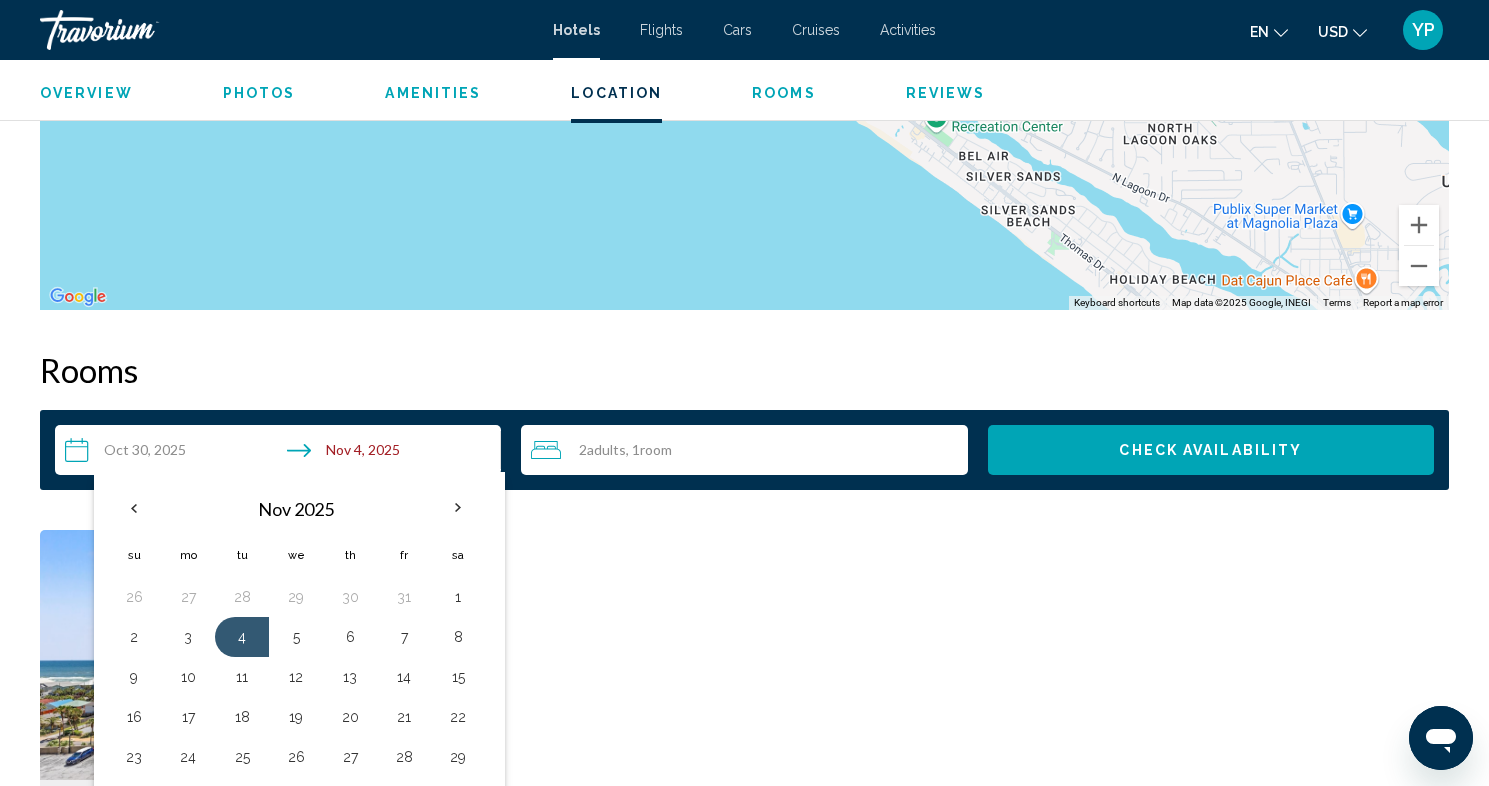 click on "**********" at bounding box center [744, 776] 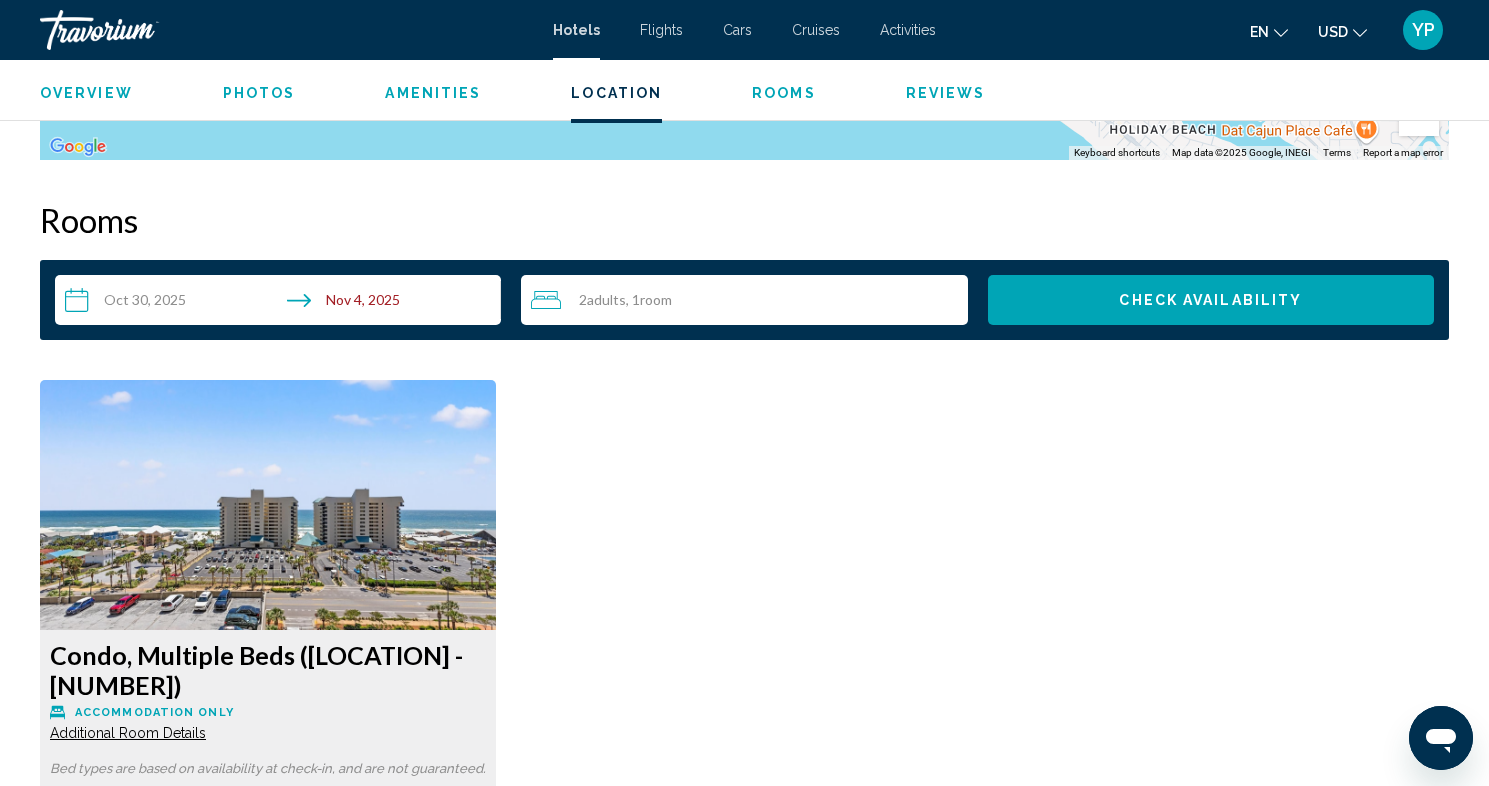 scroll, scrollTop: 3051, scrollLeft: 0, axis: vertical 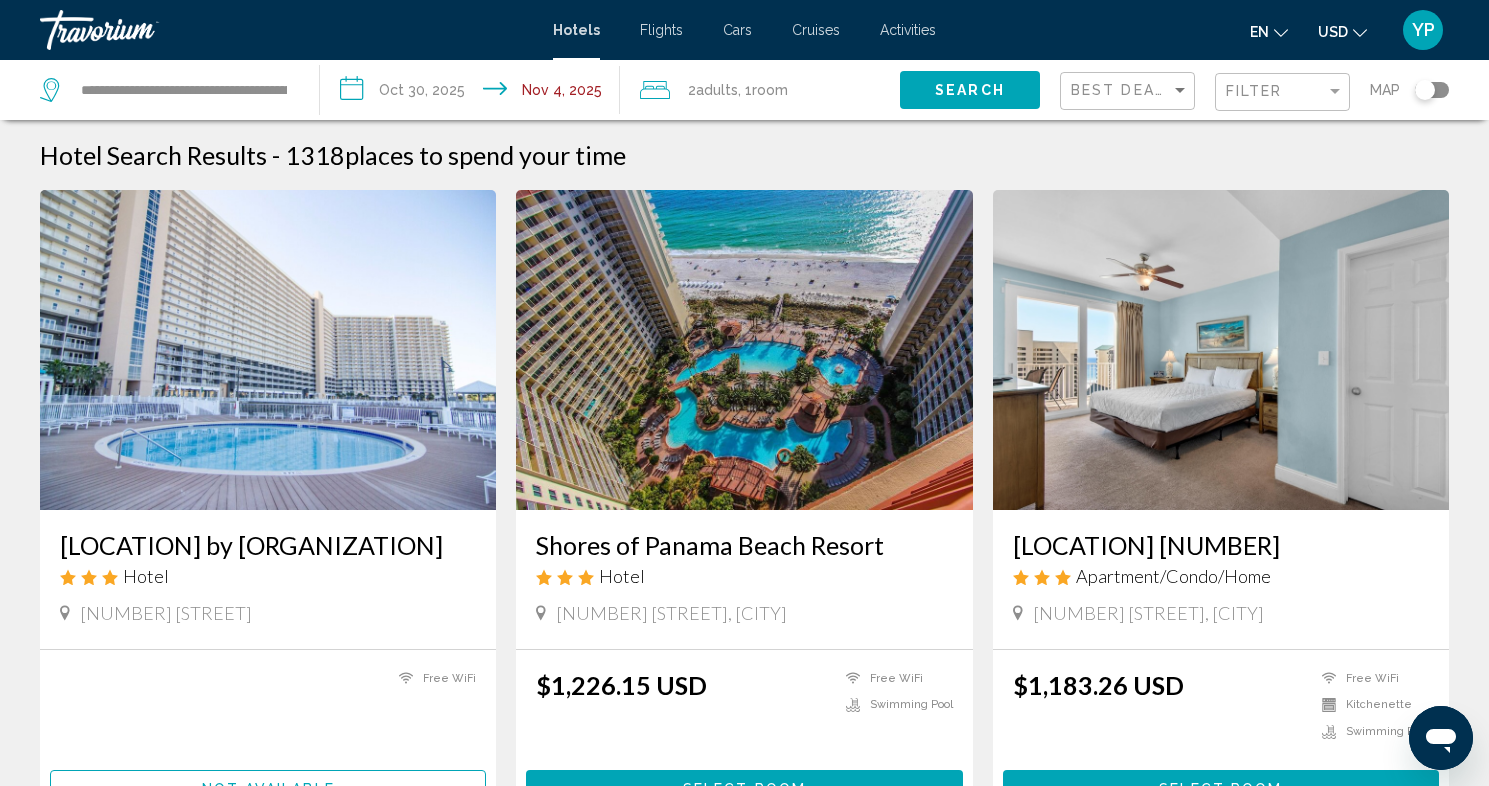 click at bounding box center [1221, 350] 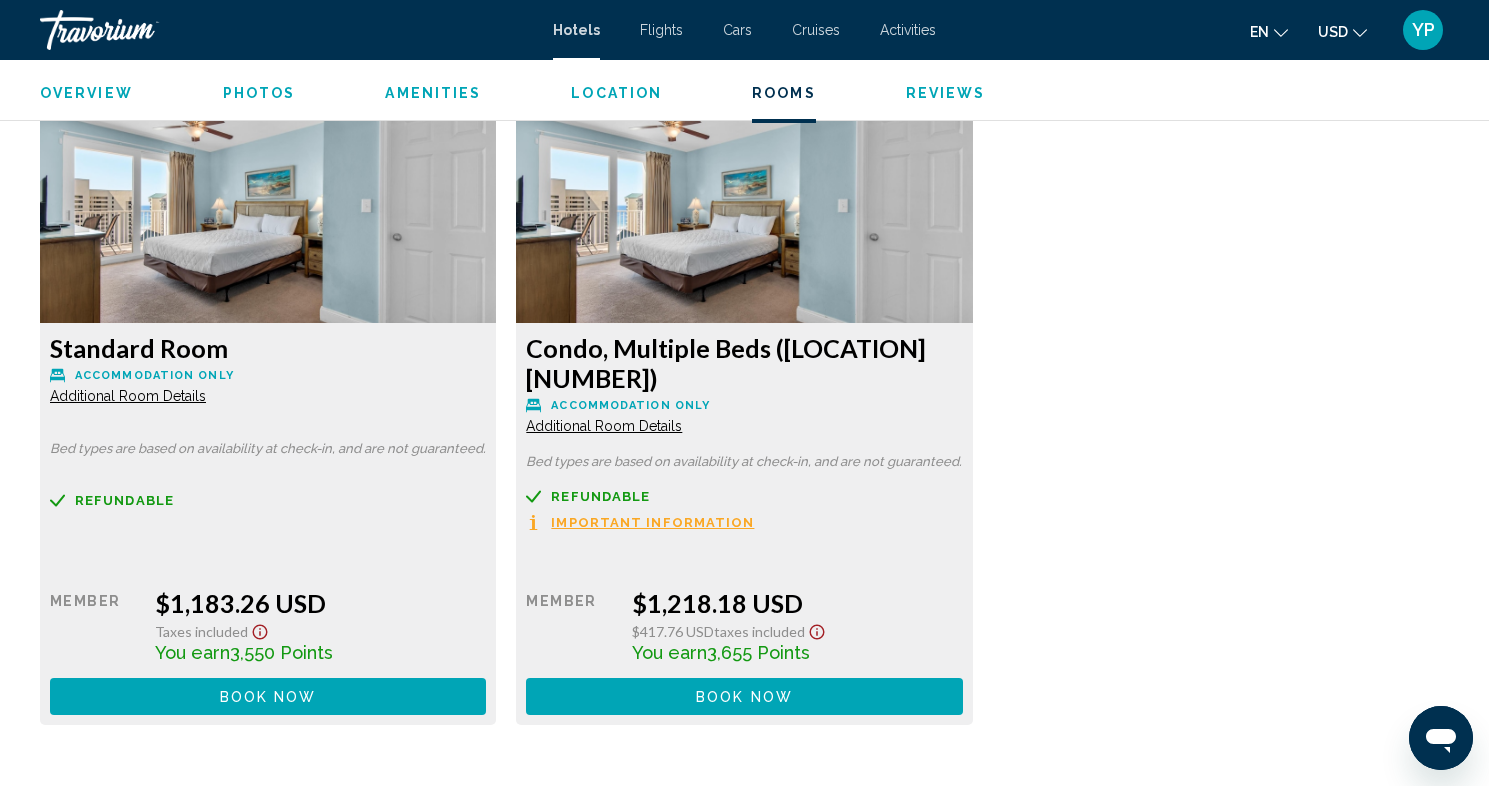 scroll, scrollTop: 2762, scrollLeft: 0, axis: vertical 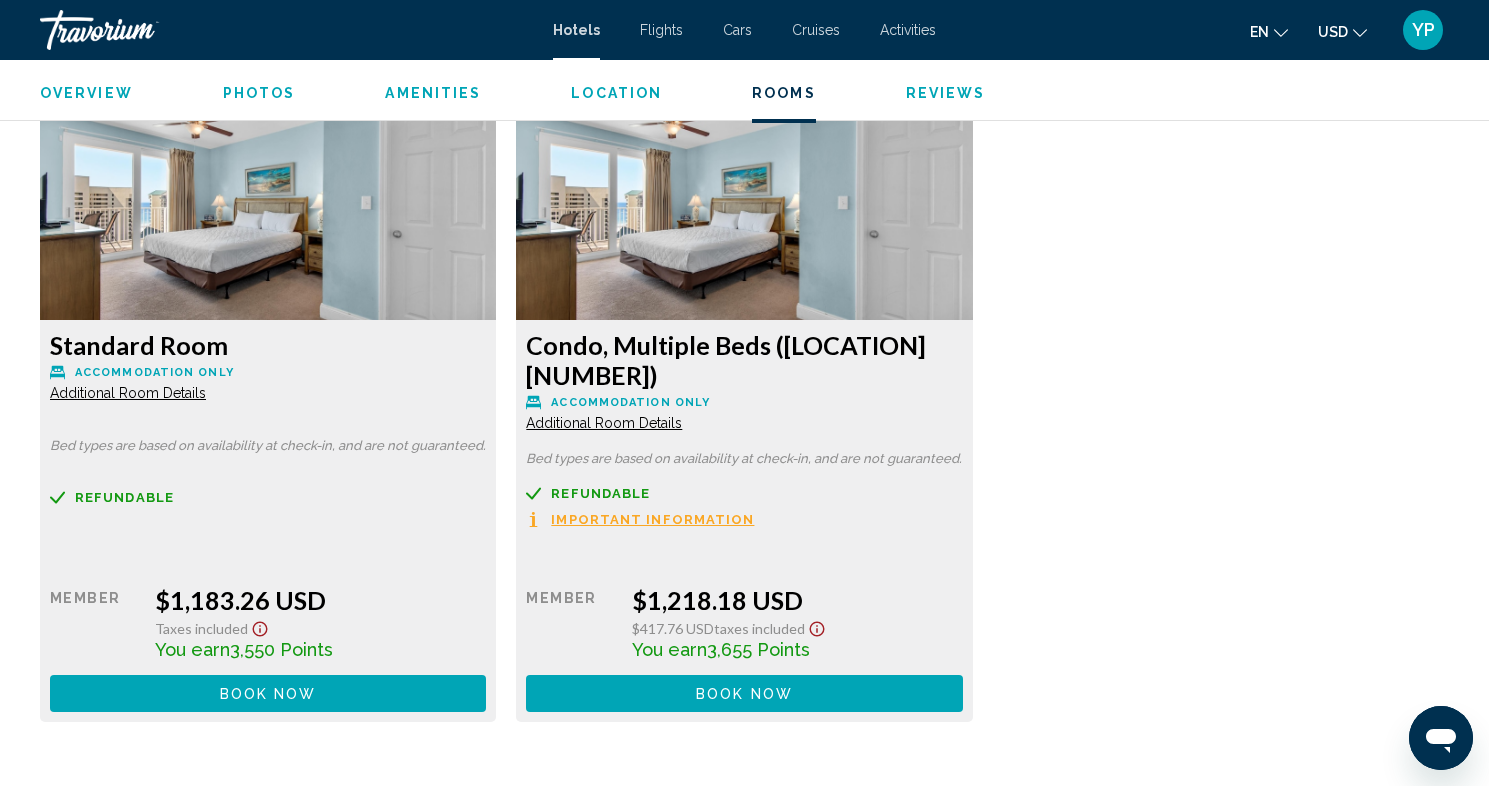 click on "Additional Room Details" at bounding box center (128, 393) 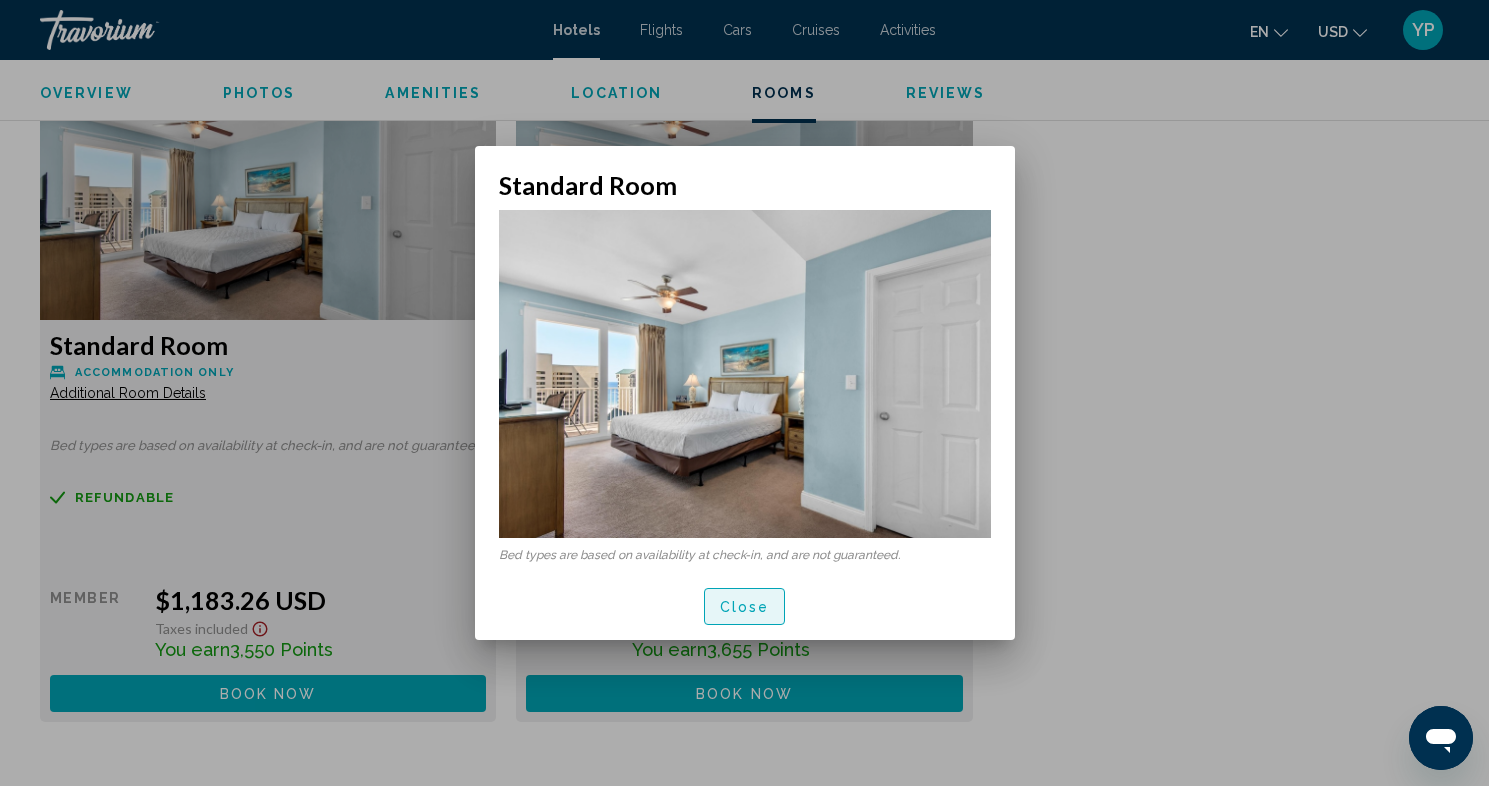 click on "Close" at bounding box center [745, 607] 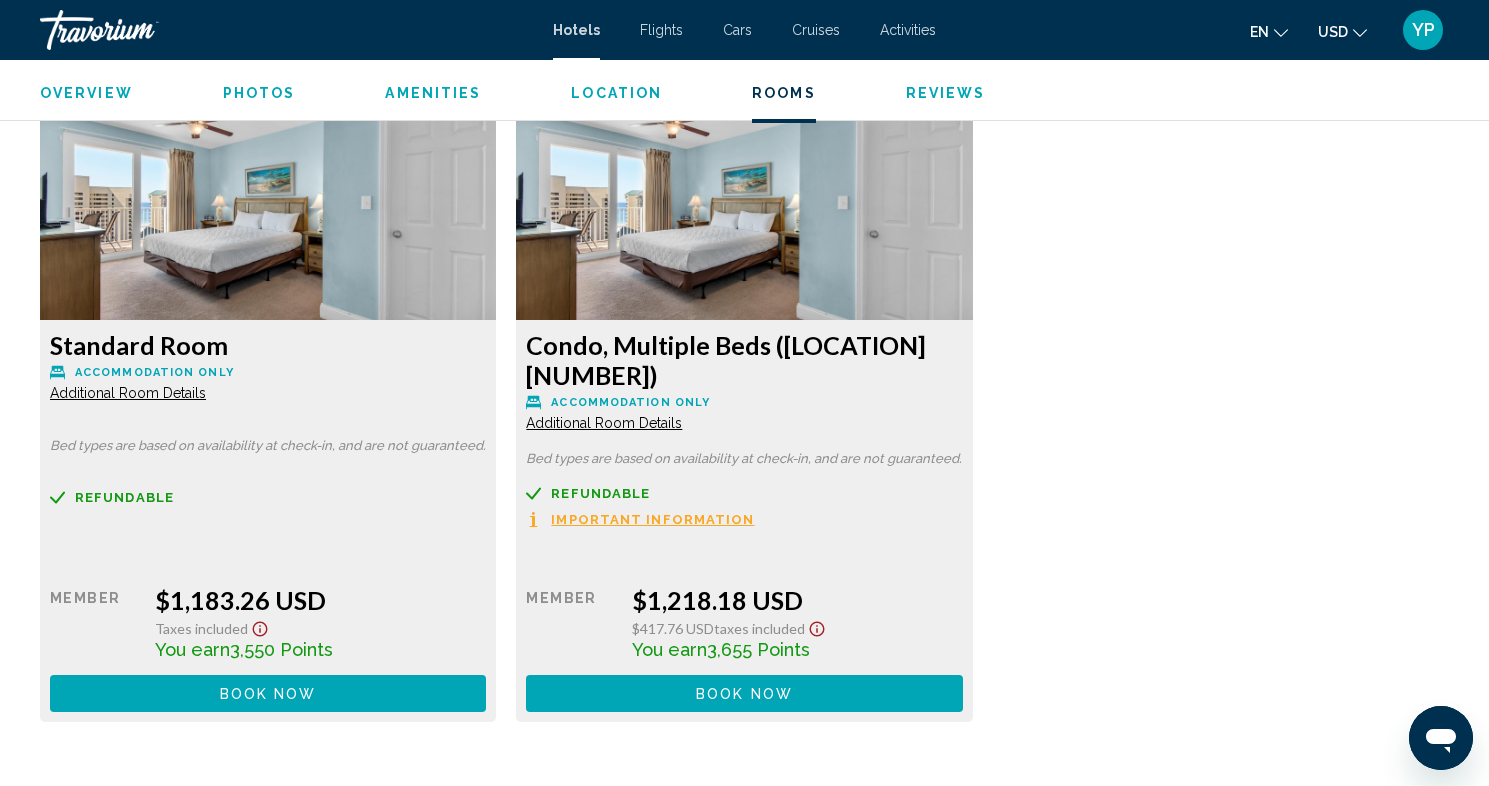 click on "Additional Room Details" at bounding box center [128, 393] 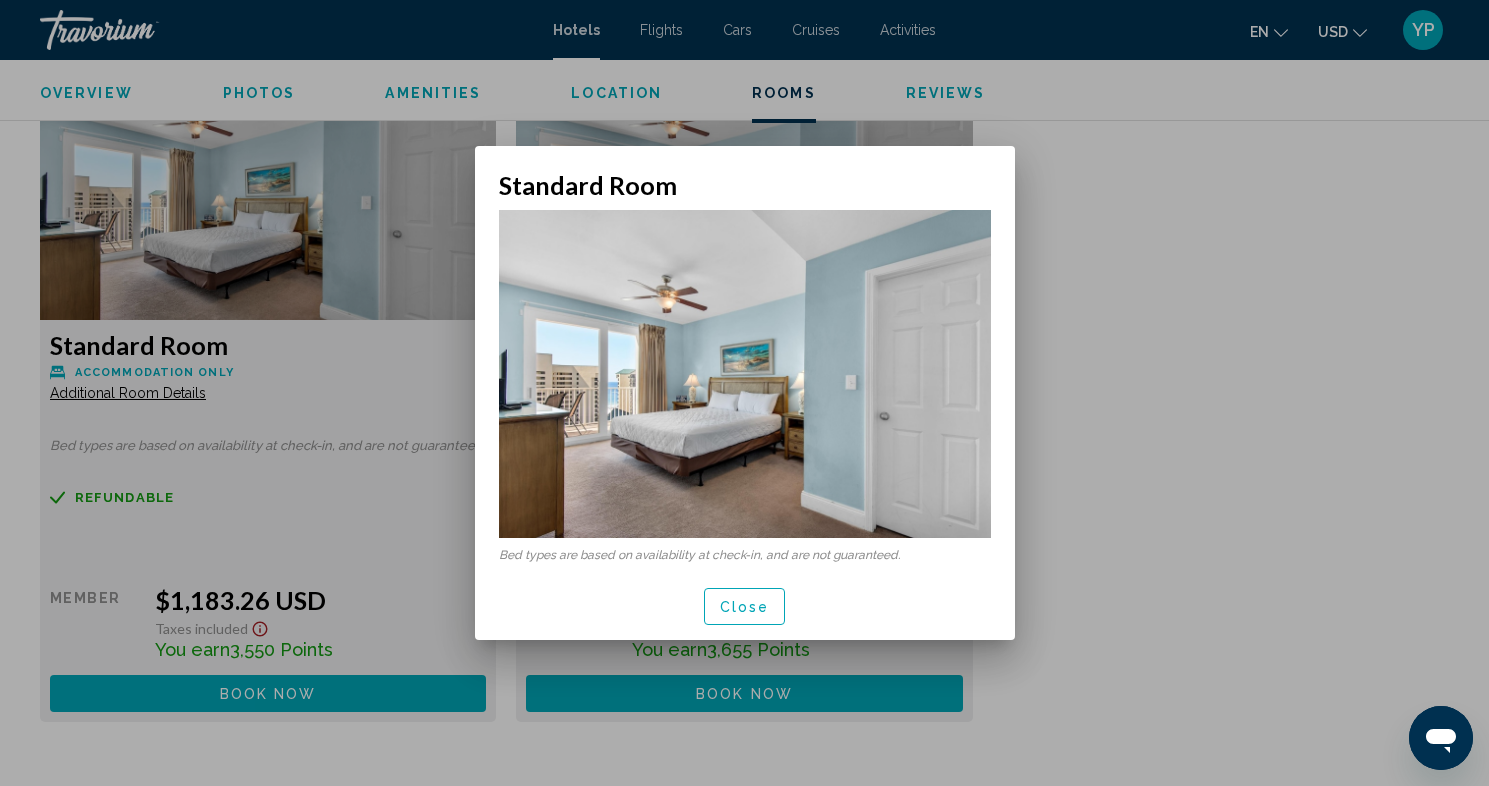 scroll, scrollTop: 0, scrollLeft: 0, axis: both 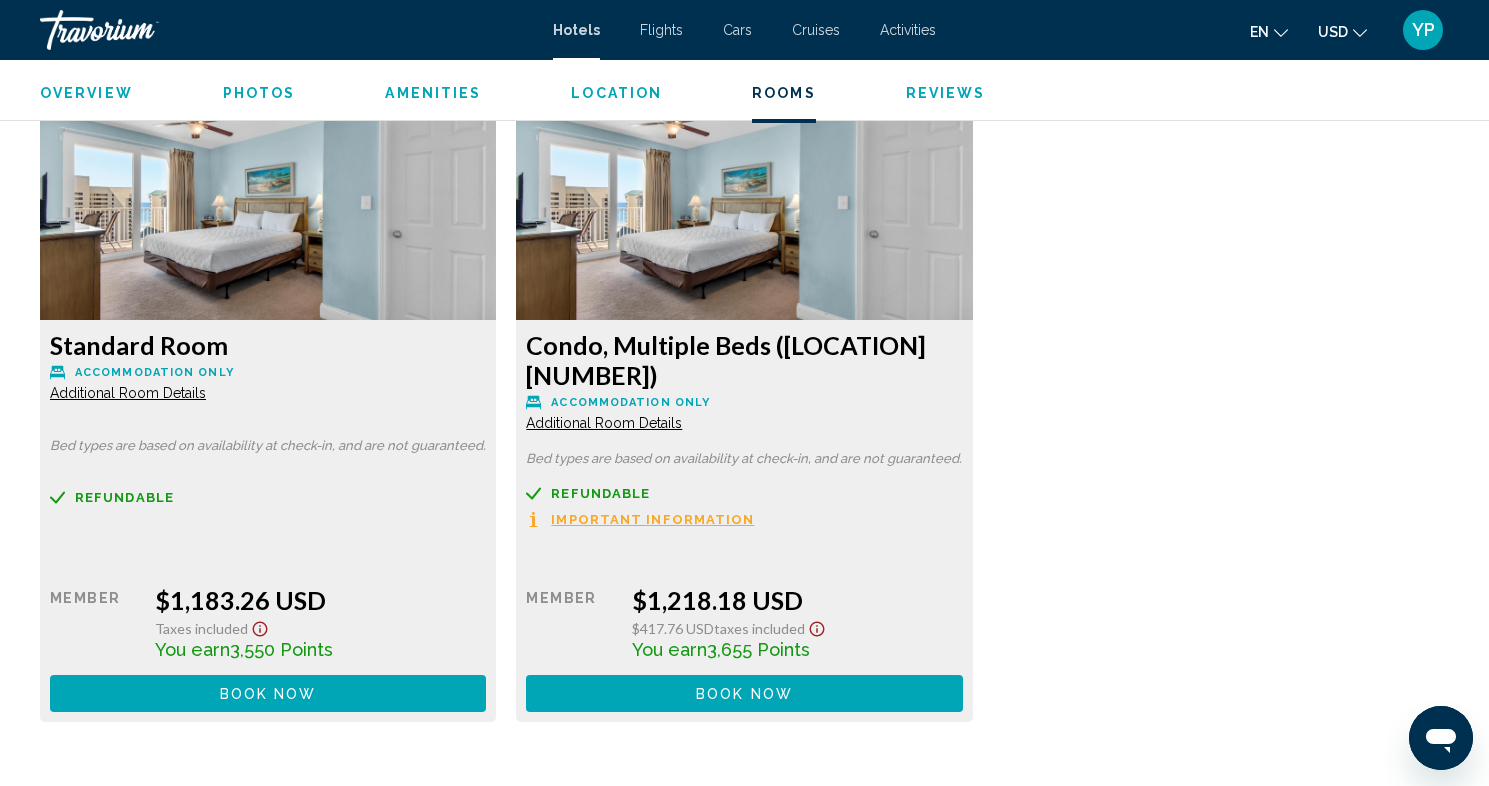 click on "Additional Room Details" at bounding box center [128, 393] 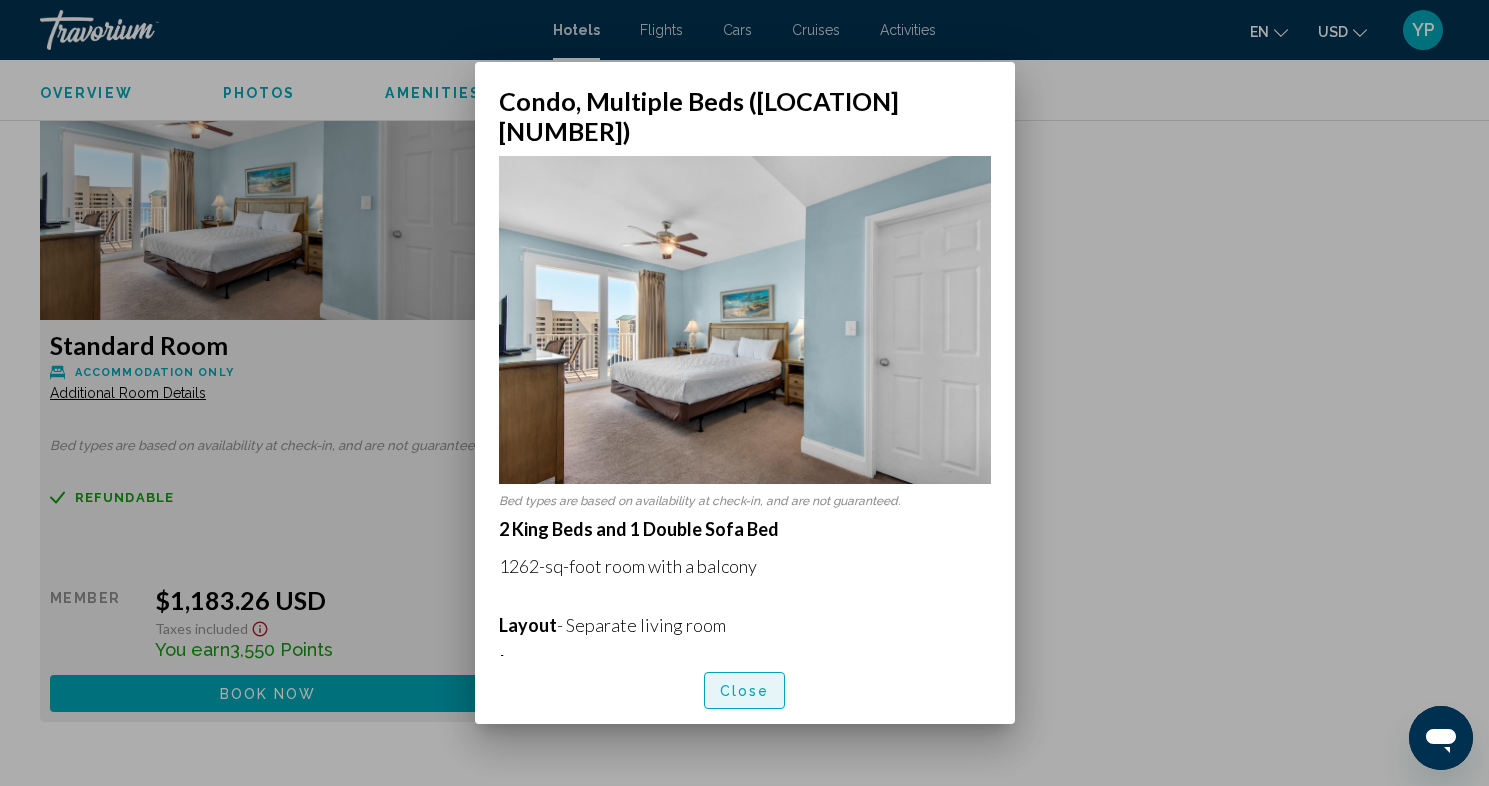 click on "Close" at bounding box center [745, 690] 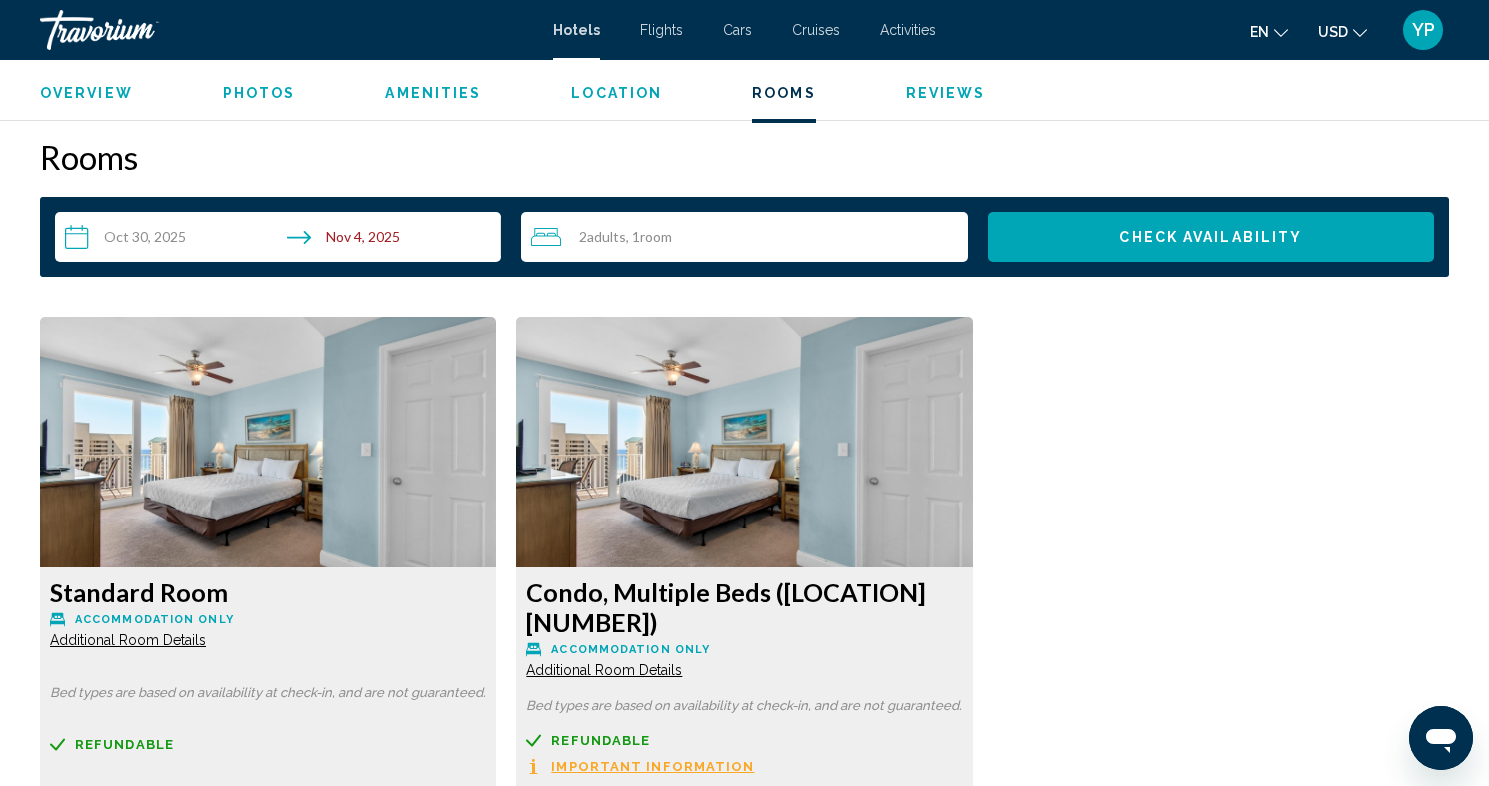 scroll, scrollTop: 2513, scrollLeft: 0, axis: vertical 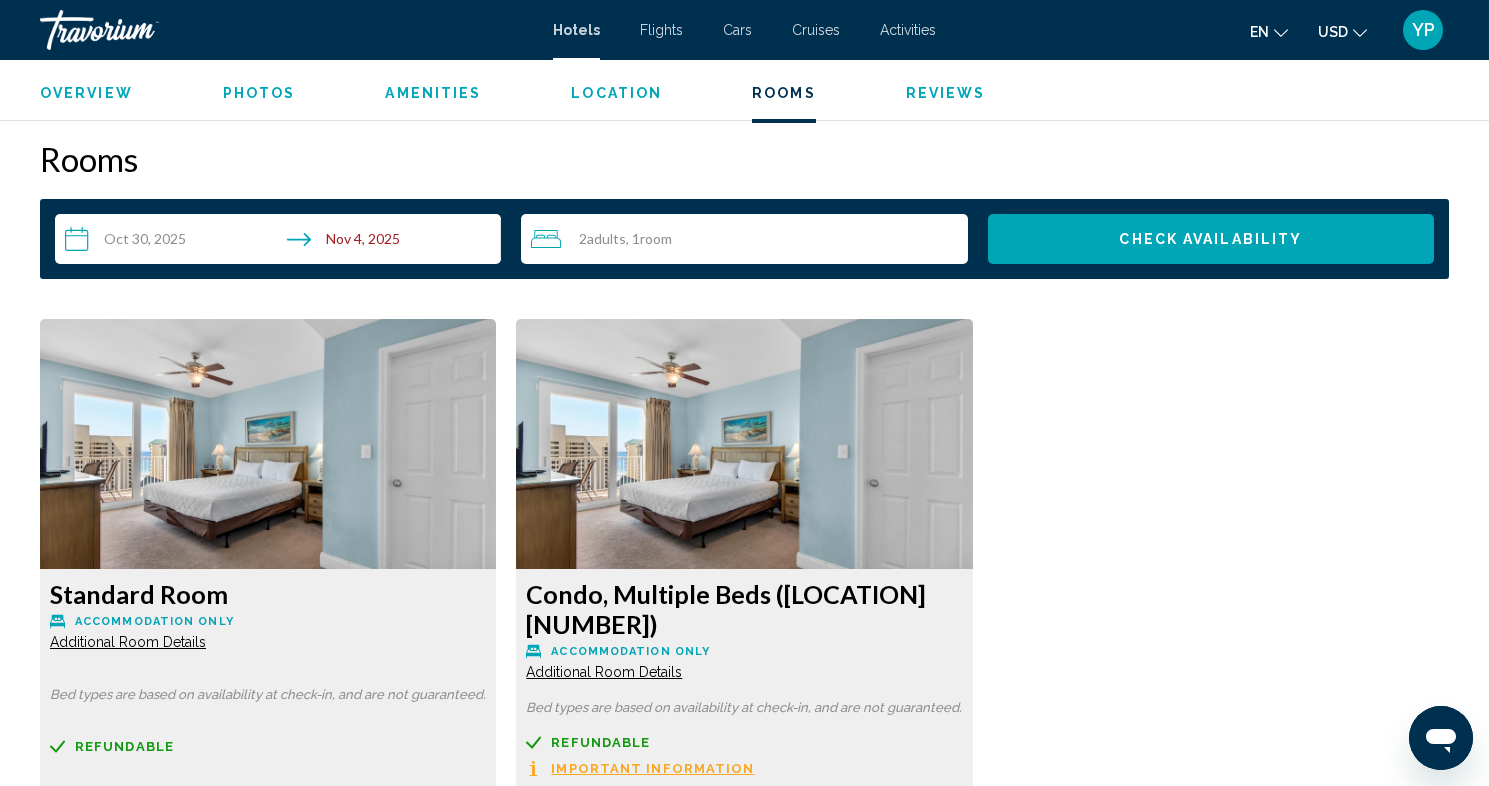 click on "**********" at bounding box center [282, 242] 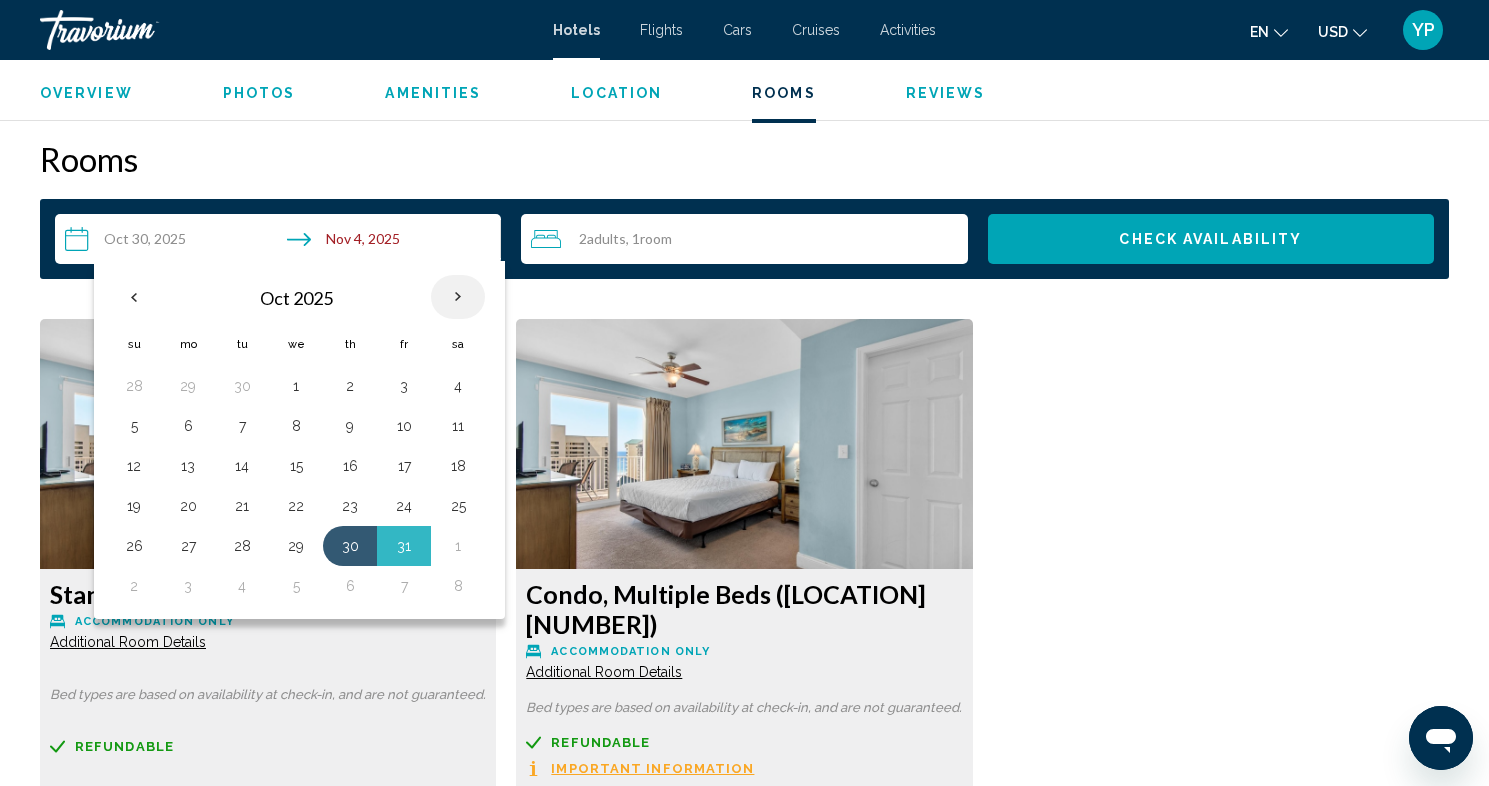click at bounding box center [458, 297] 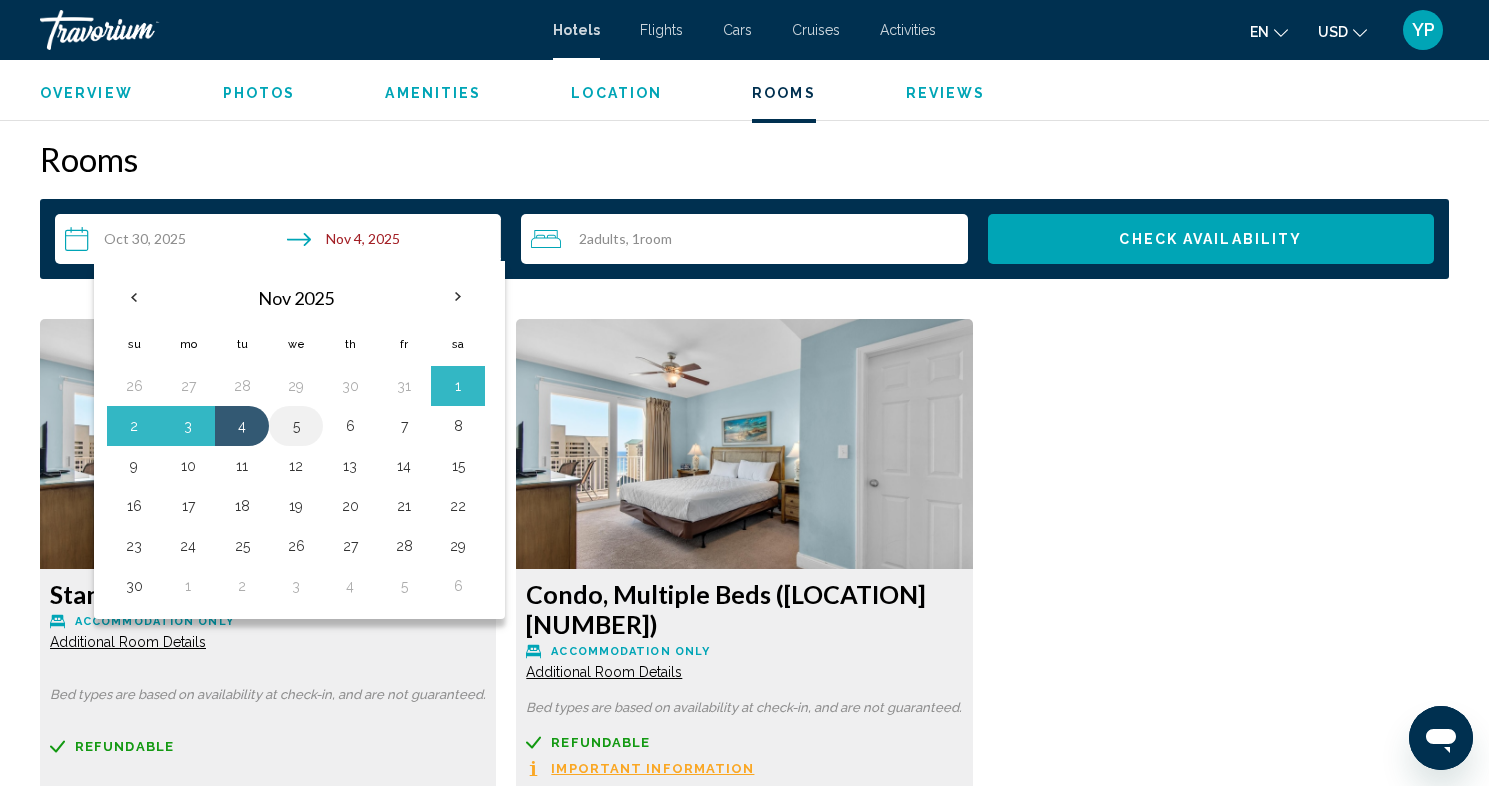 click on "5" at bounding box center [296, 426] 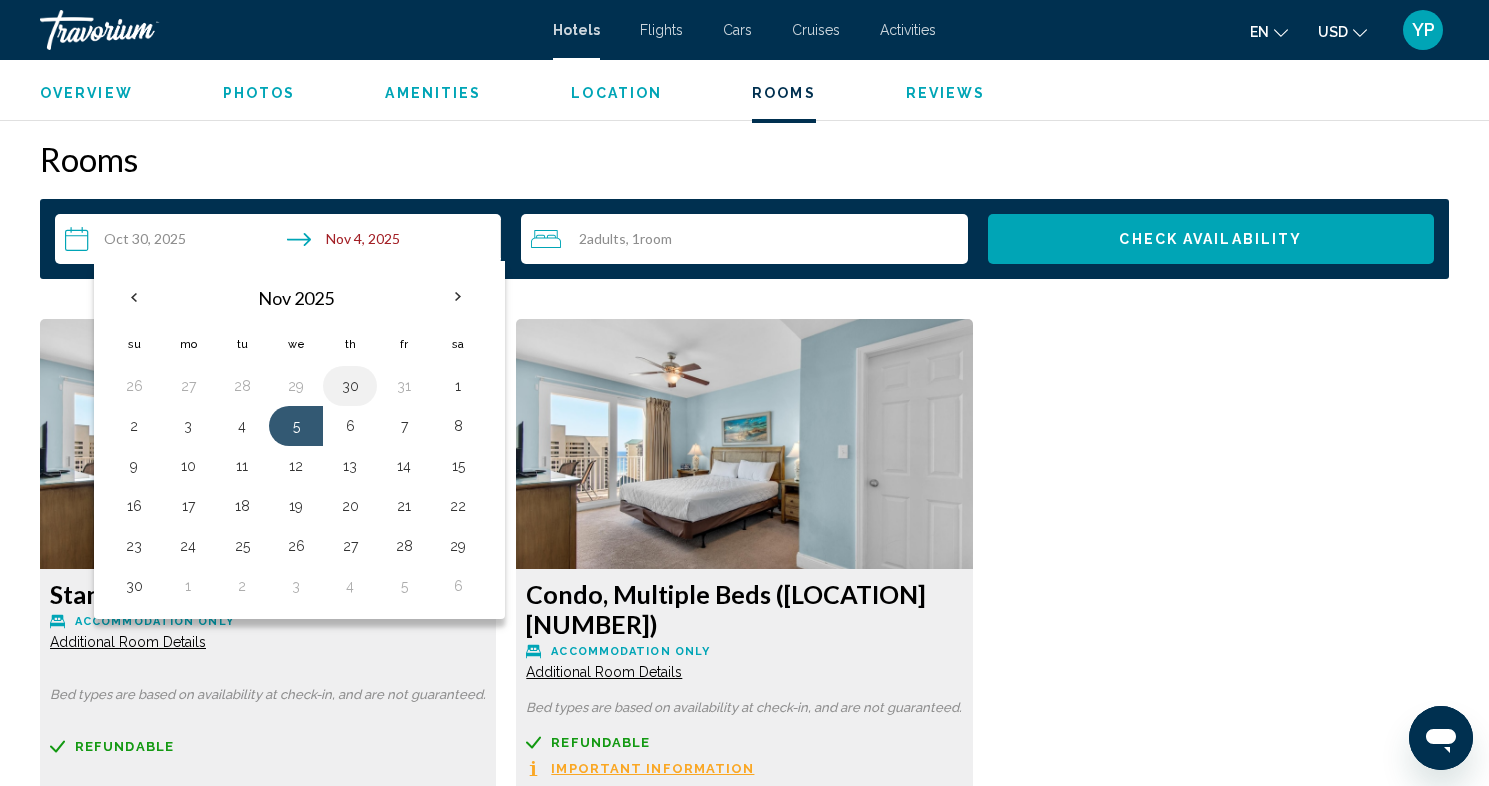 click on "30" at bounding box center [350, 386] 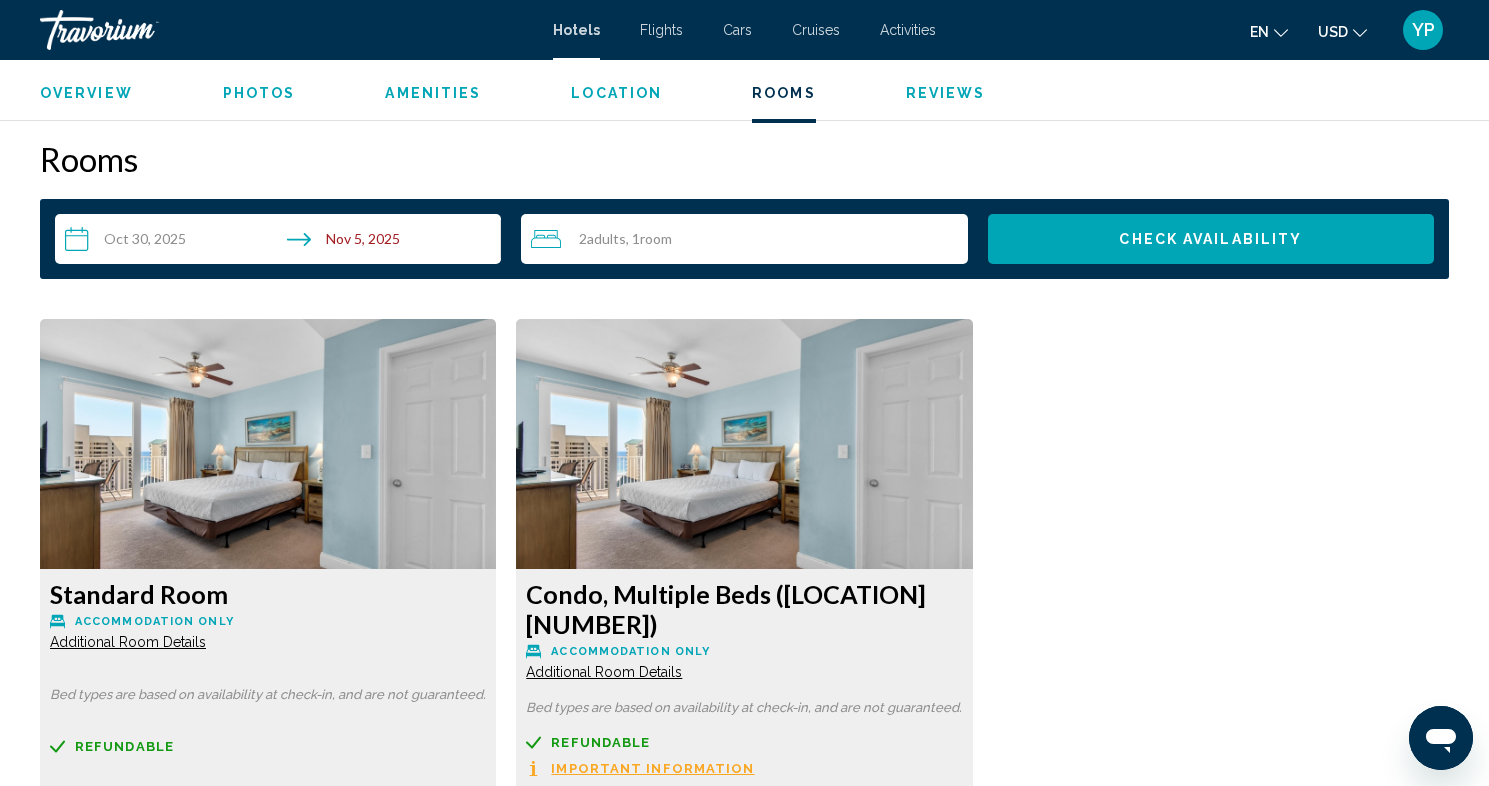 click on "2  Adult Adults , 1  Room rooms" at bounding box center (749, 239) 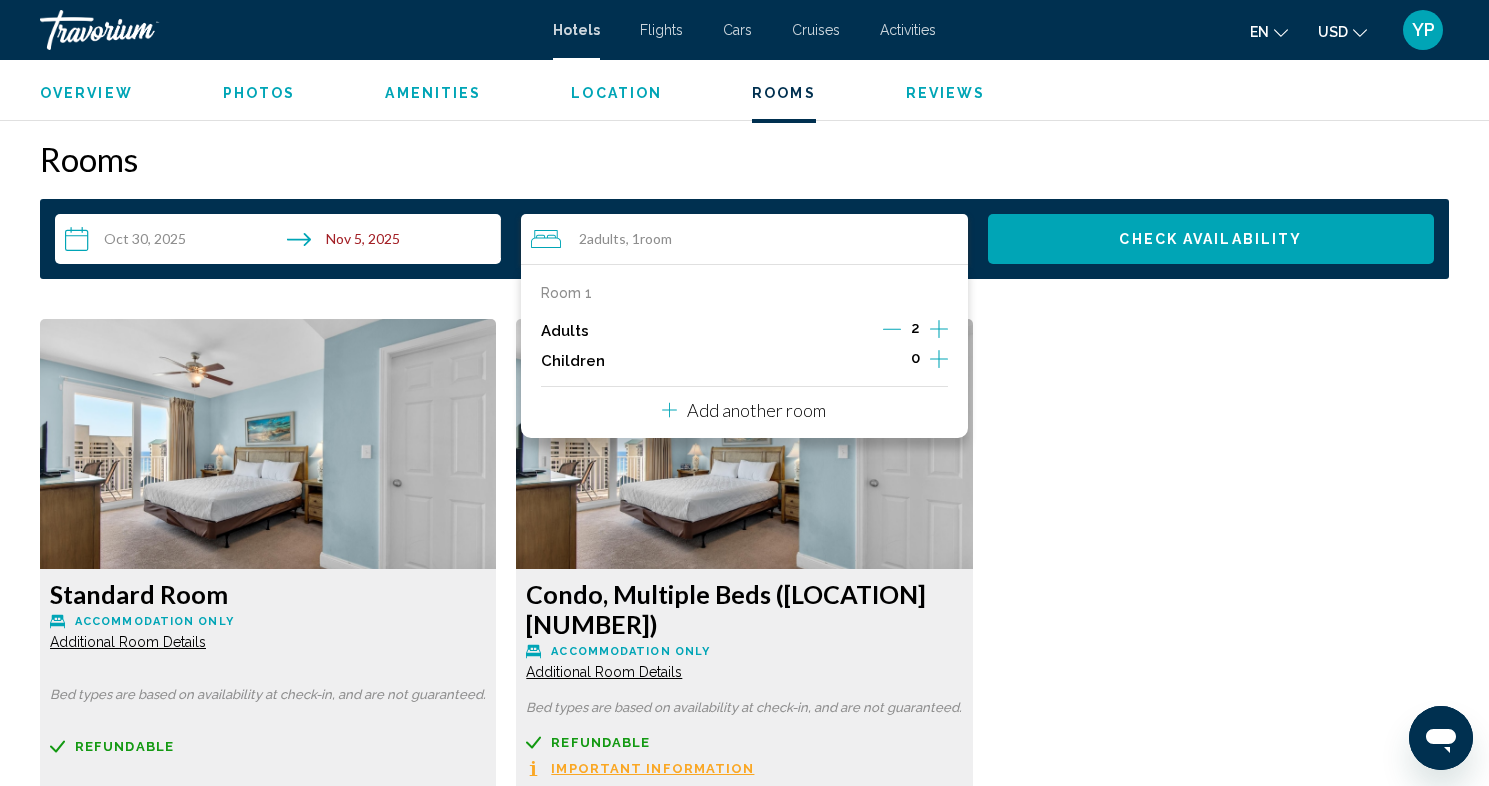 click 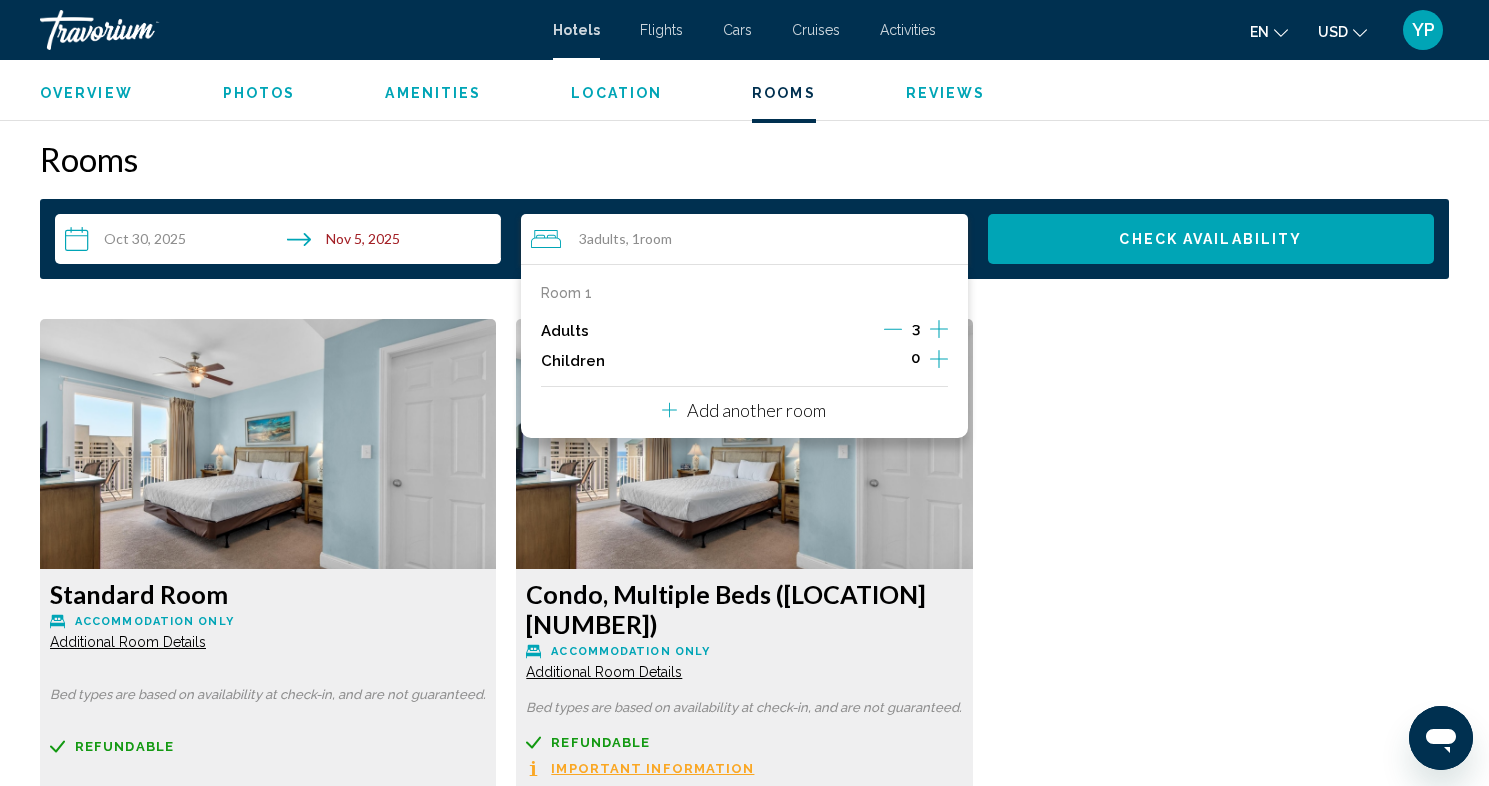 click 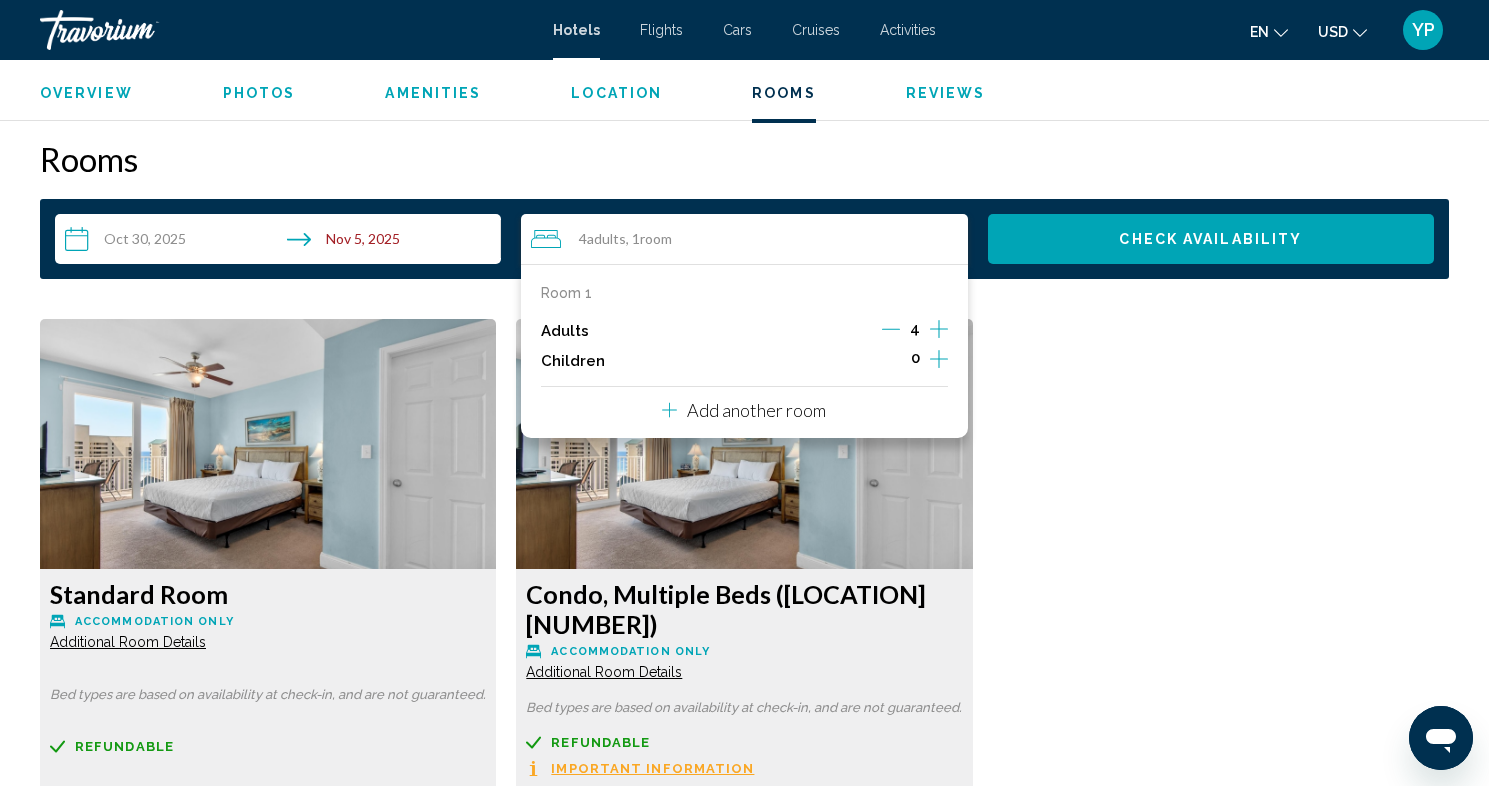 click 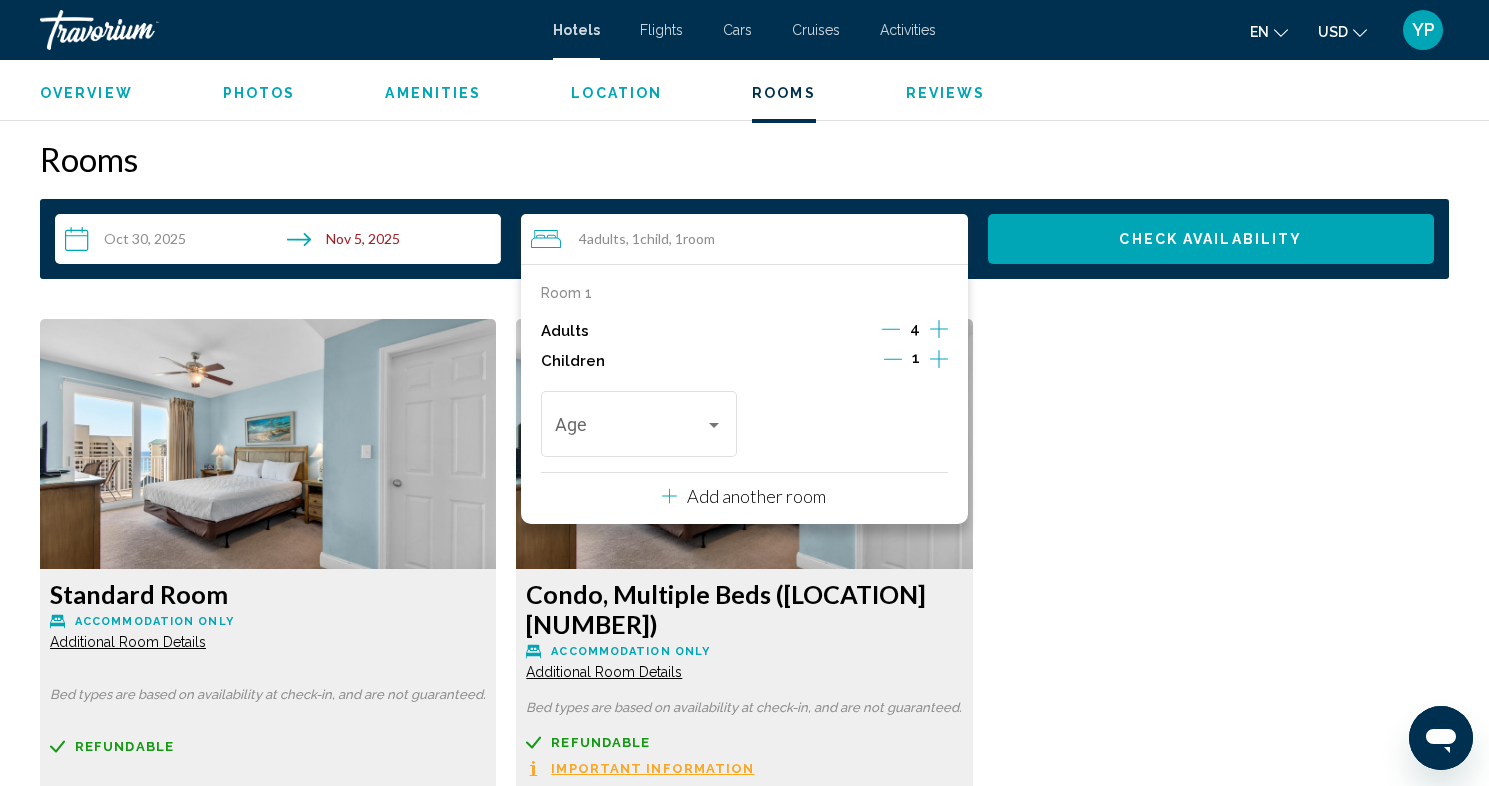 click 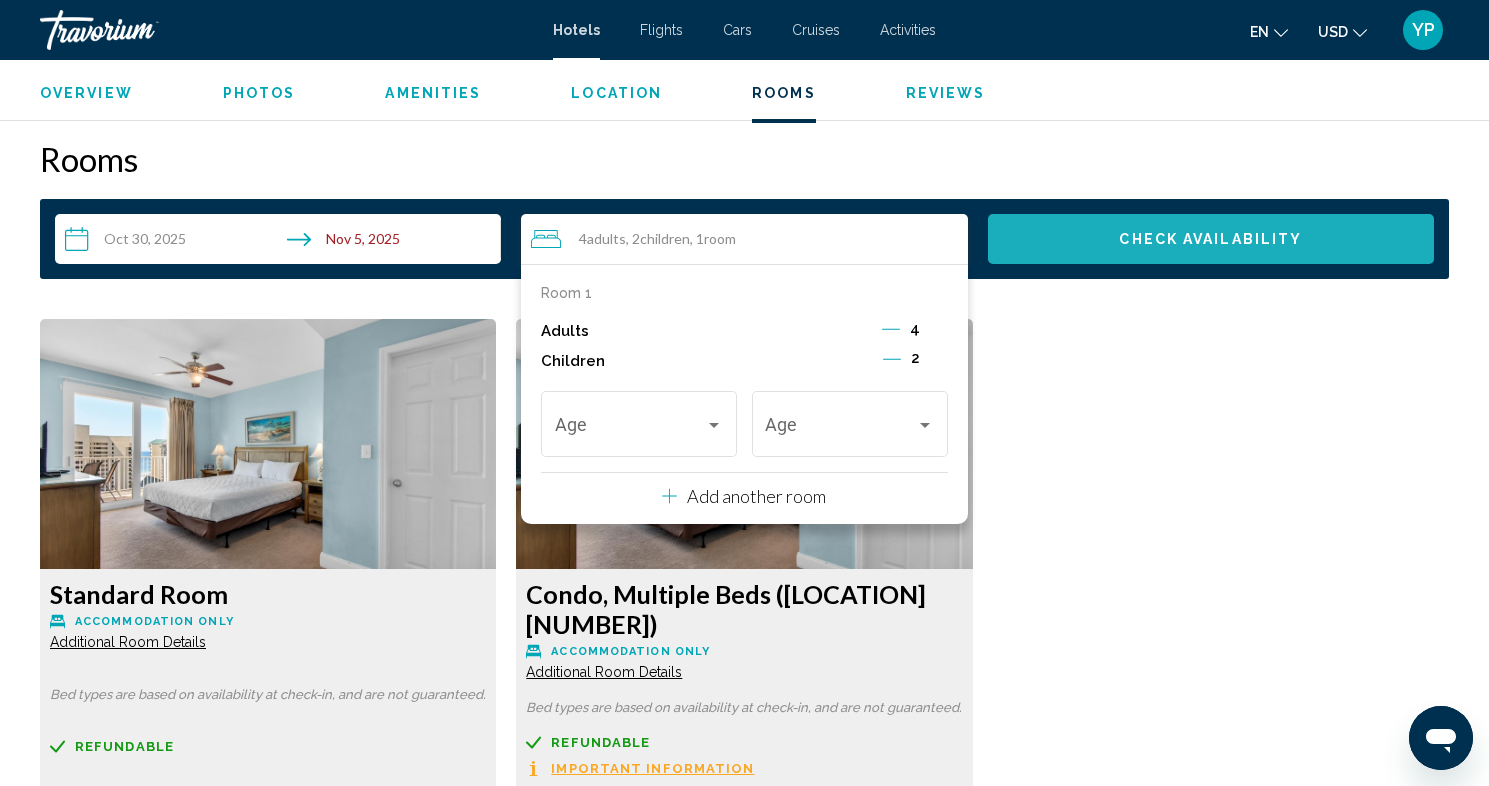 click on "Check Availability" at bounding box center [1211, 239] 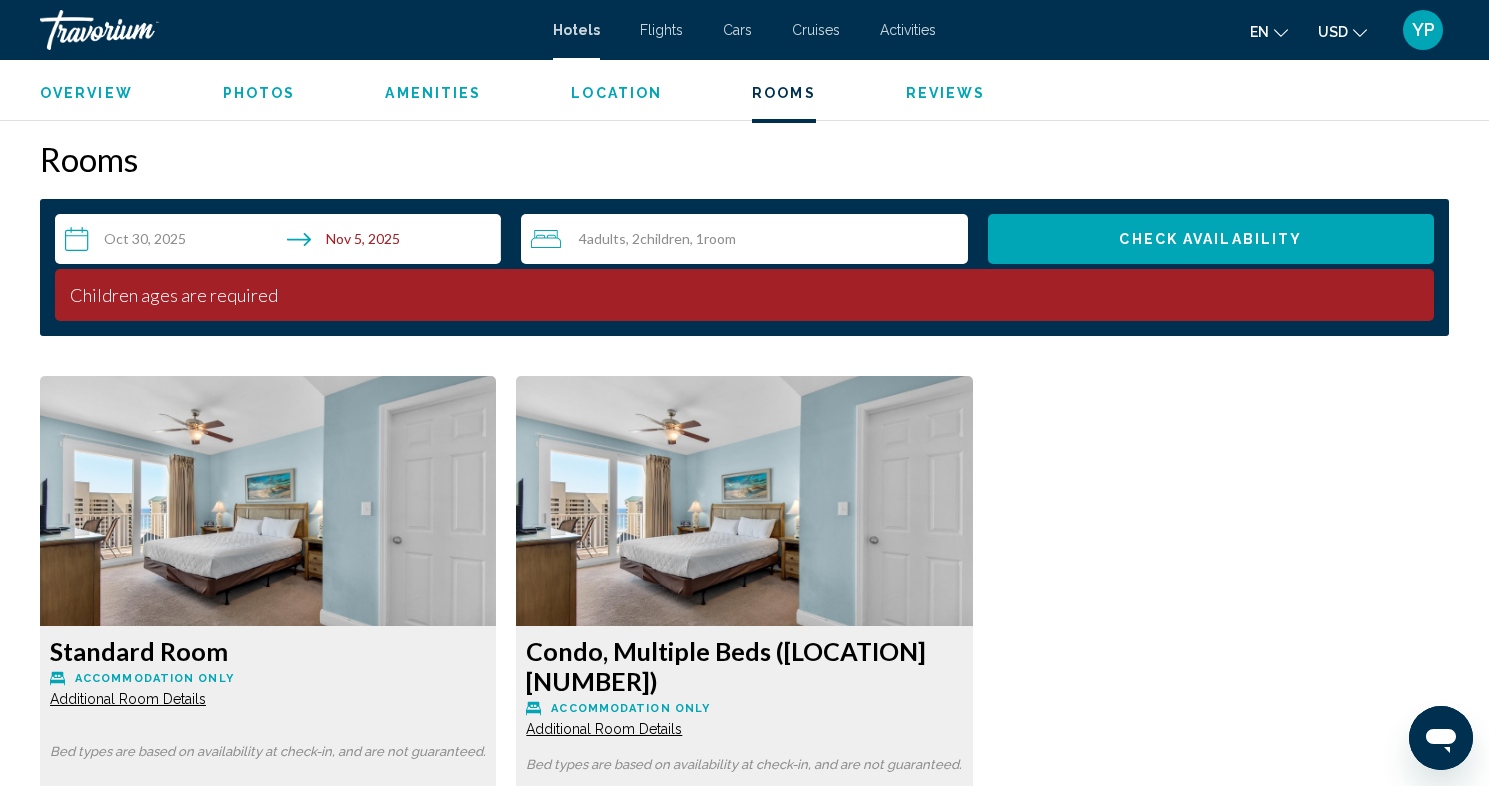 click on "4  Adult Adults , 2  Child Children , 1  Room rooms" at bounding box center [749, 239] 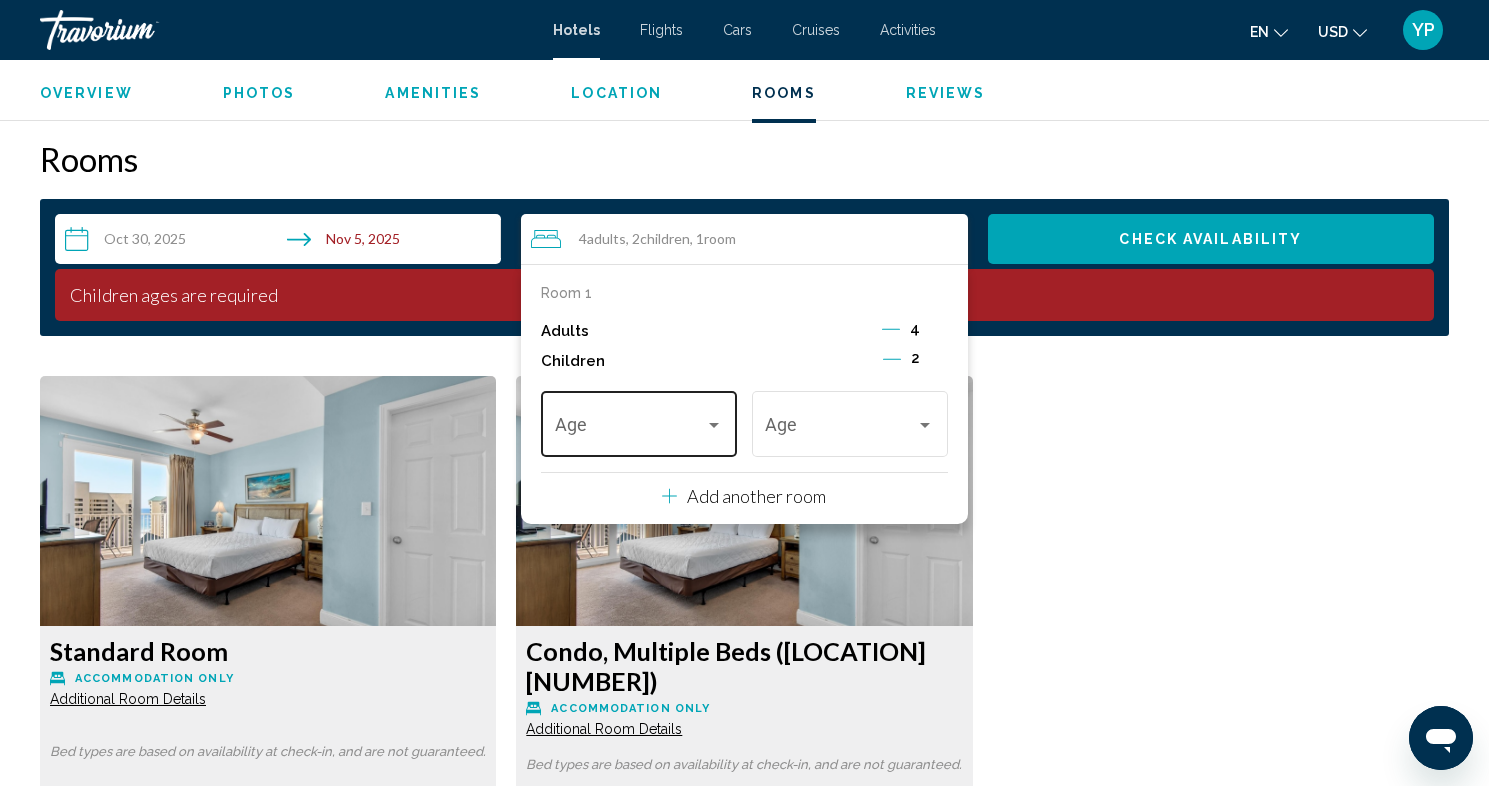 click on "Age" at bounding box center [639, 421] 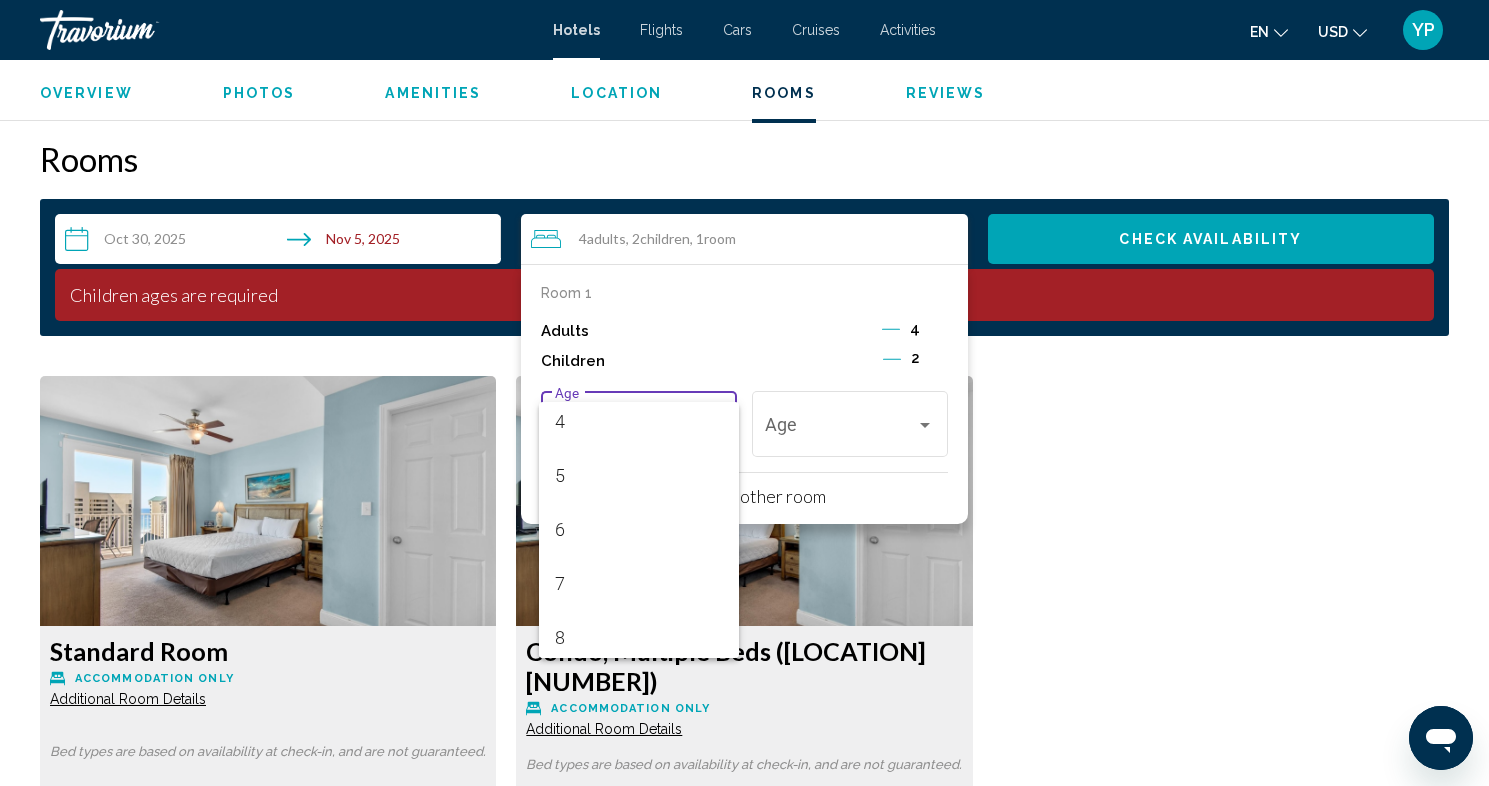 scroll, scrollTop: 240, scrollLeft: 0, axis: vertical 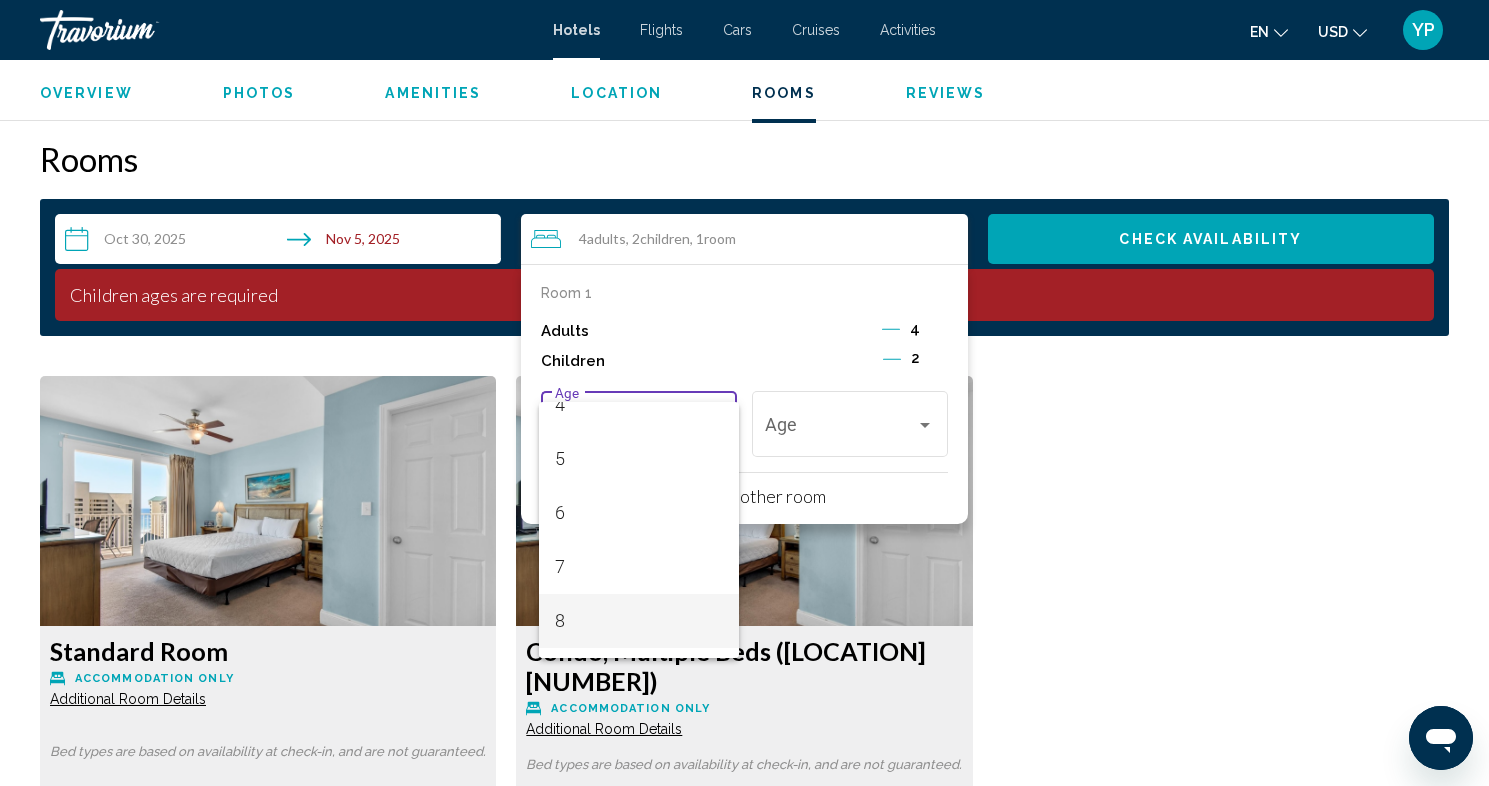 click on "8" at bounding box center (639, 621) 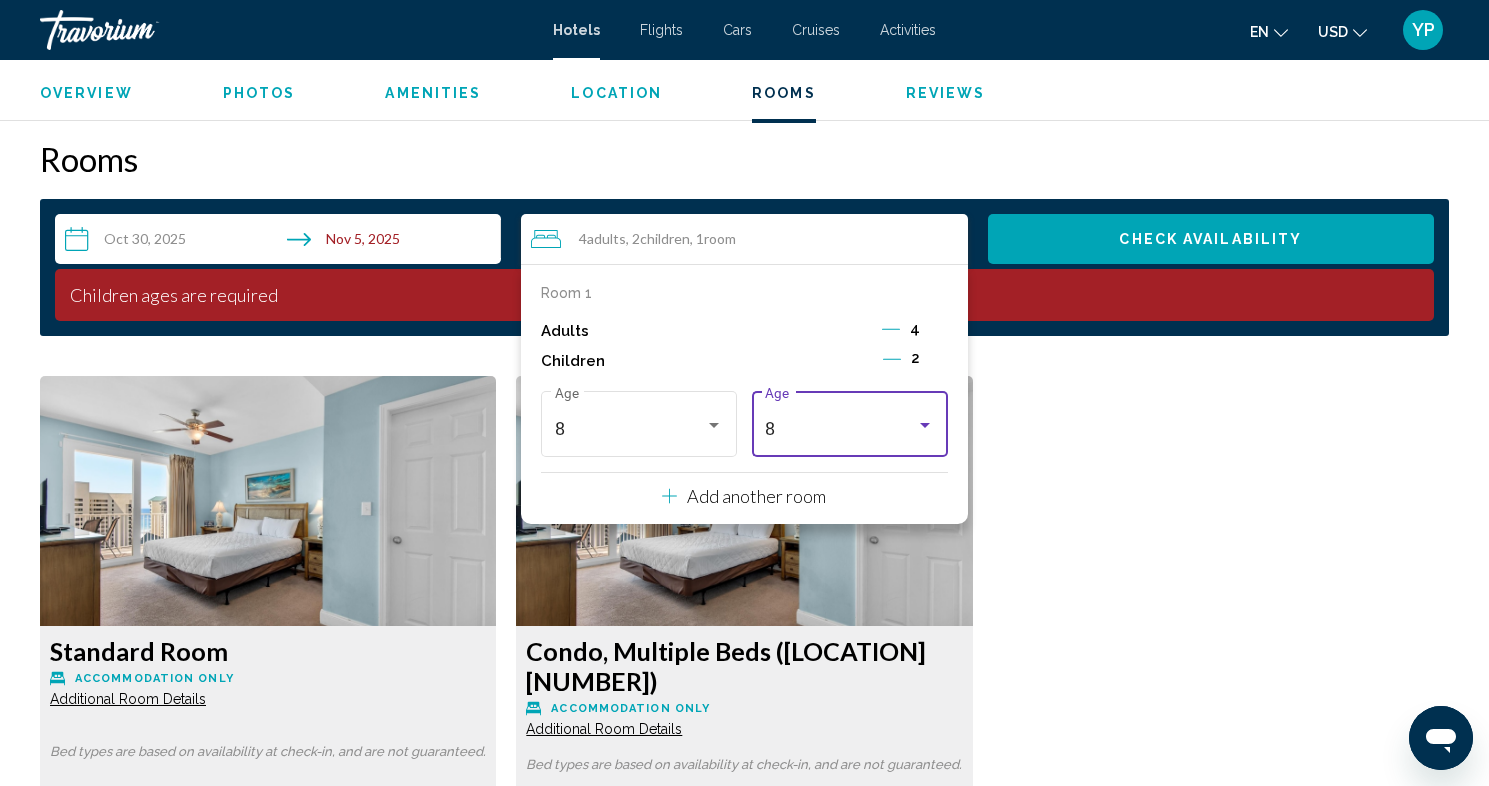 click on "8" at bounding box center [840, 429] 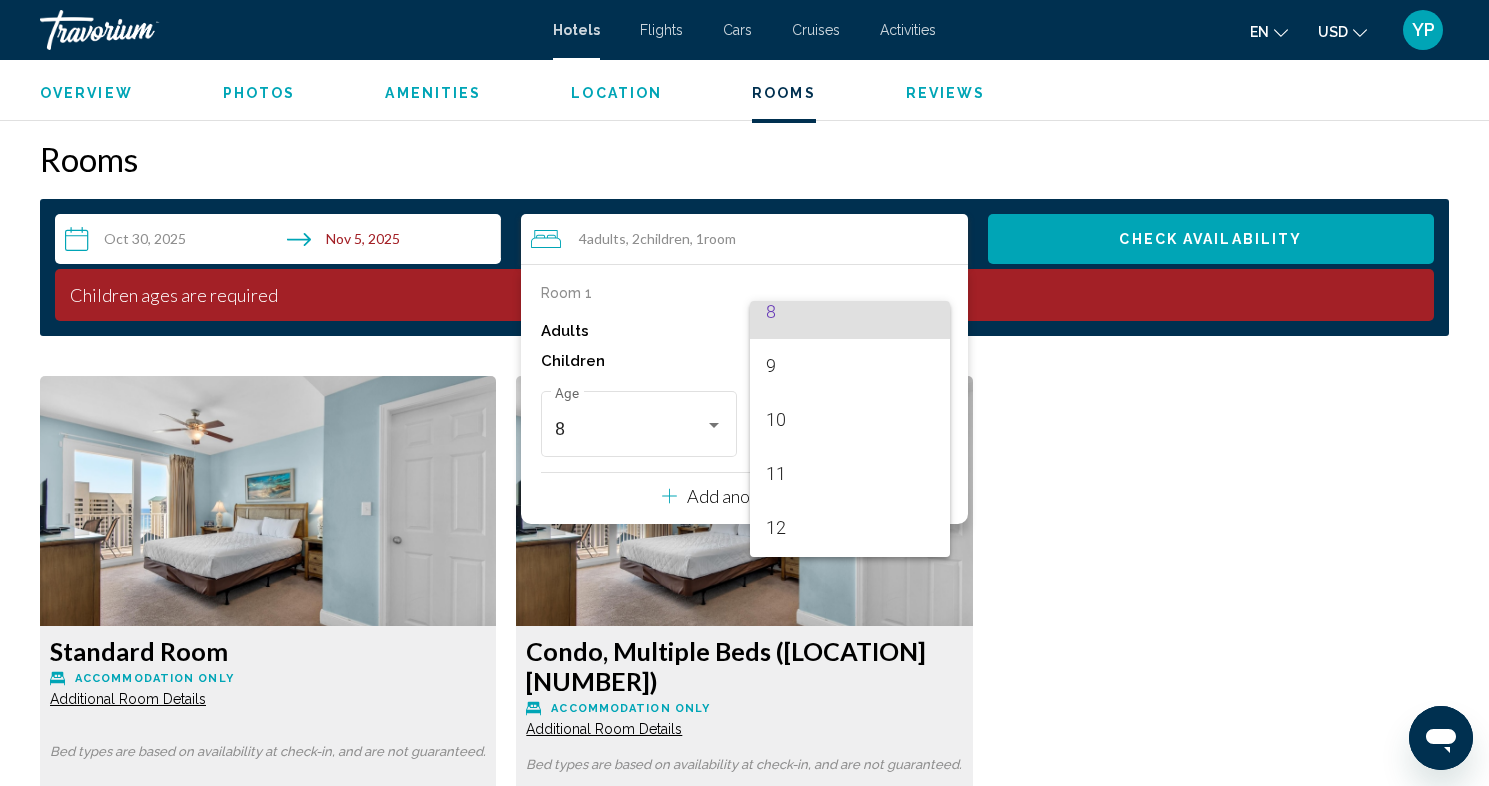 scroll, scrollTop: 454, scrollLeft: 0, axis: vertical 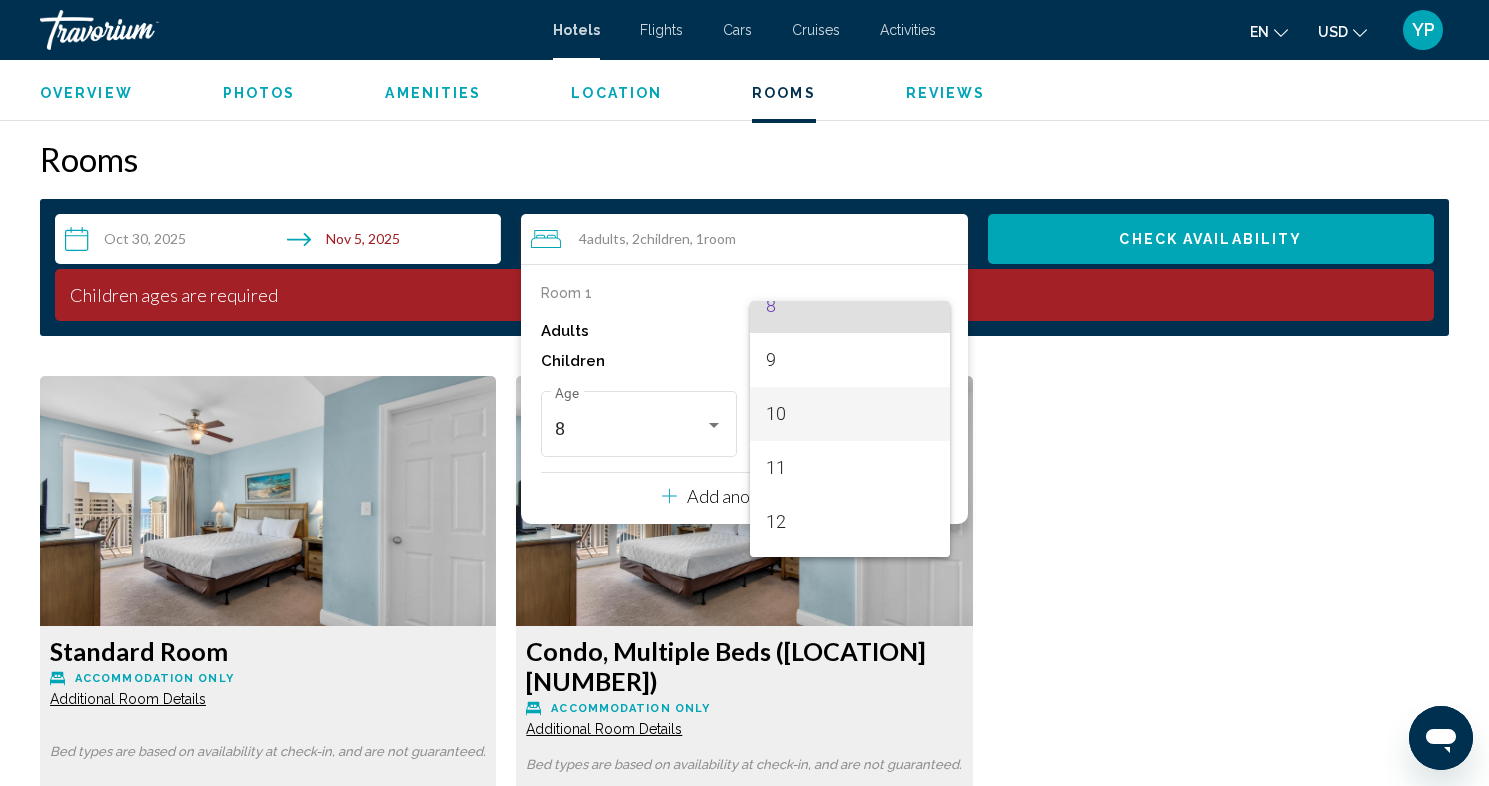 click on "10" at bounding box center [850, 414] 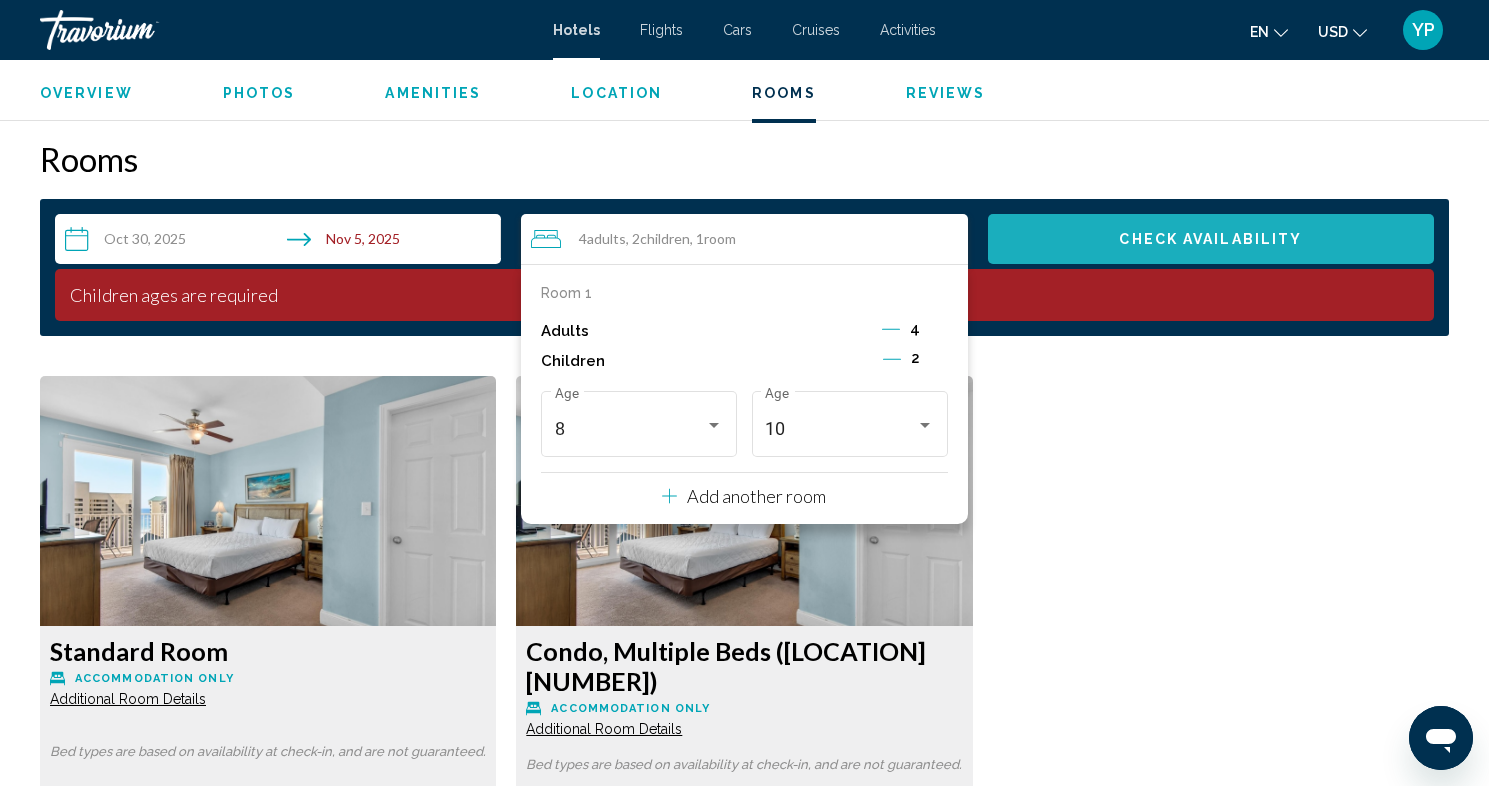 click on "Check Availability" at bounding box center [1210, 240] 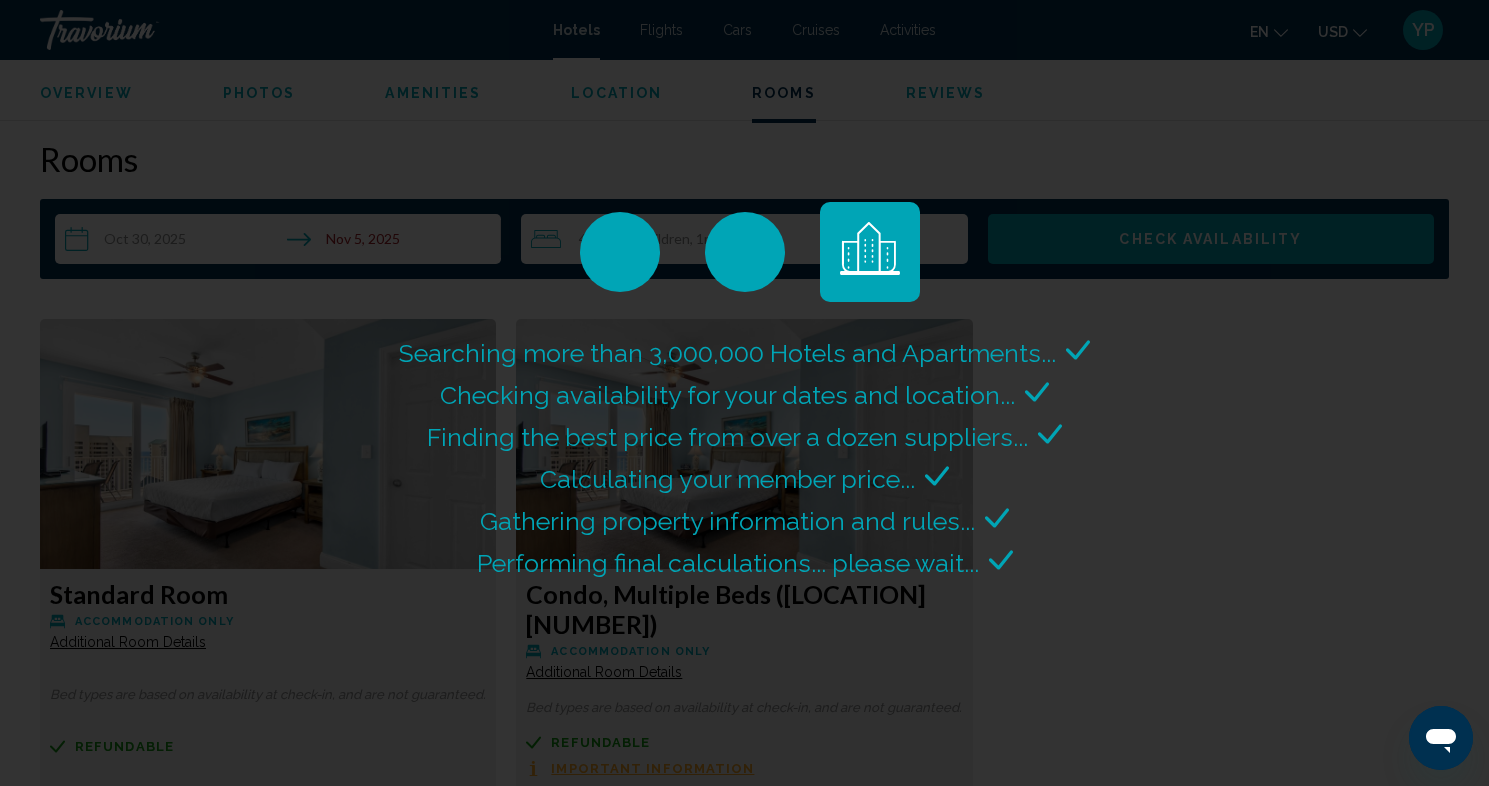 scroll, scrollTop: 2497, scrollLeft: 0, axis: vertical 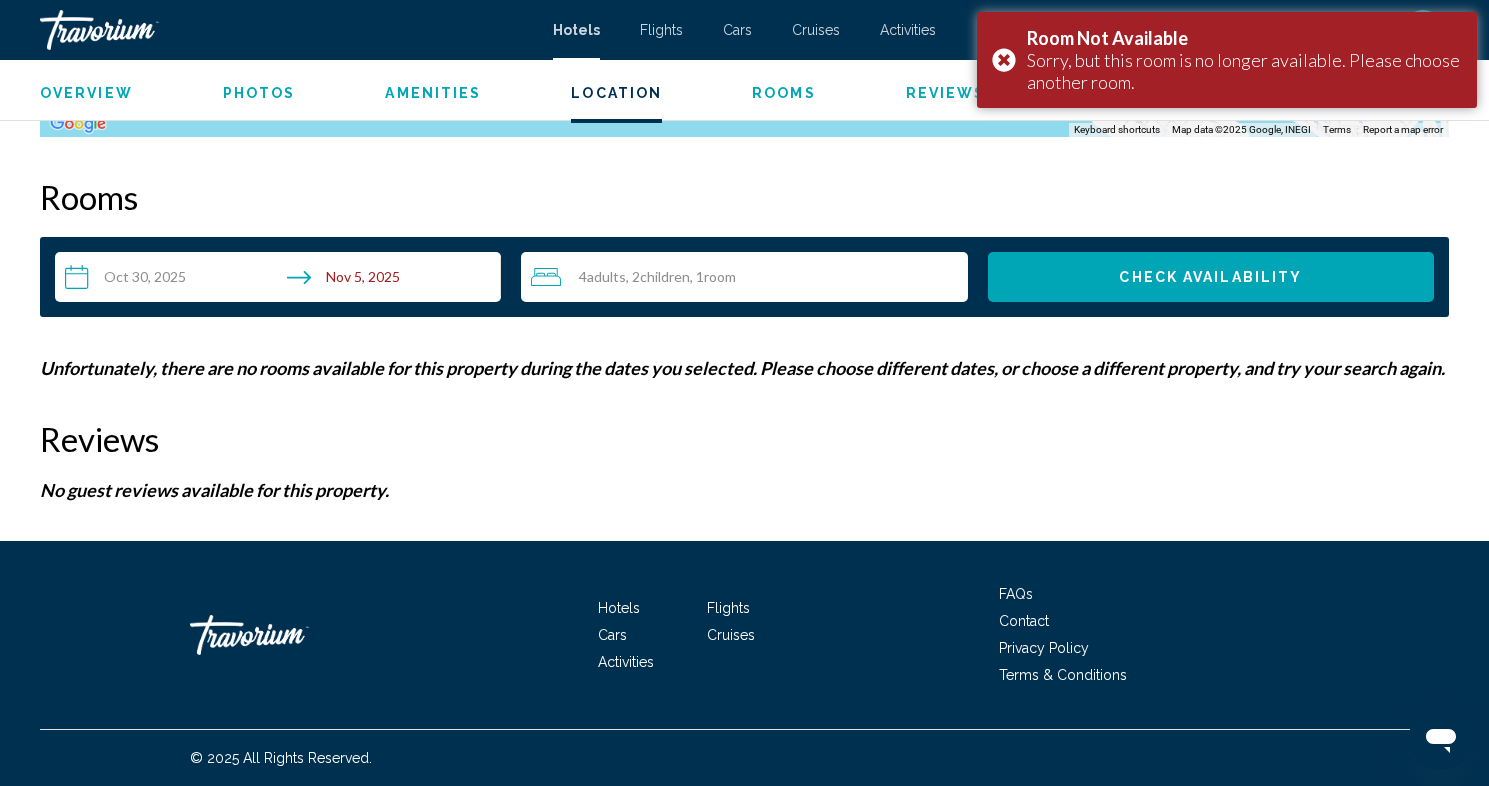 click on "**********" at bounding box center [282, 280] 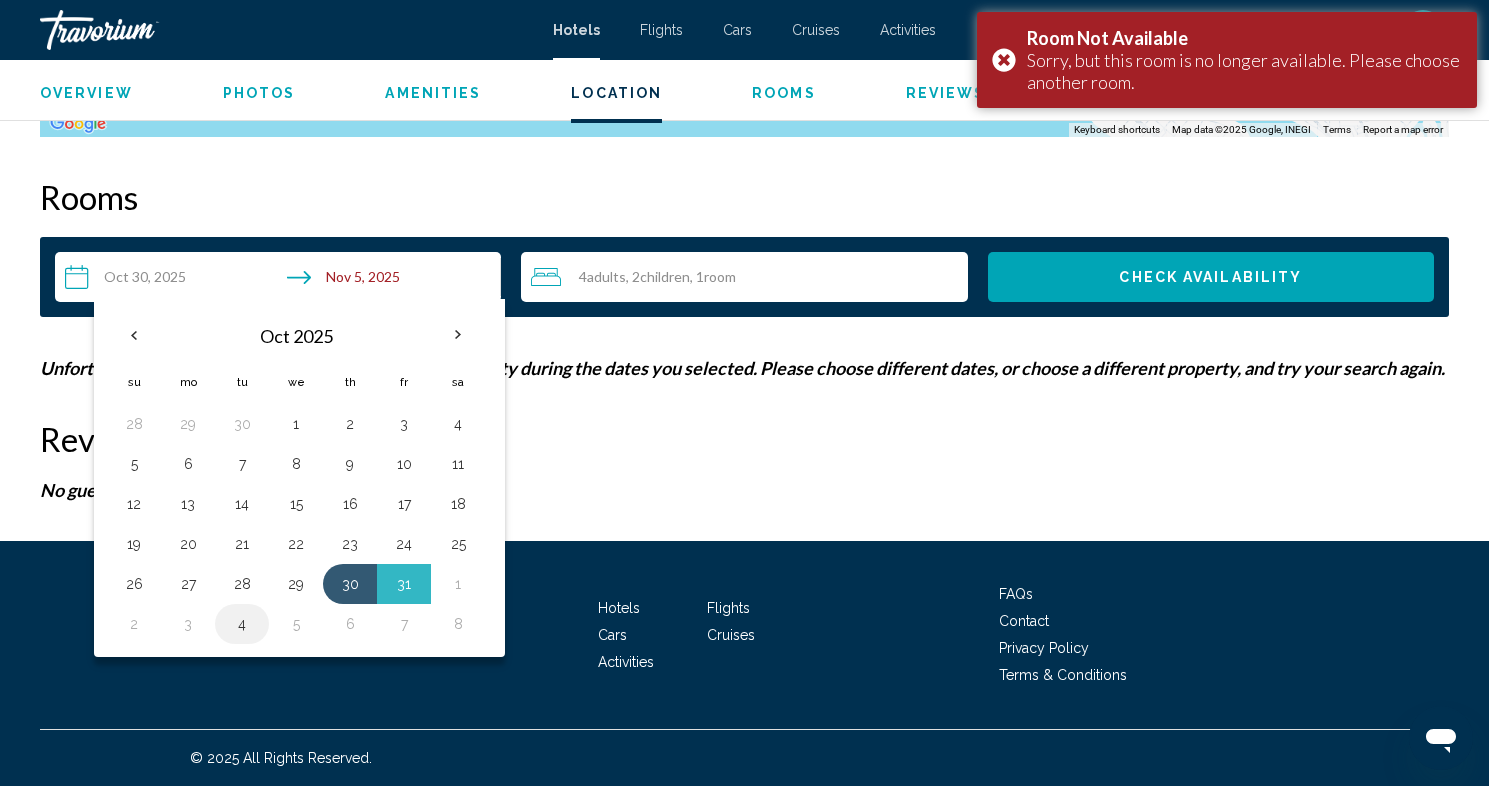 click on "4" at bounding box center (242, 624) 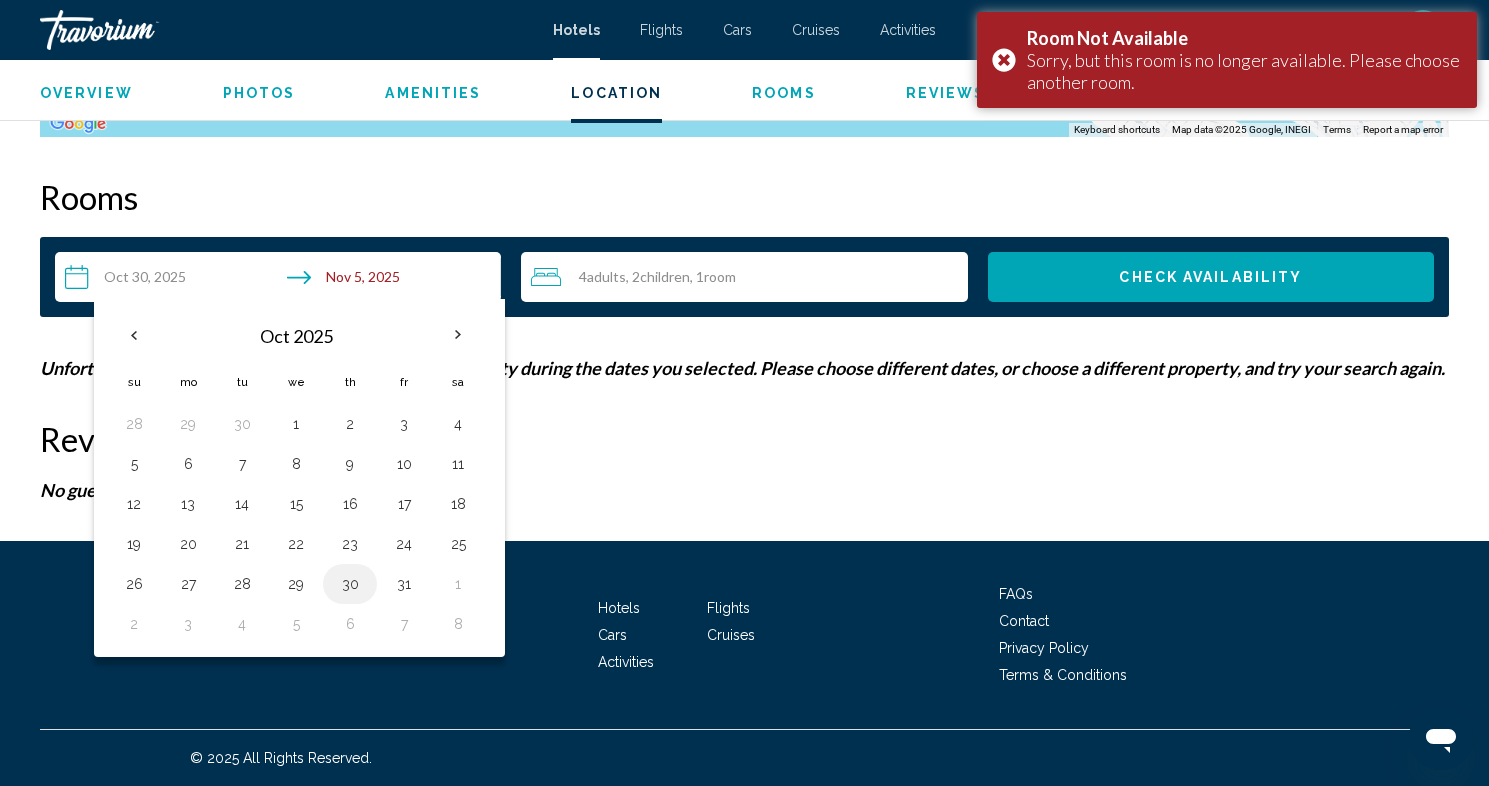 click on "30" at bounding box center (350, 584) 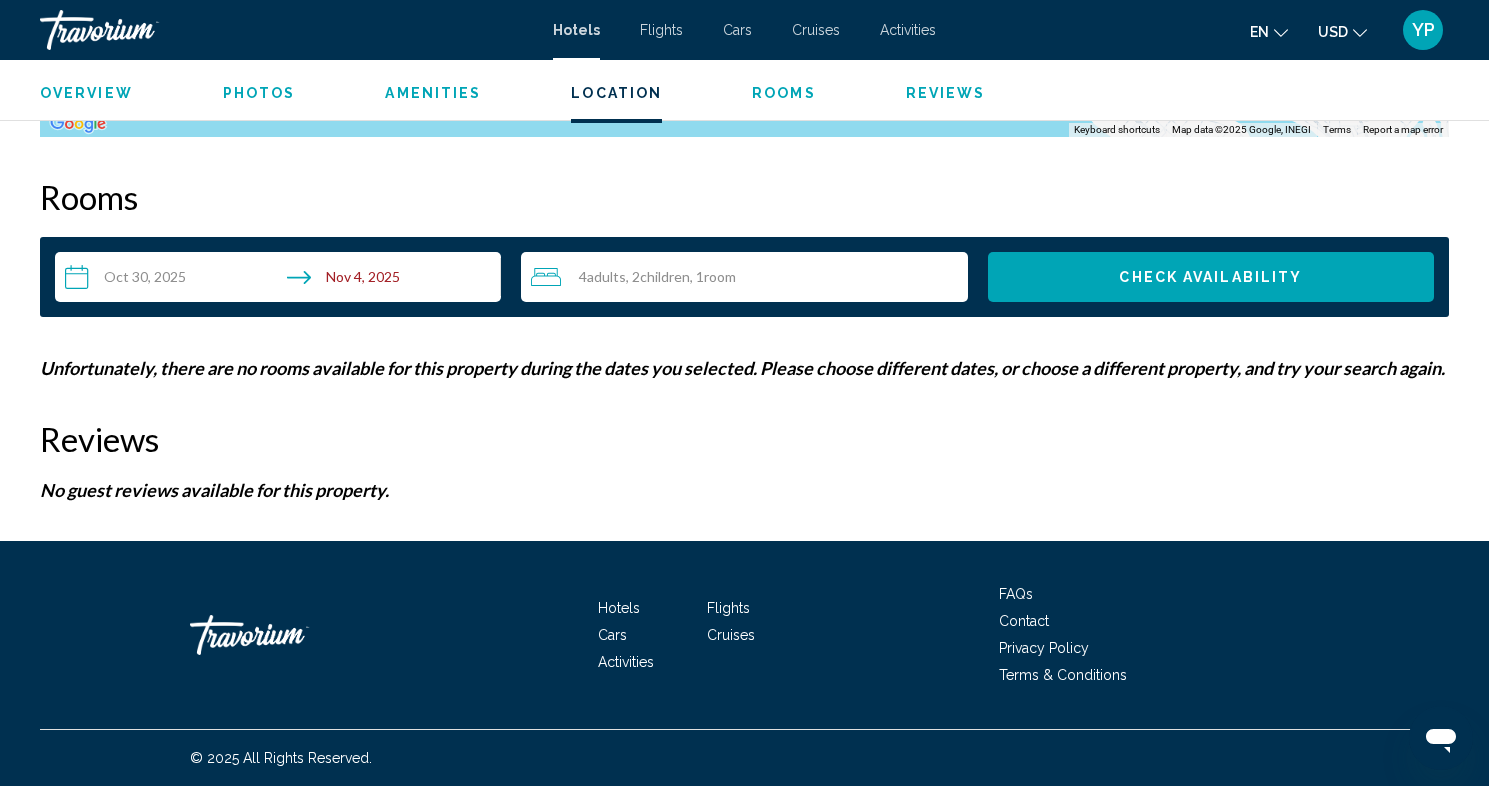 click on "4  Adult Adults , 2  Child Children , 1  Room rooms" at bounding box center [749, 277] 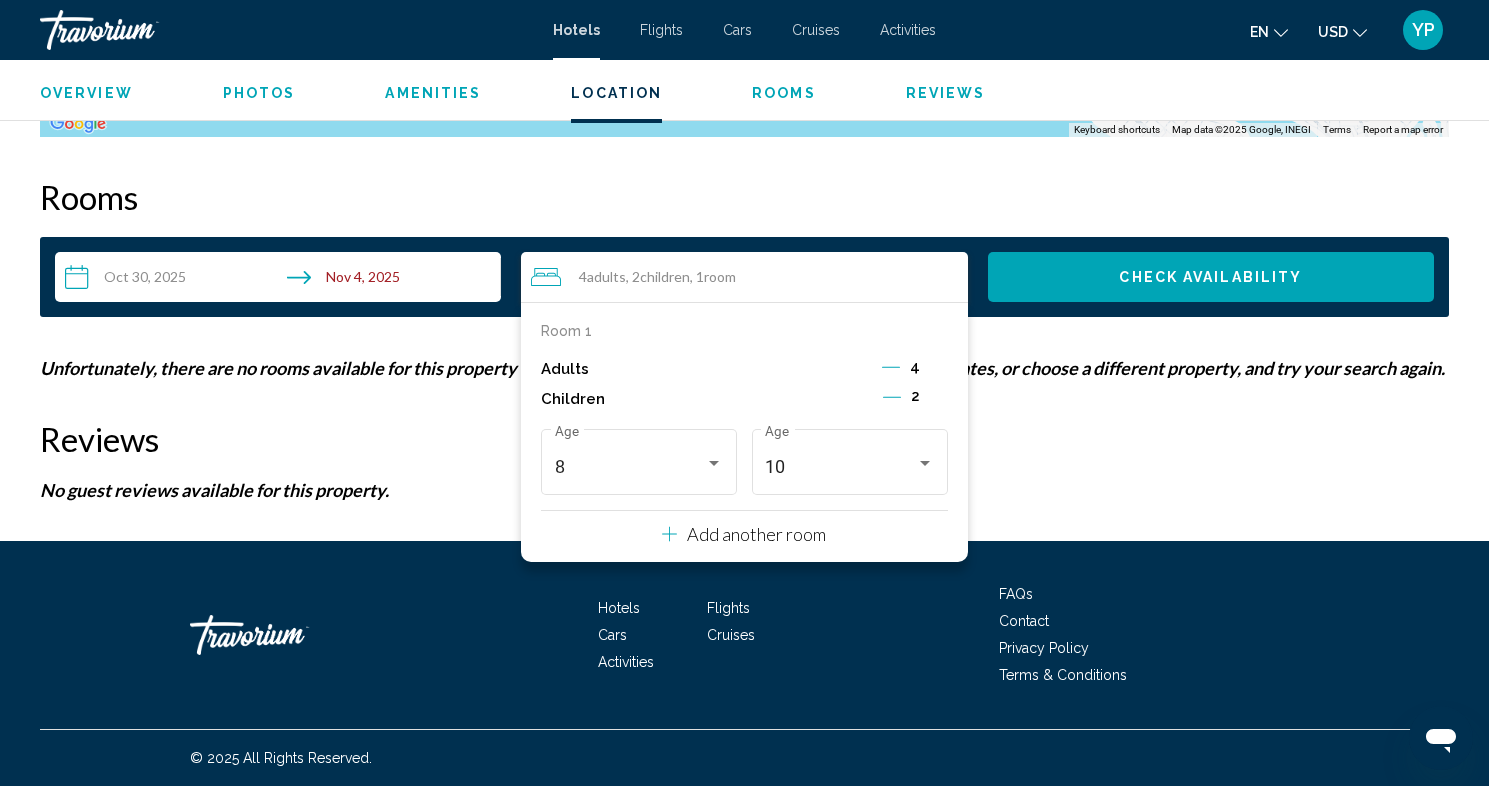click 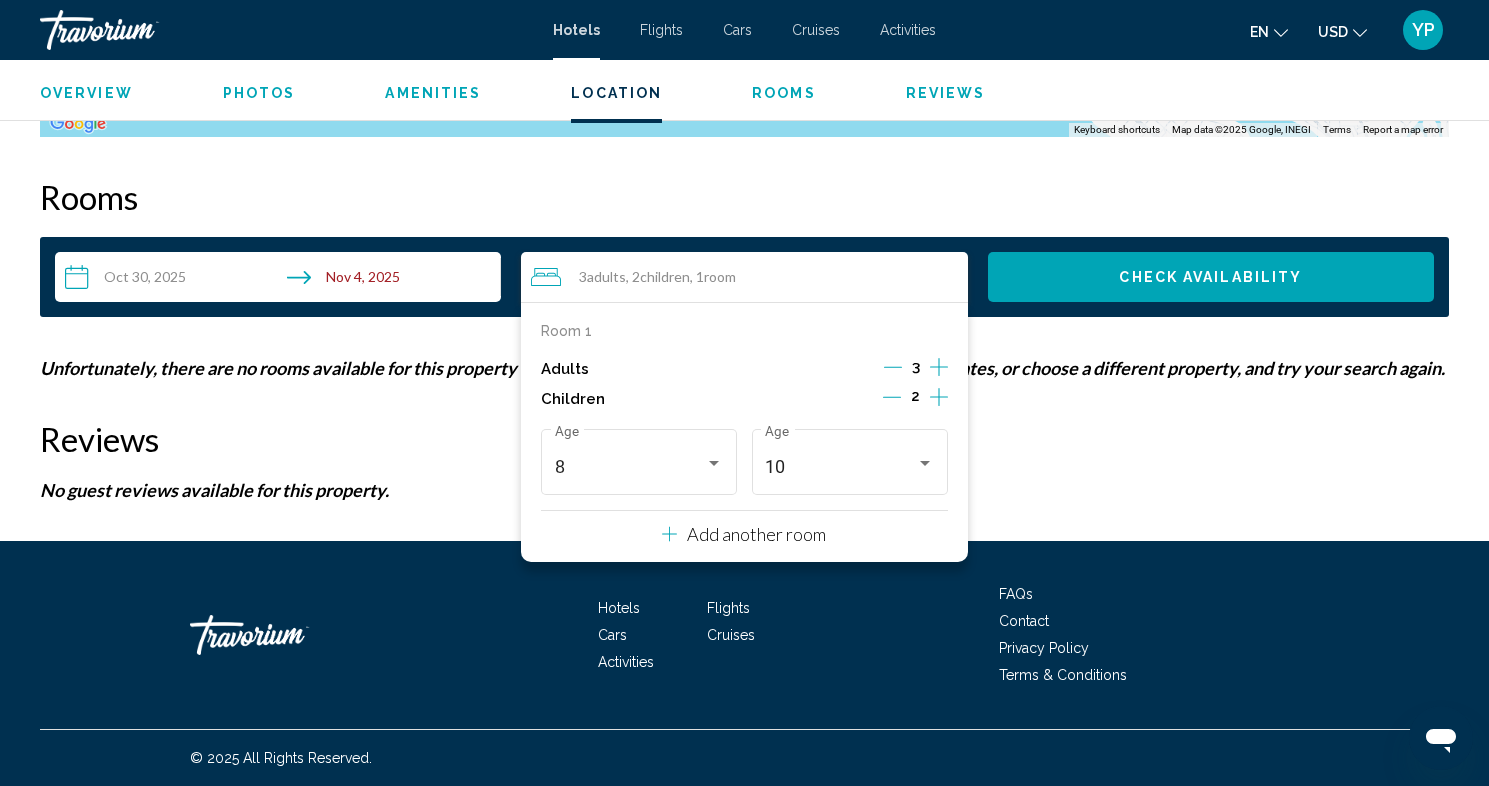 click 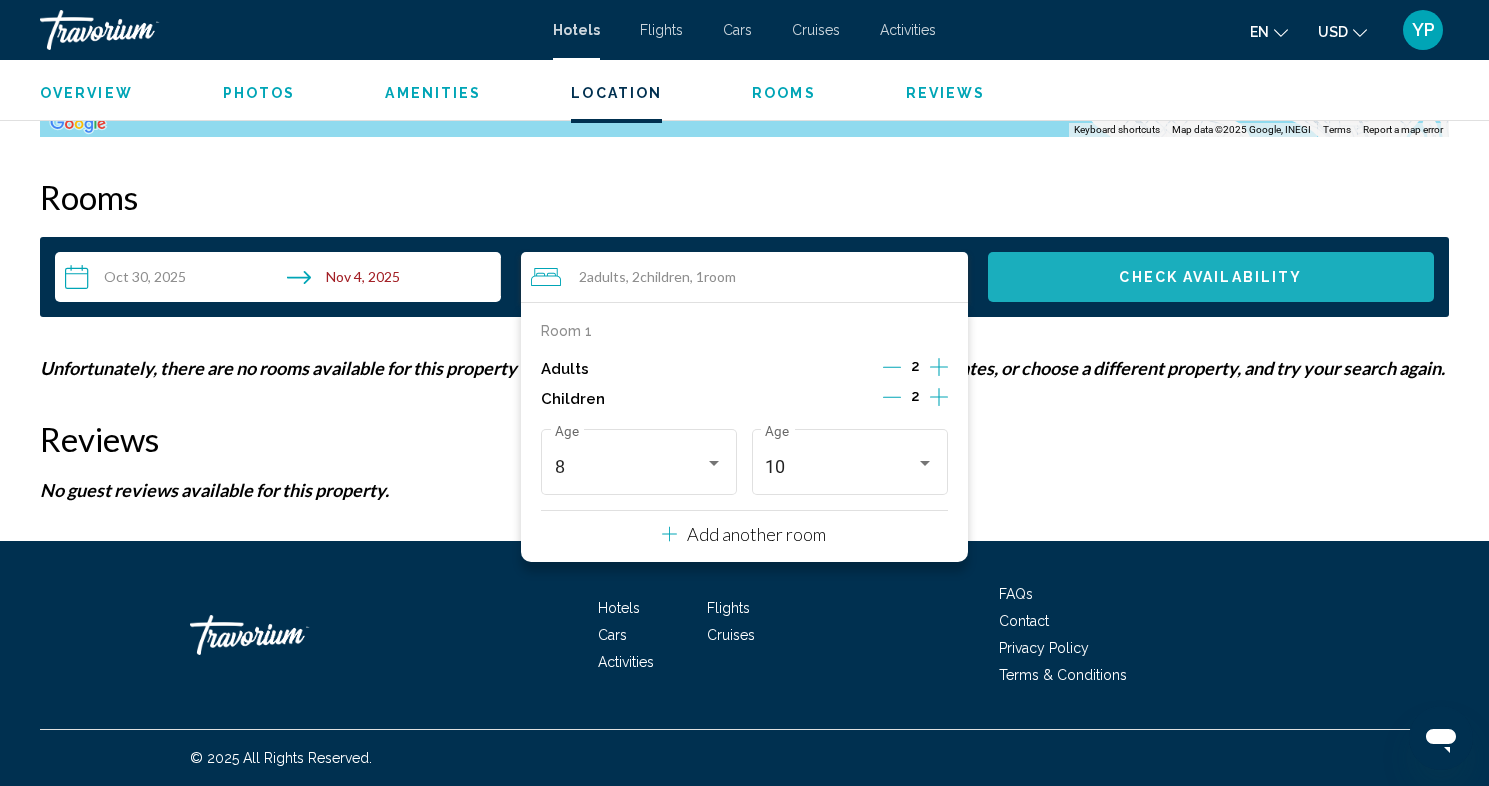click on "Check Availability" at bounding box center [1211, 277] 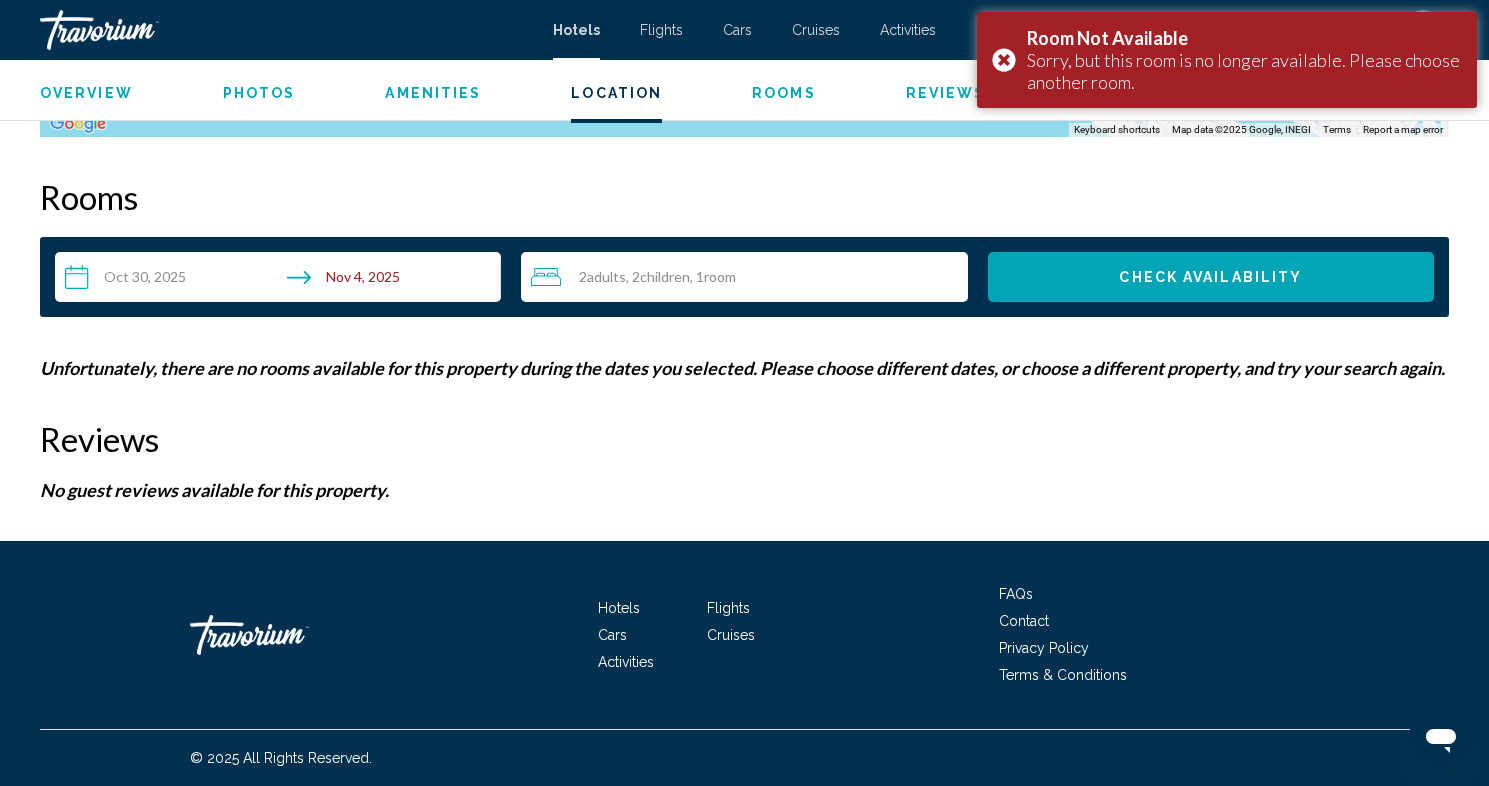 click on "Room" at bounding box center [720, 276] 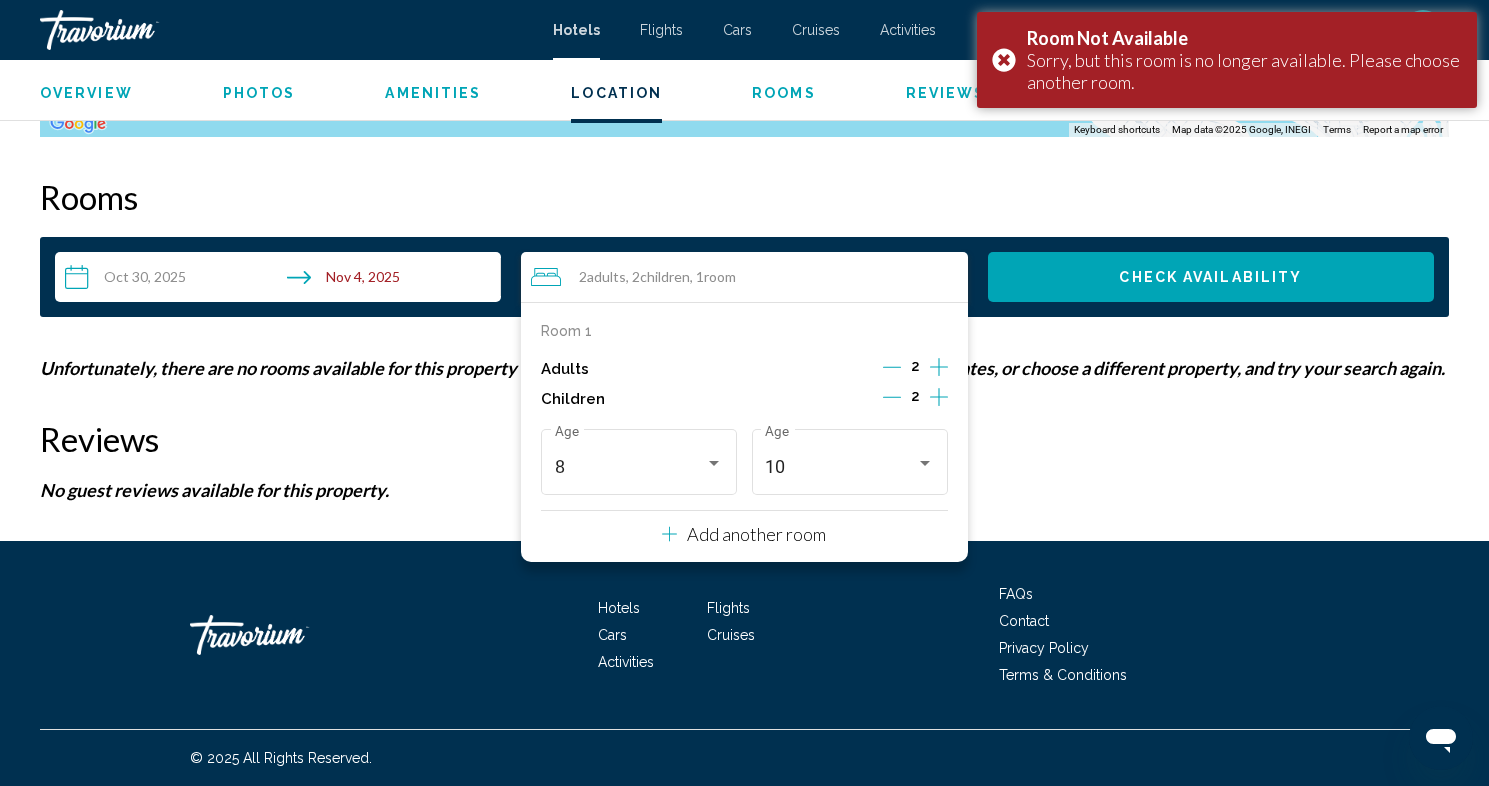 click 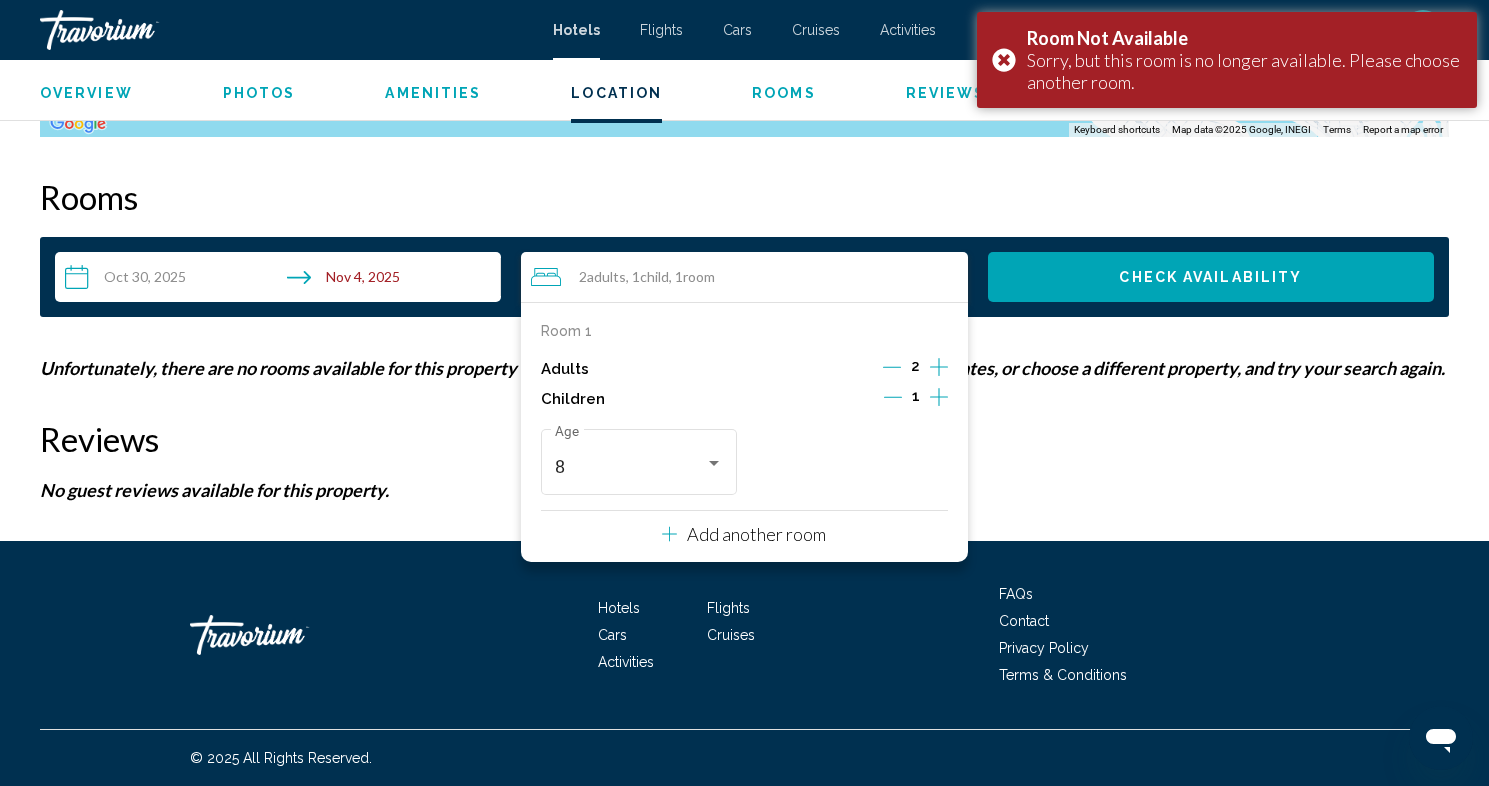 click 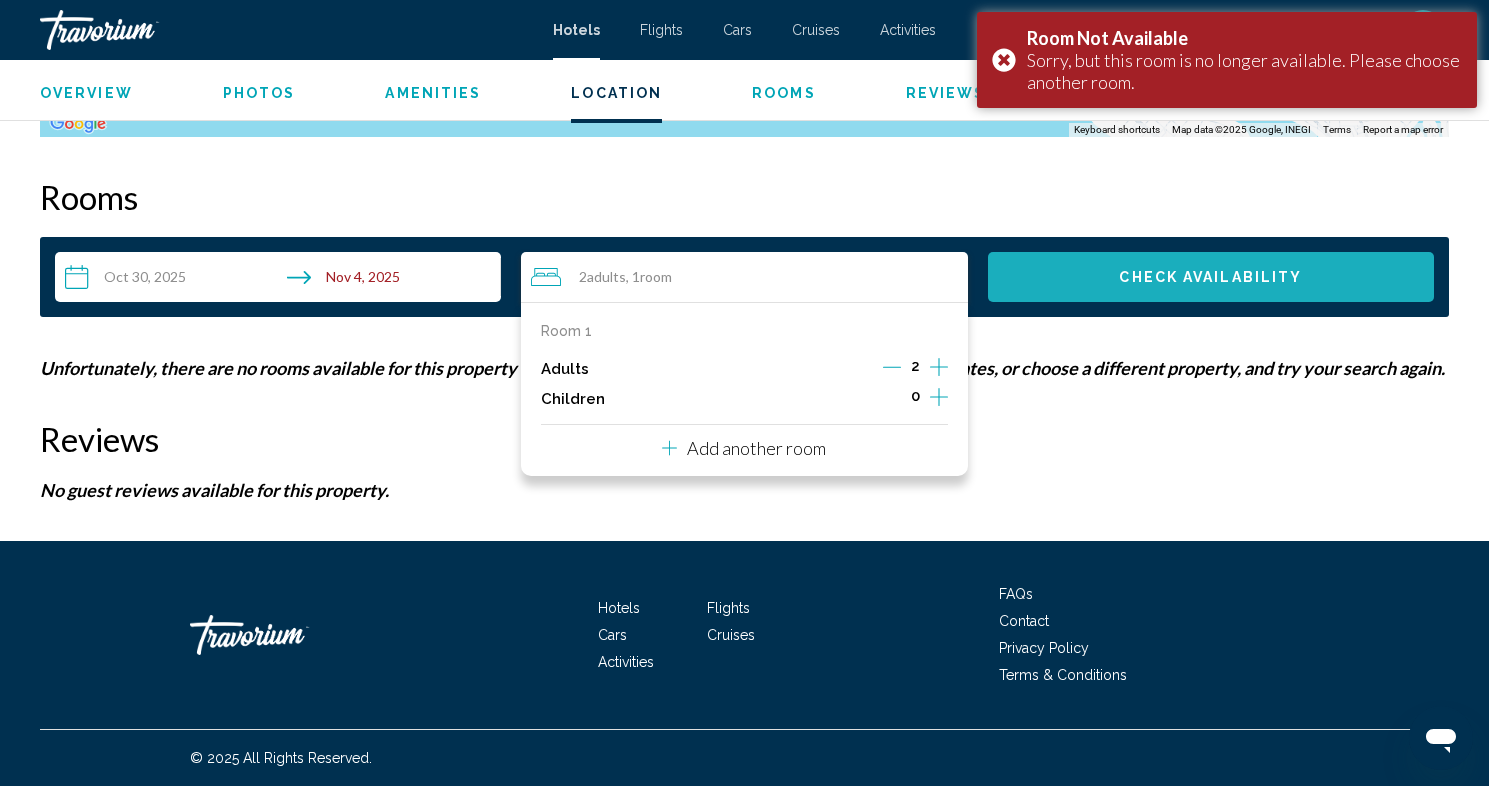 click on "Check Availability" at bounding box center (1210, 278) 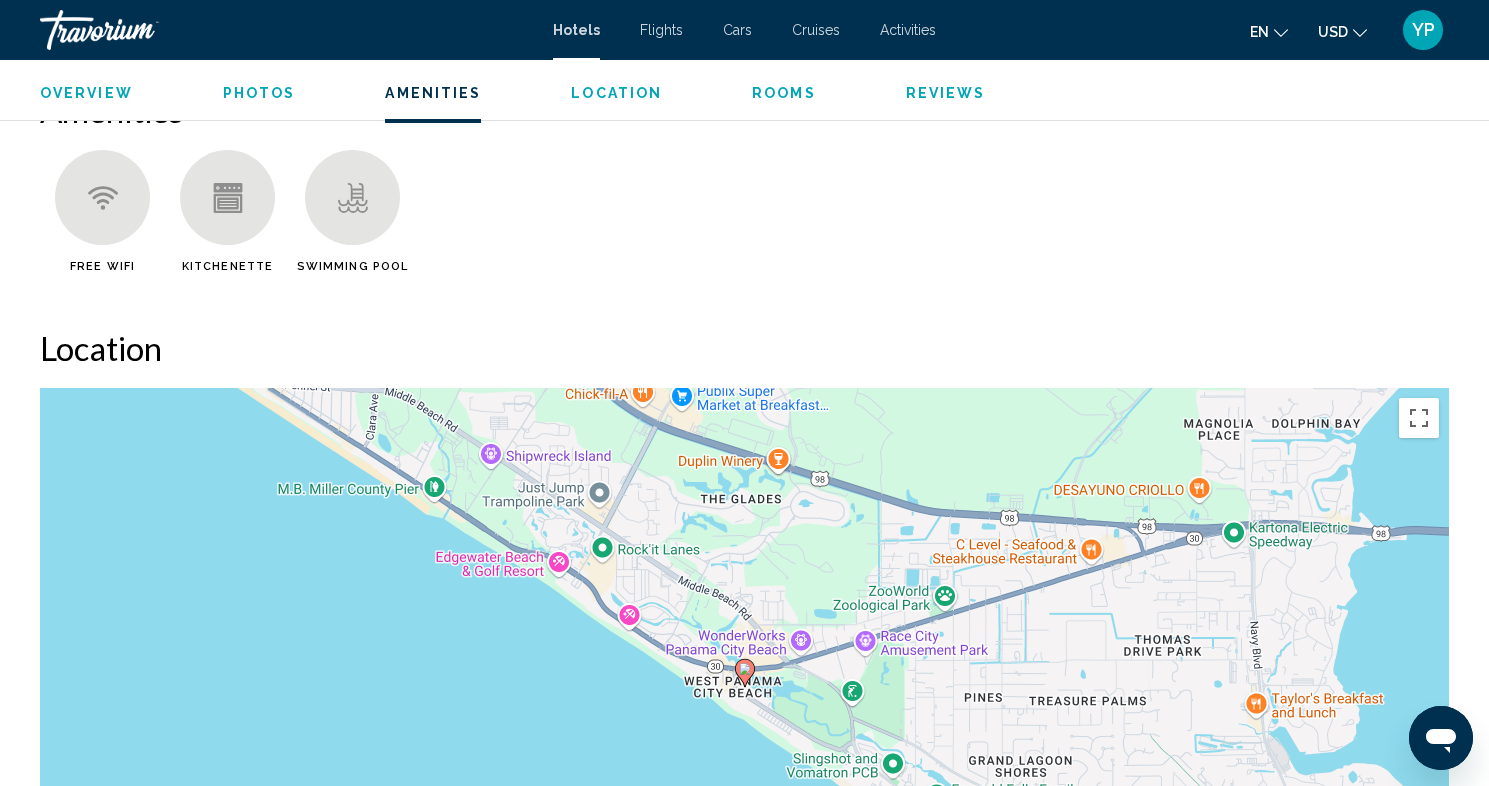 scroll, scrollTop: 1614, scrollLeft: 0, axis: vertical 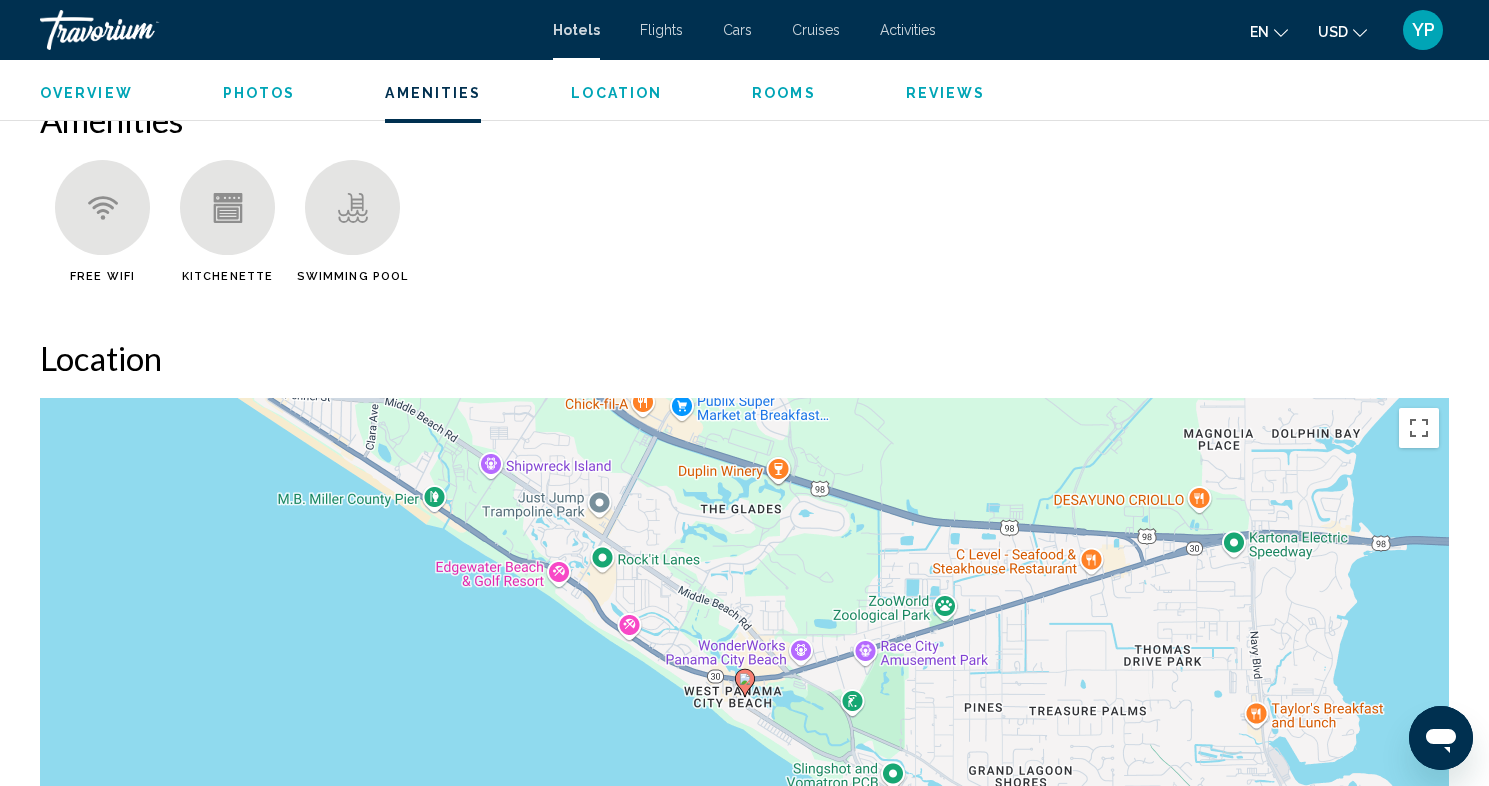click on "Overview" at bounding box center [86, 93] 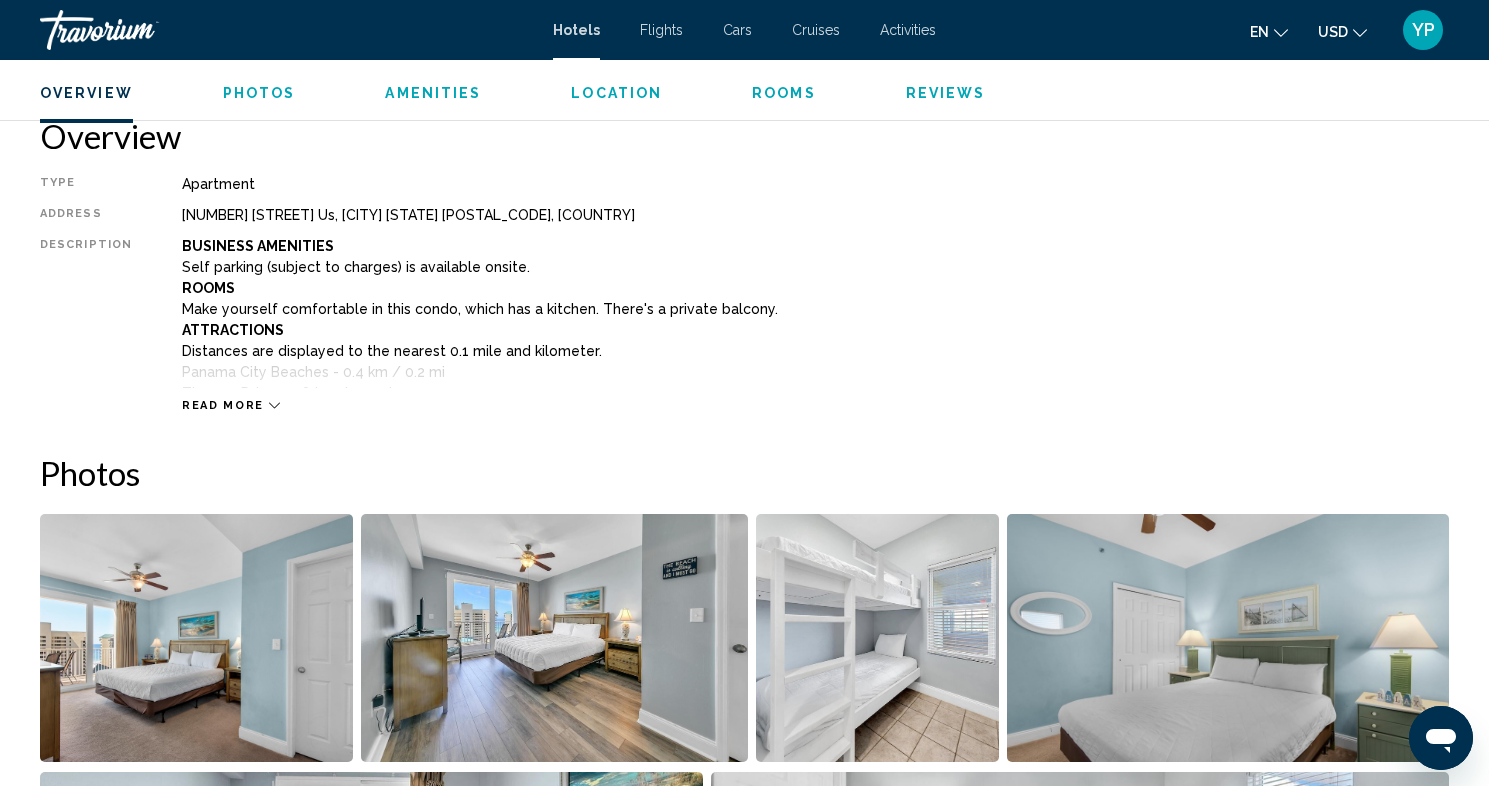 scroll, scrollTop: 641, scrollLeft: 0, axis: vertical 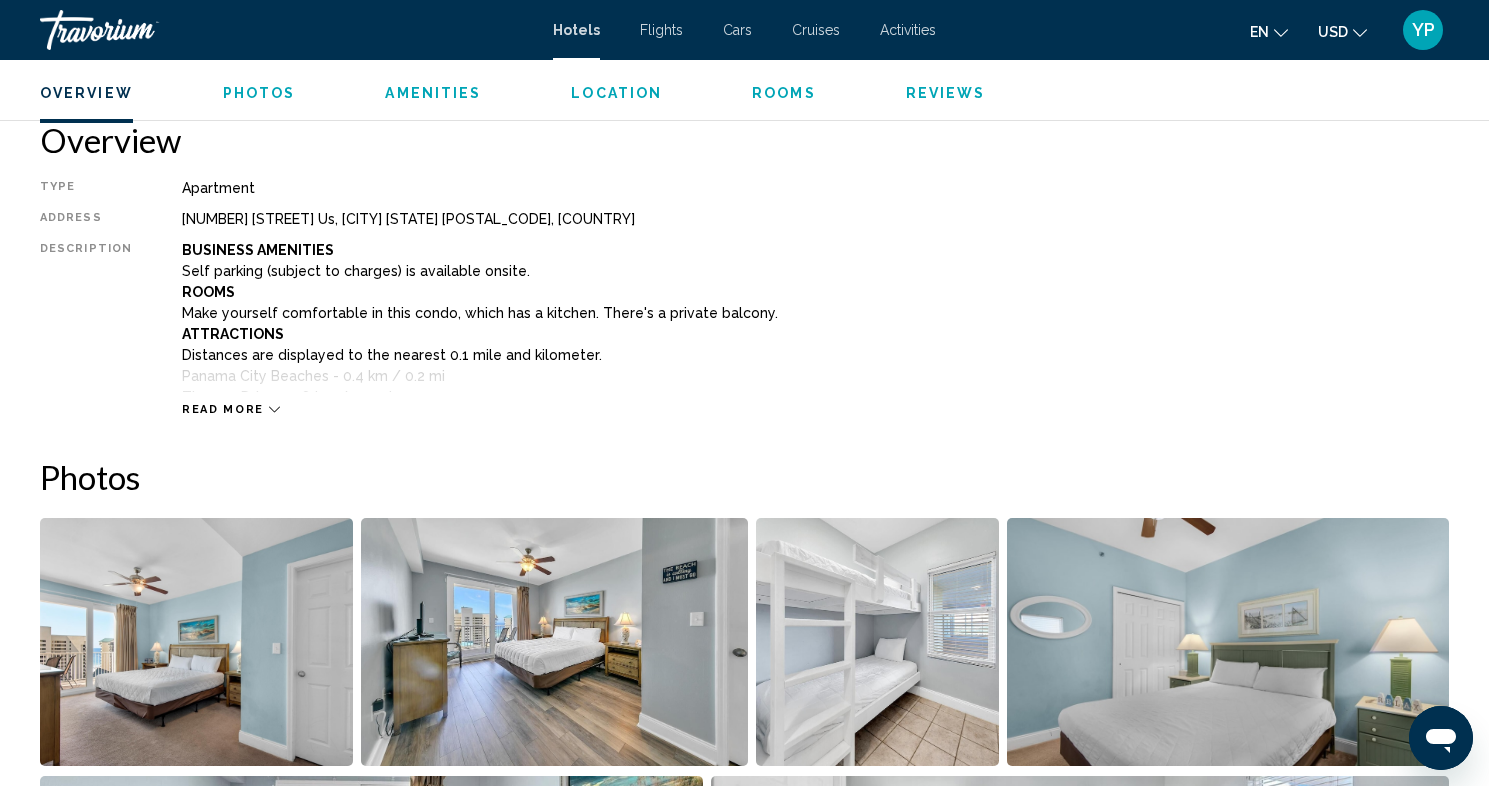 click on "Photos" at bounding box center [259, 93] 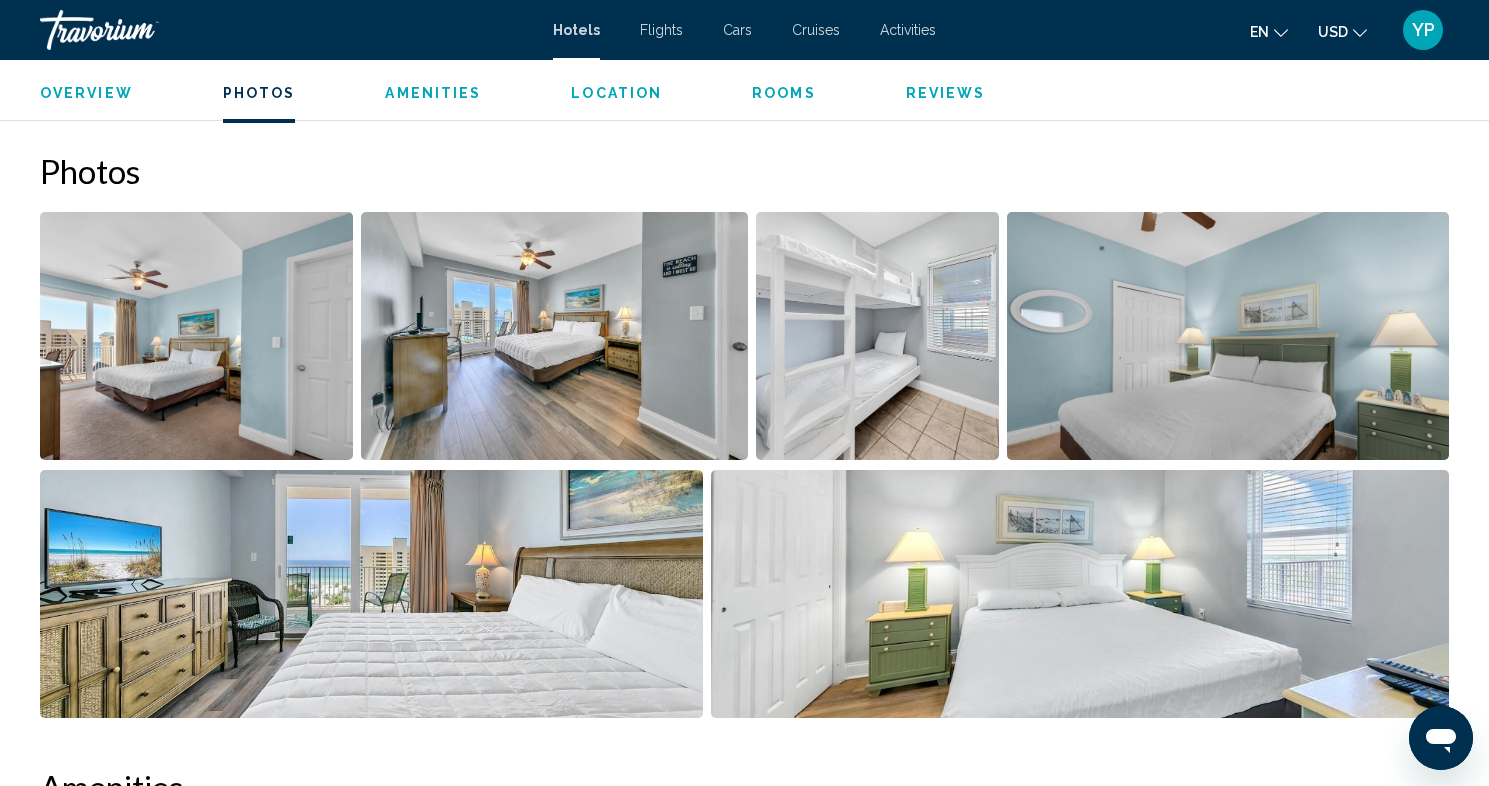 scroll, scrollTop: 978, scrollLeft: 0, axis: vertical 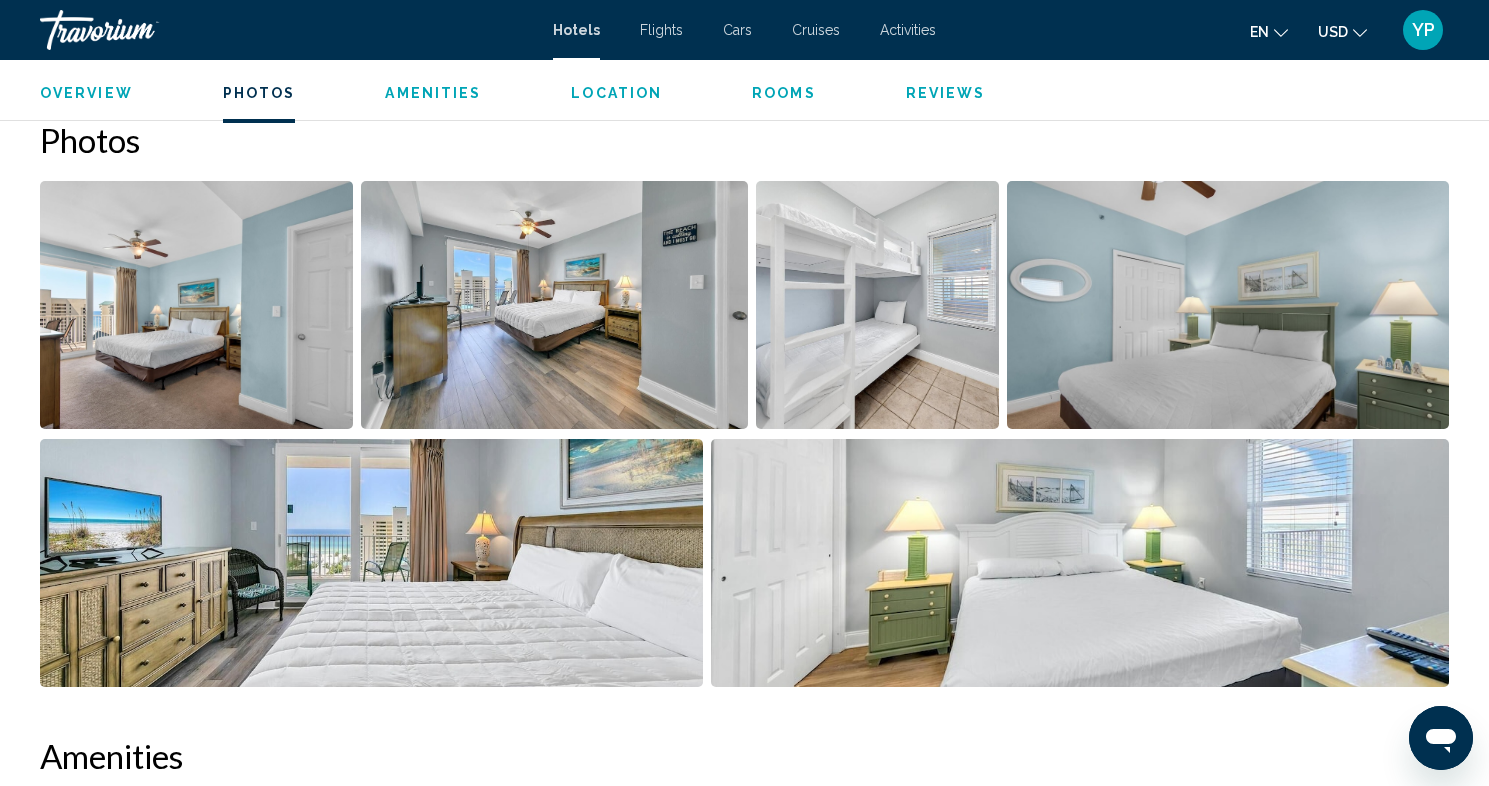 click on "Overview" at bounding box center (86, 93) 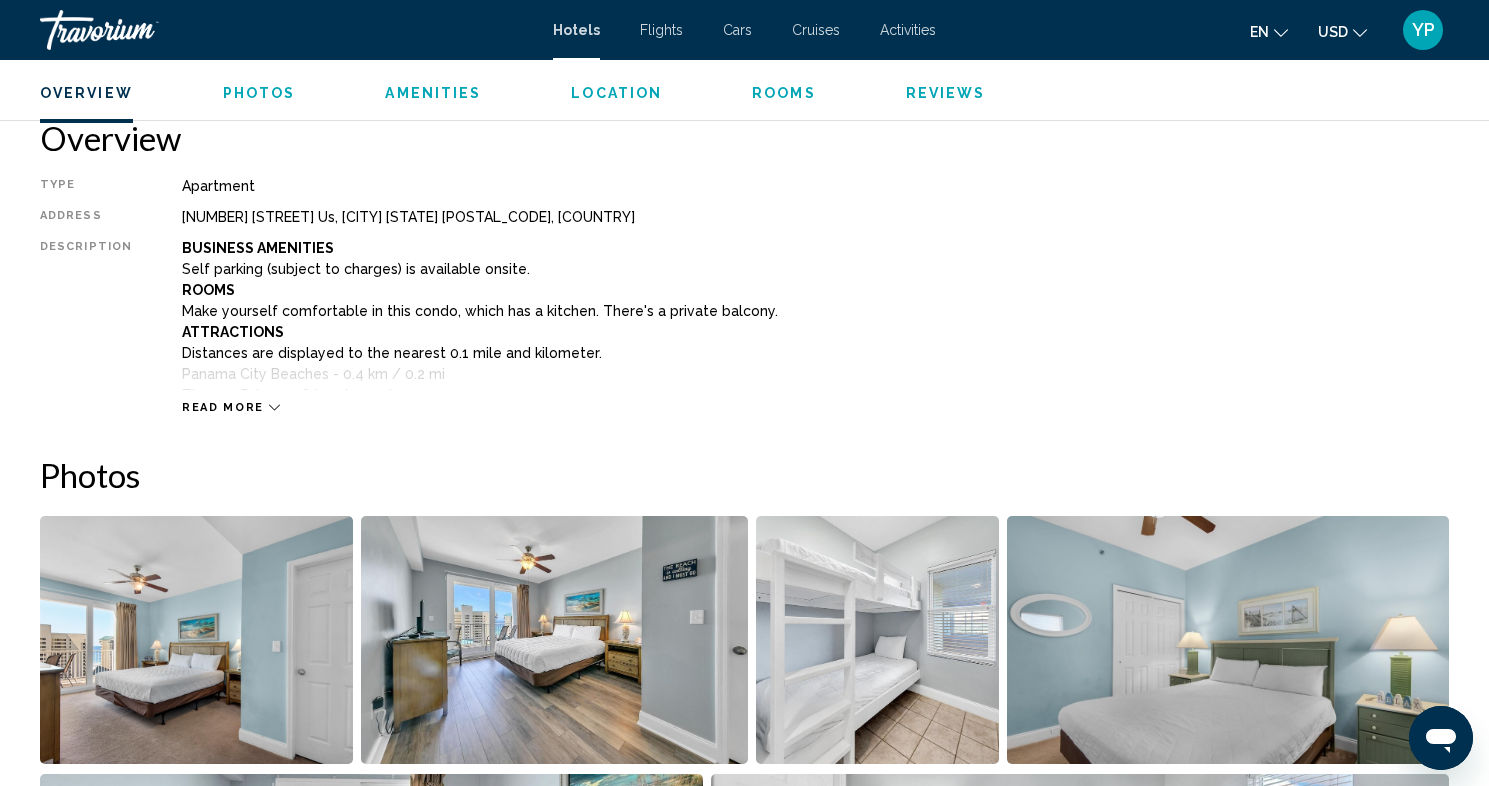 scroll, scrollTop: 641, scrollLeft: 0, axis: vertical 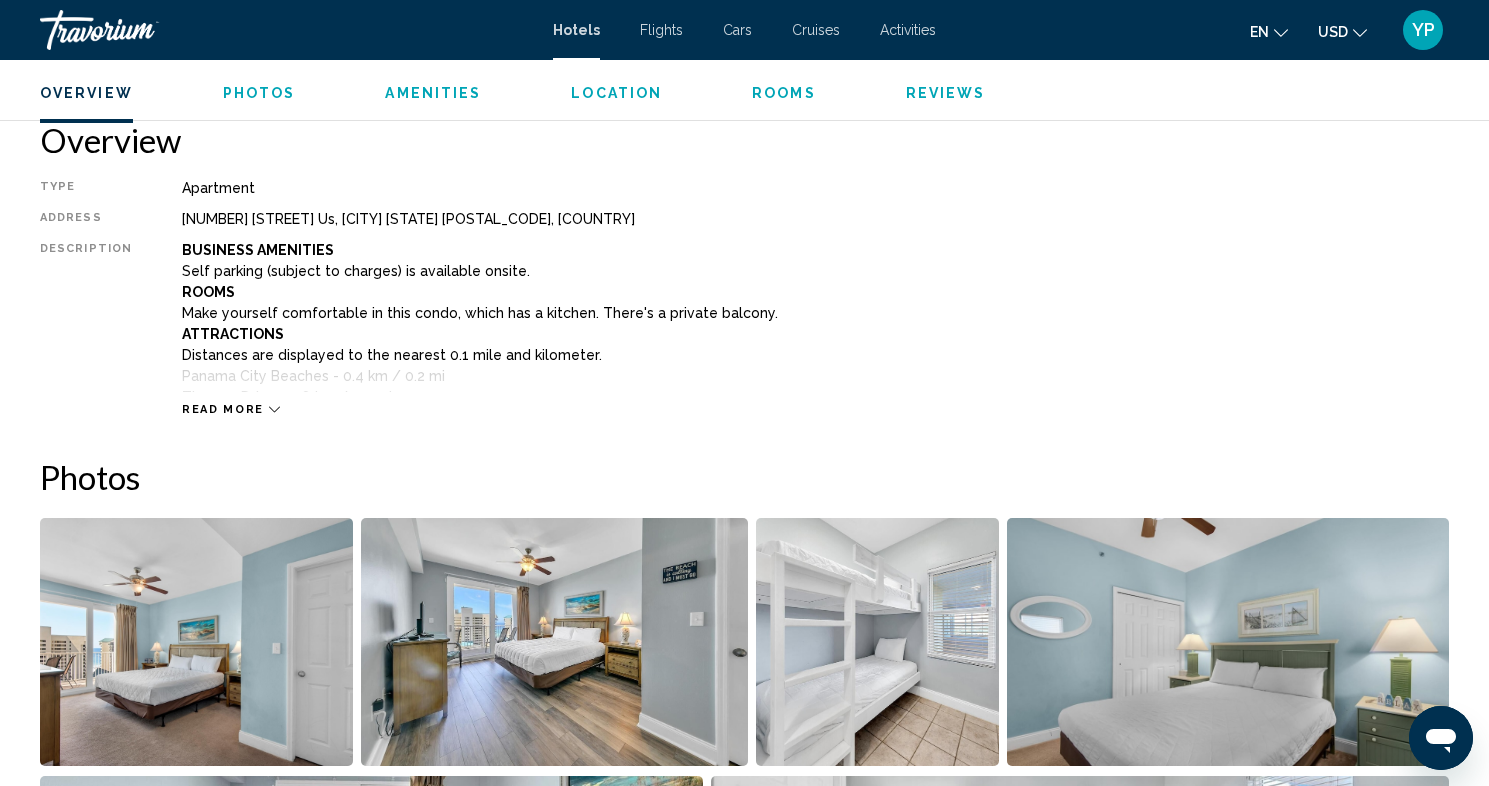 click on "Read more" at bounding box center [223, 409] 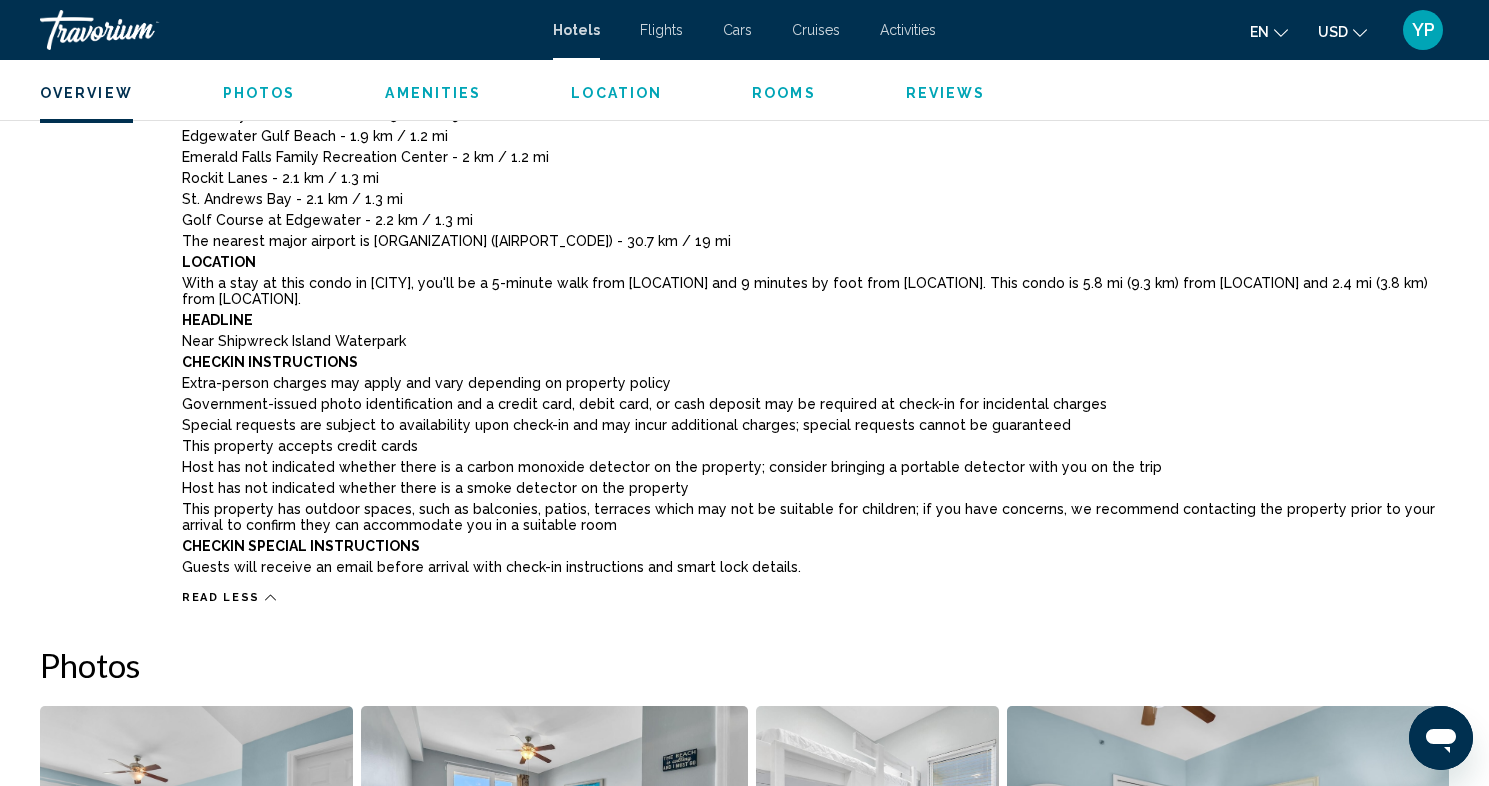 scroll, scrollTop: 1092, scrollLeft: 0, axis: vertical 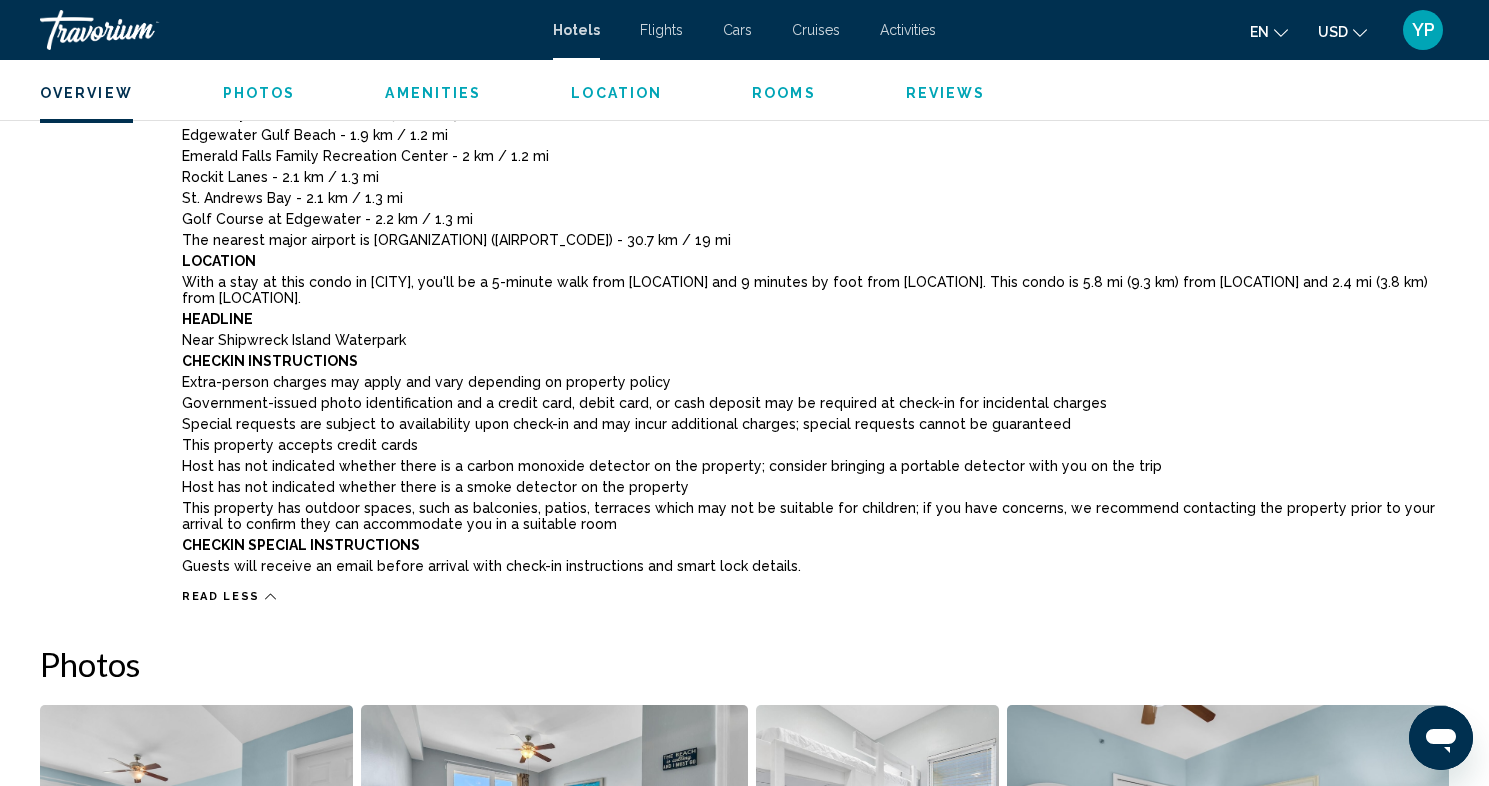 click 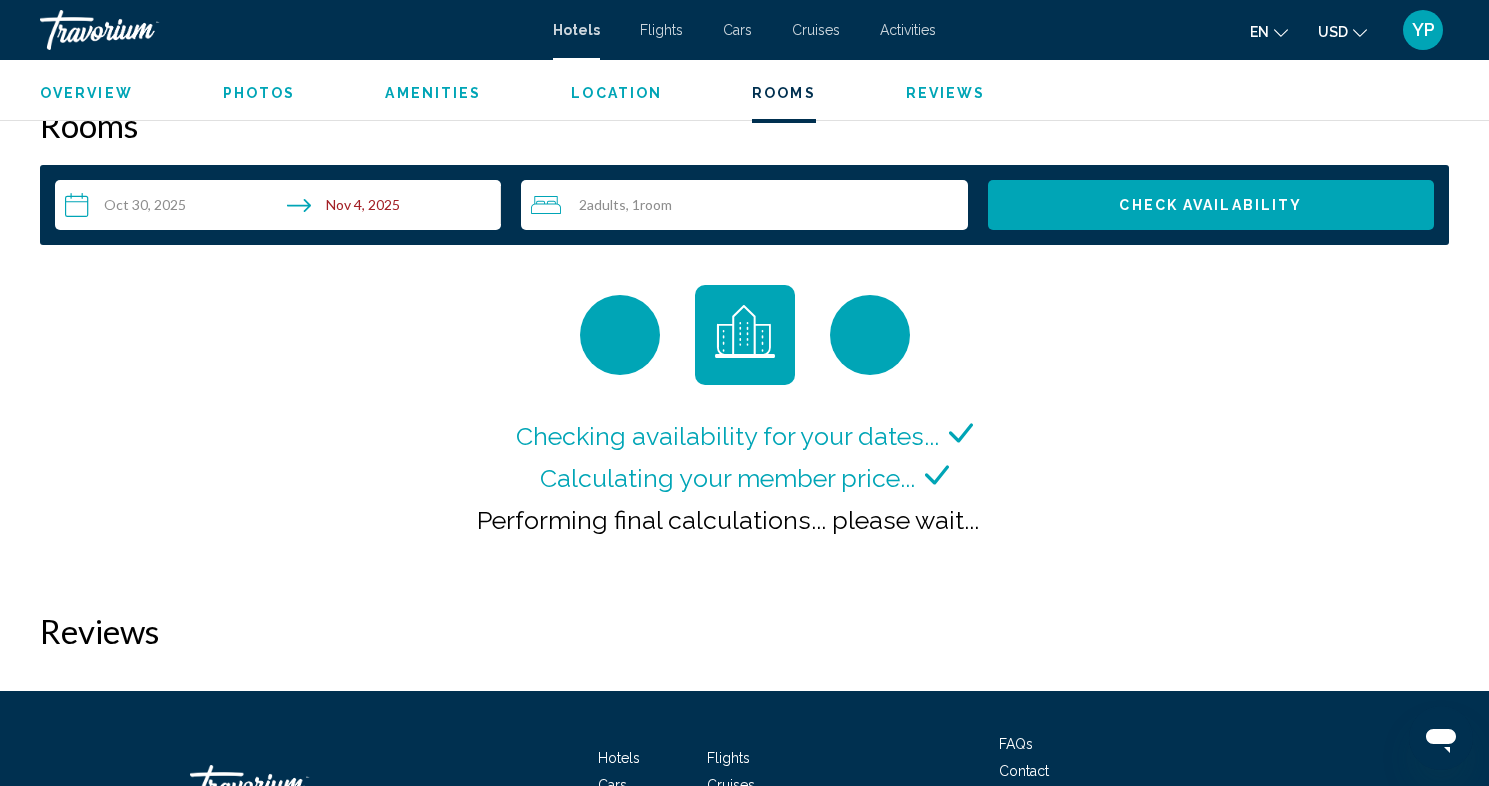 scroll, scrollTop: 2697, scrollLeft: 0, axis: vertical 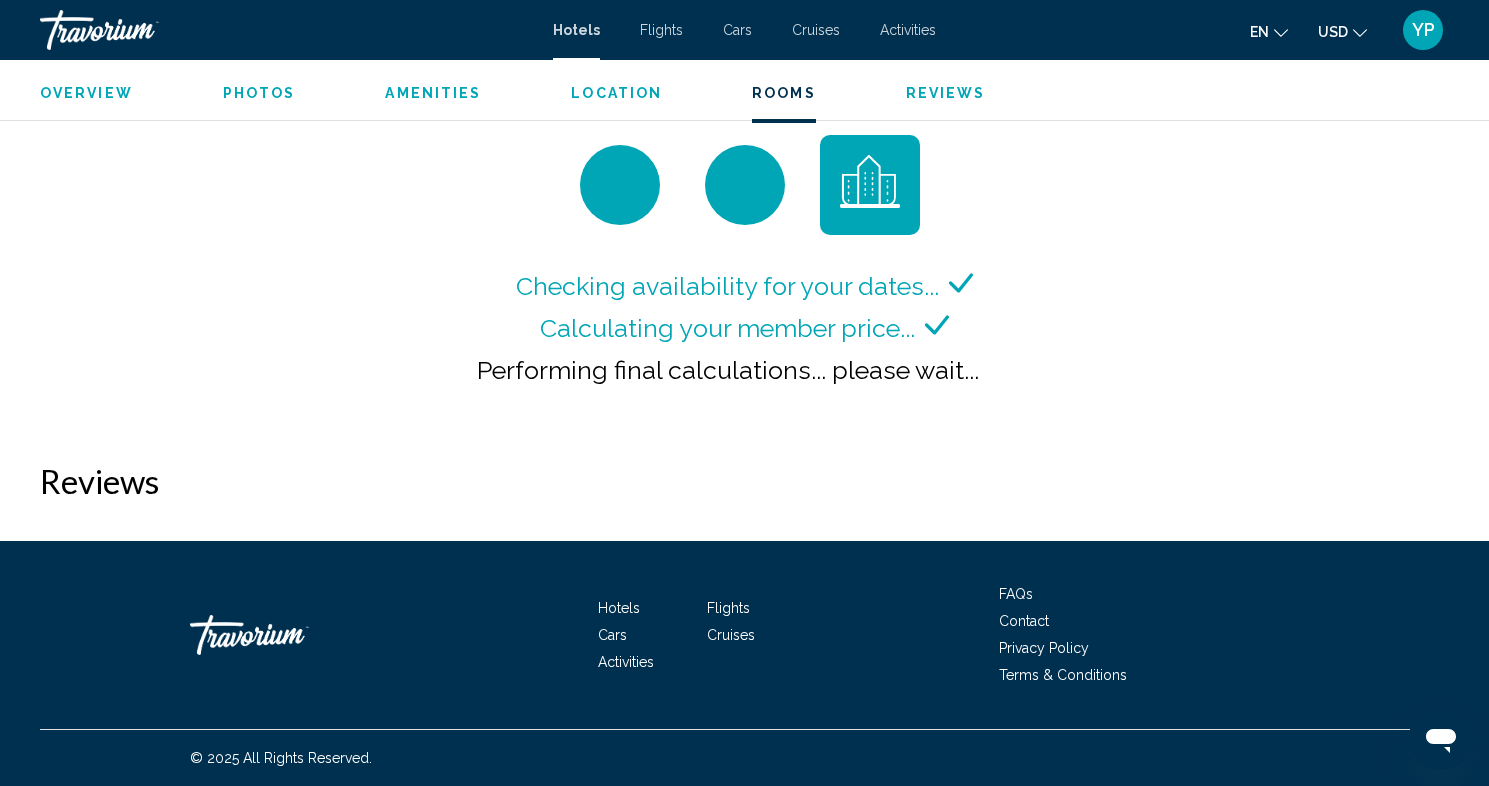 click on "Reviews" at bounding box center [946, 93] 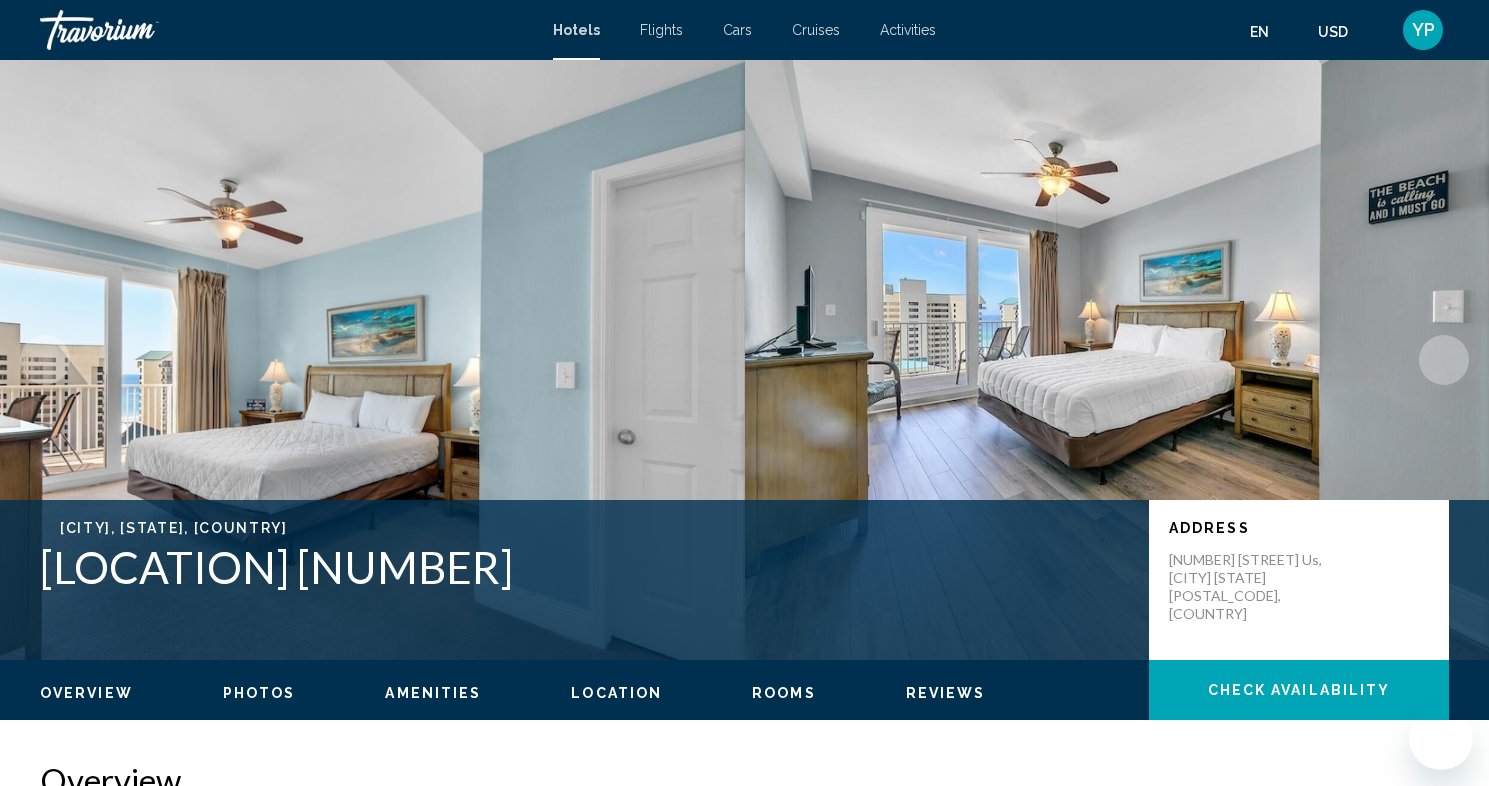 scroll, scrollTop: 0, scrollLeft: 0, axis: both 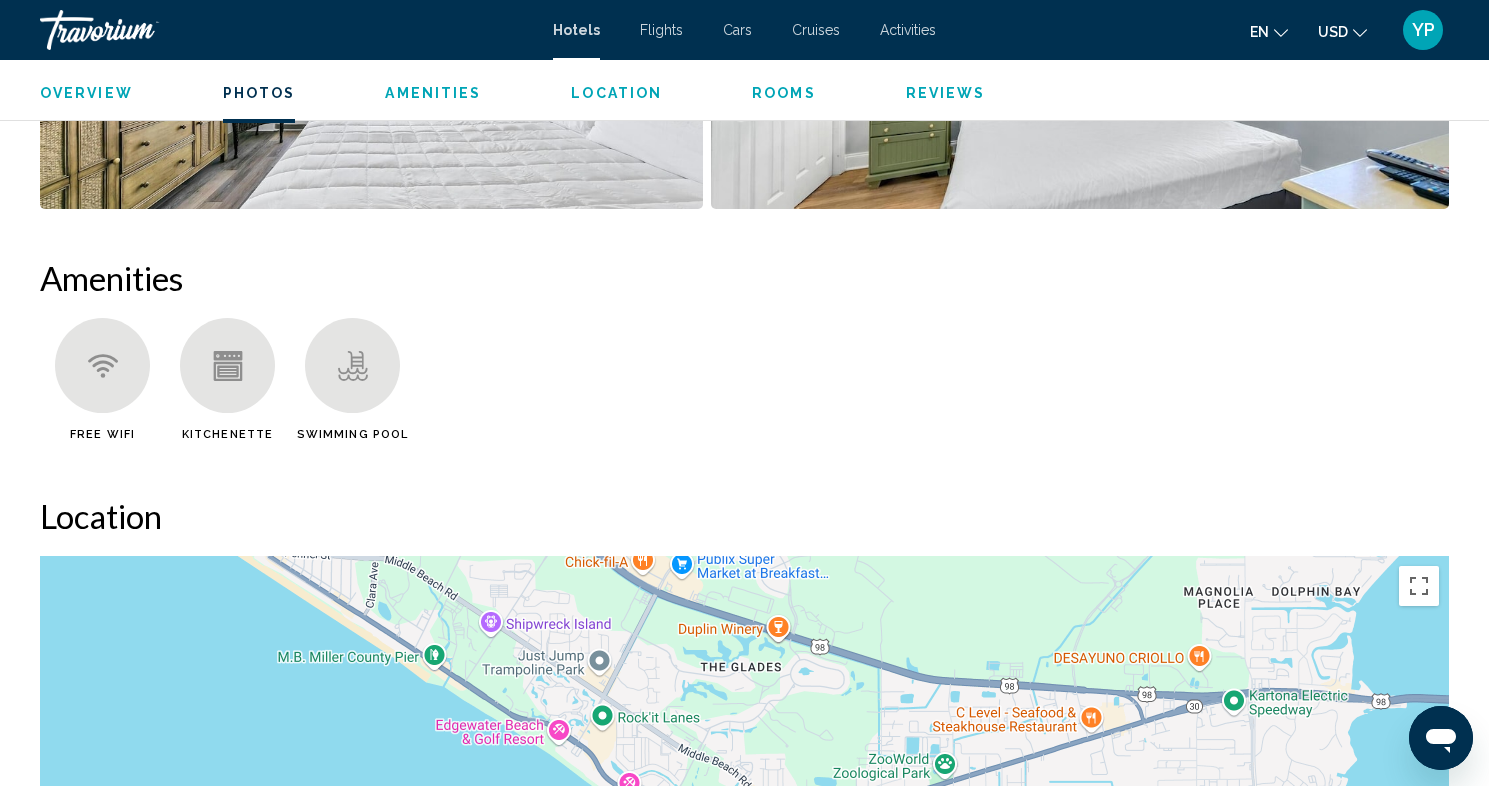 click on "Hotels Flights Cars Cruises Activities Hotels Flights Cars Cruises Activities en
English Español Français Italiano Português русский USD
USD ($) MXN (Mex$) CAD (Can$) GBP (£) EUR (€) AUD (A$) NZD (NZ$) CNY (CN¥) YP Login" at bounding box center [744, 30] 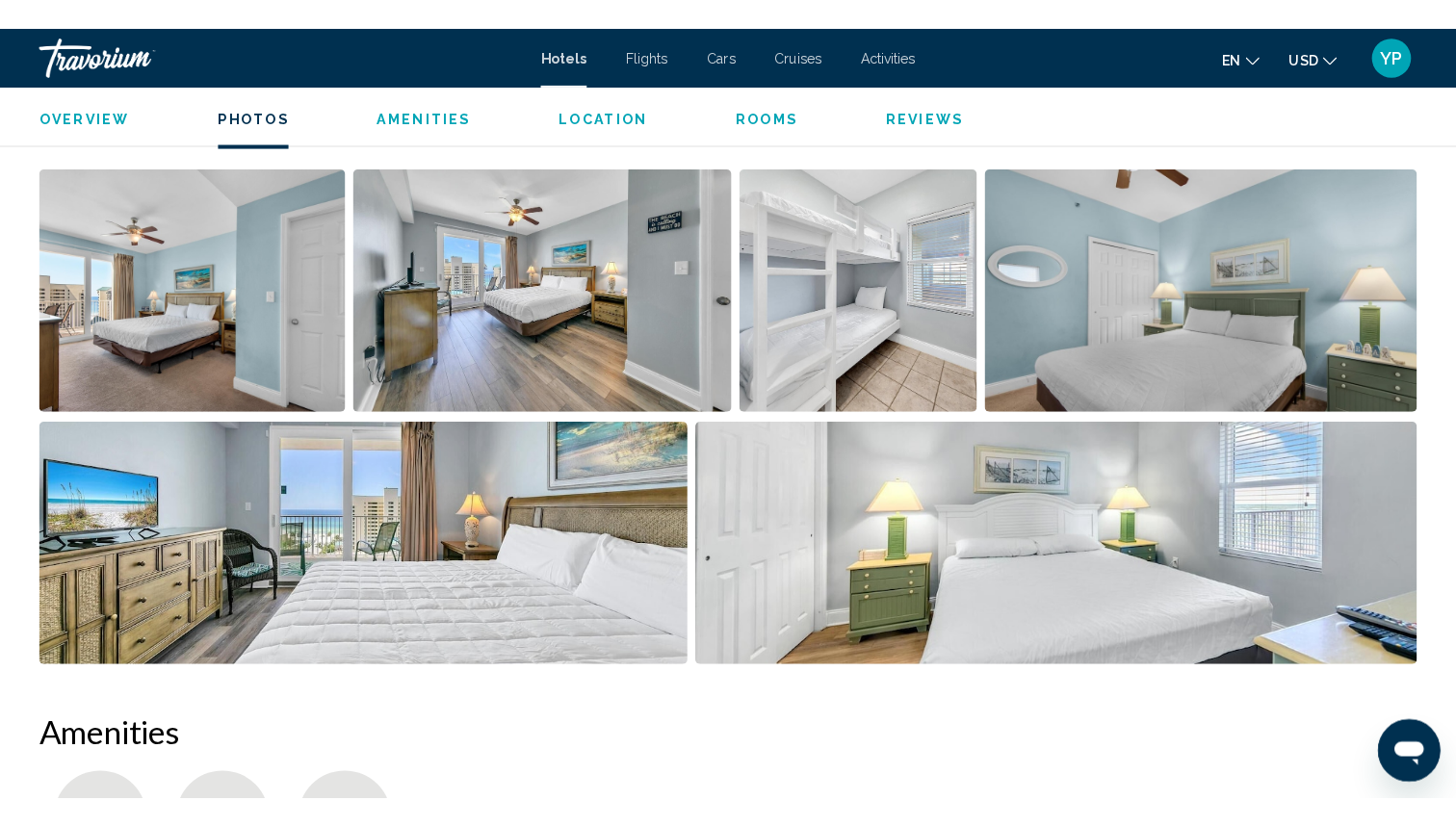 scroll, scrollTop: 962, scrollLeft: 0, axis: vertical 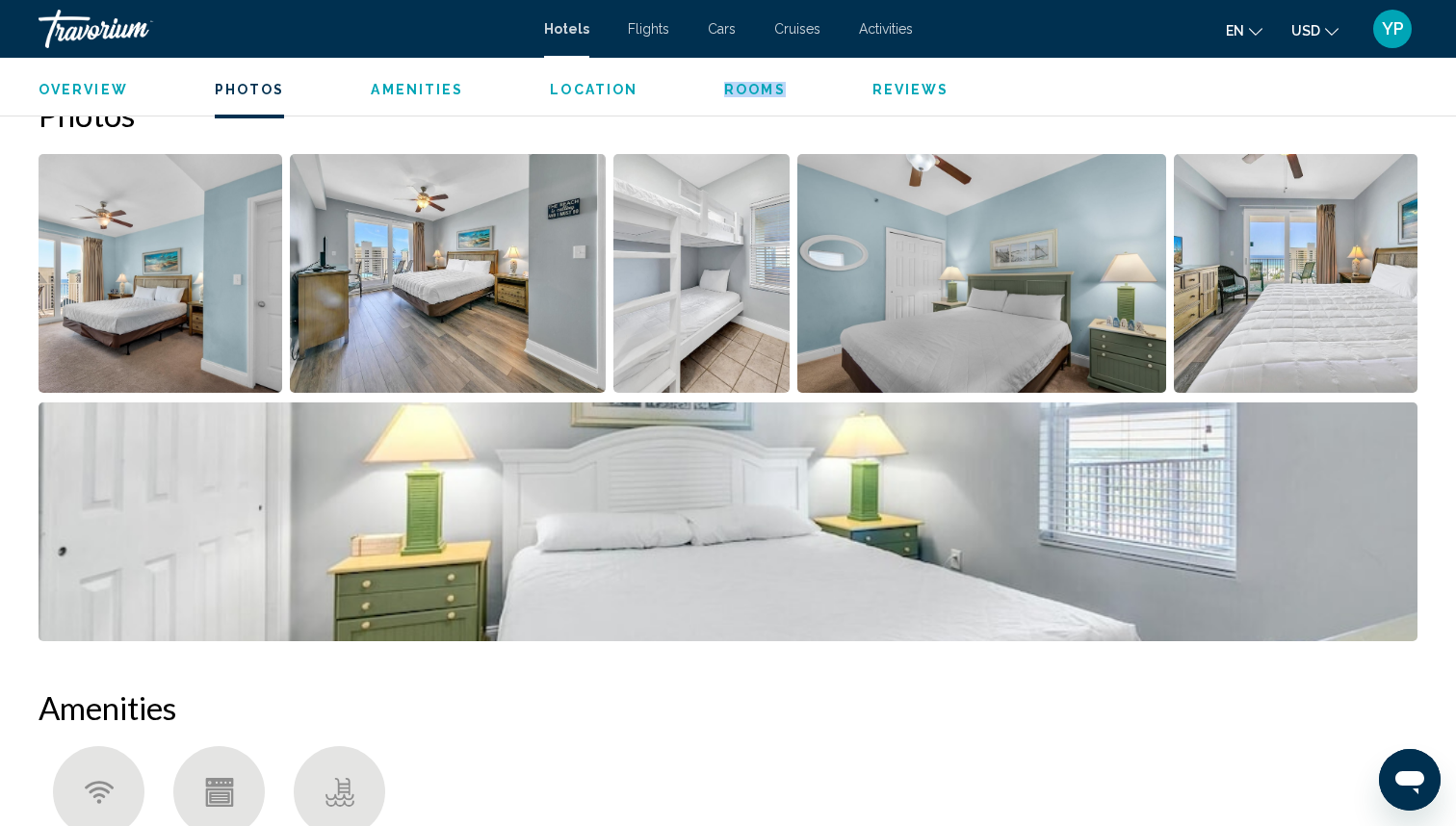 drag, startPoint x: 692, startPoint y: 86, endPoint x: 795, endPoint y: 78, distance: 103.310212 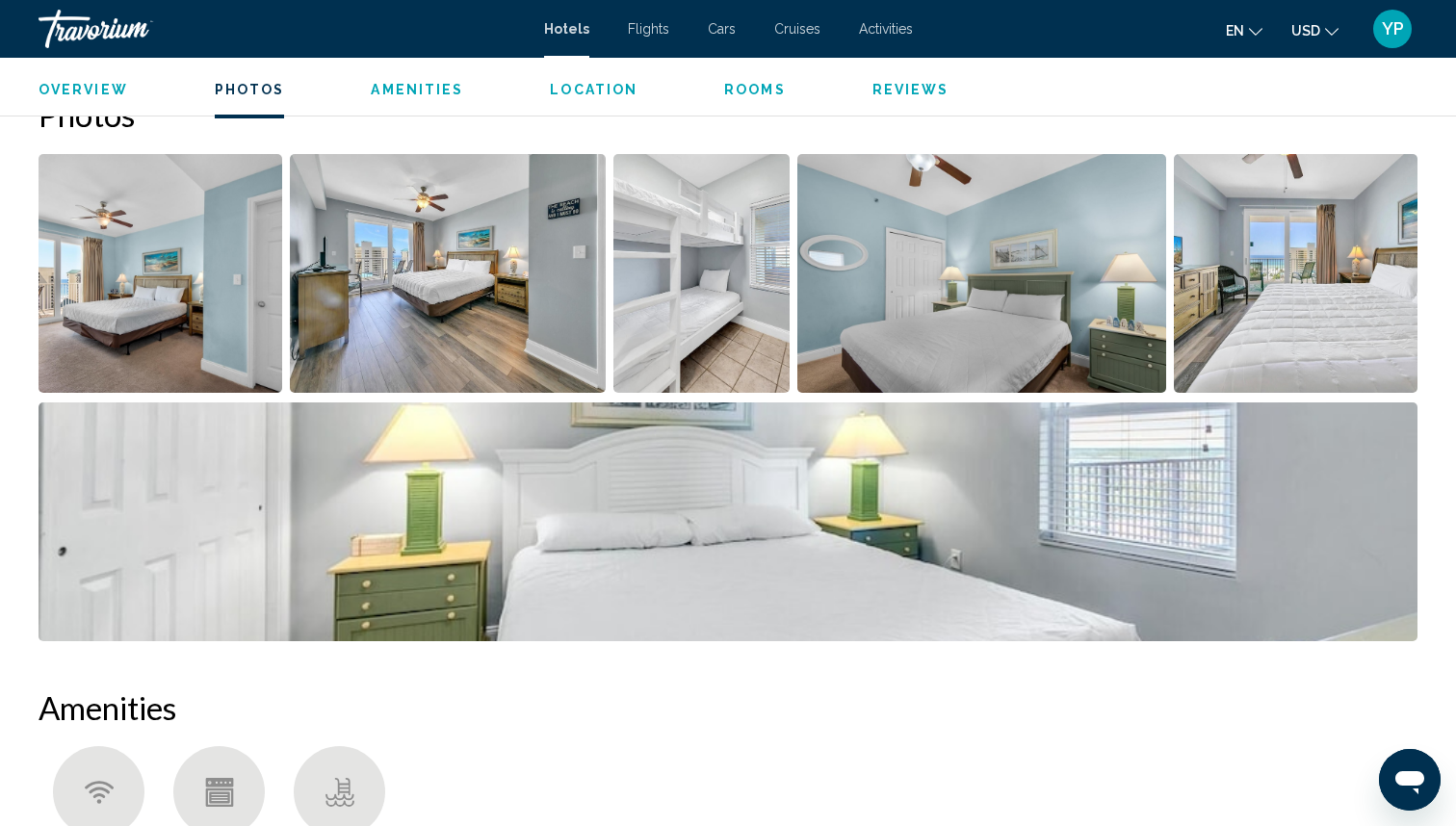 click on "Overview
Photos
Amenities
Location
Rooms
Reviews
Check Availability" 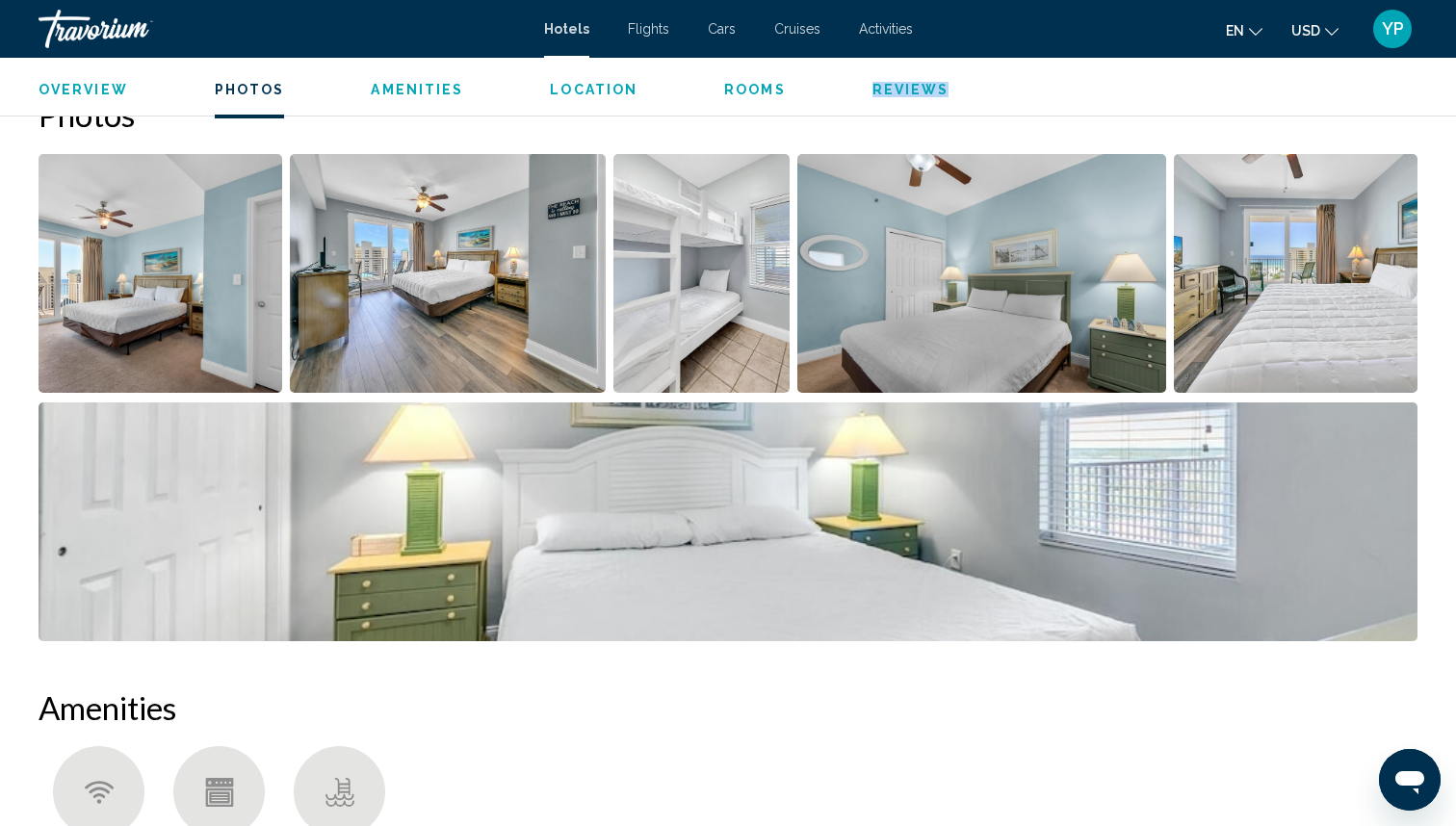drag, startPoint x: 823, startPoint y: 77, endPoint x: 955, endPoint y: 95, distance: 133.22162 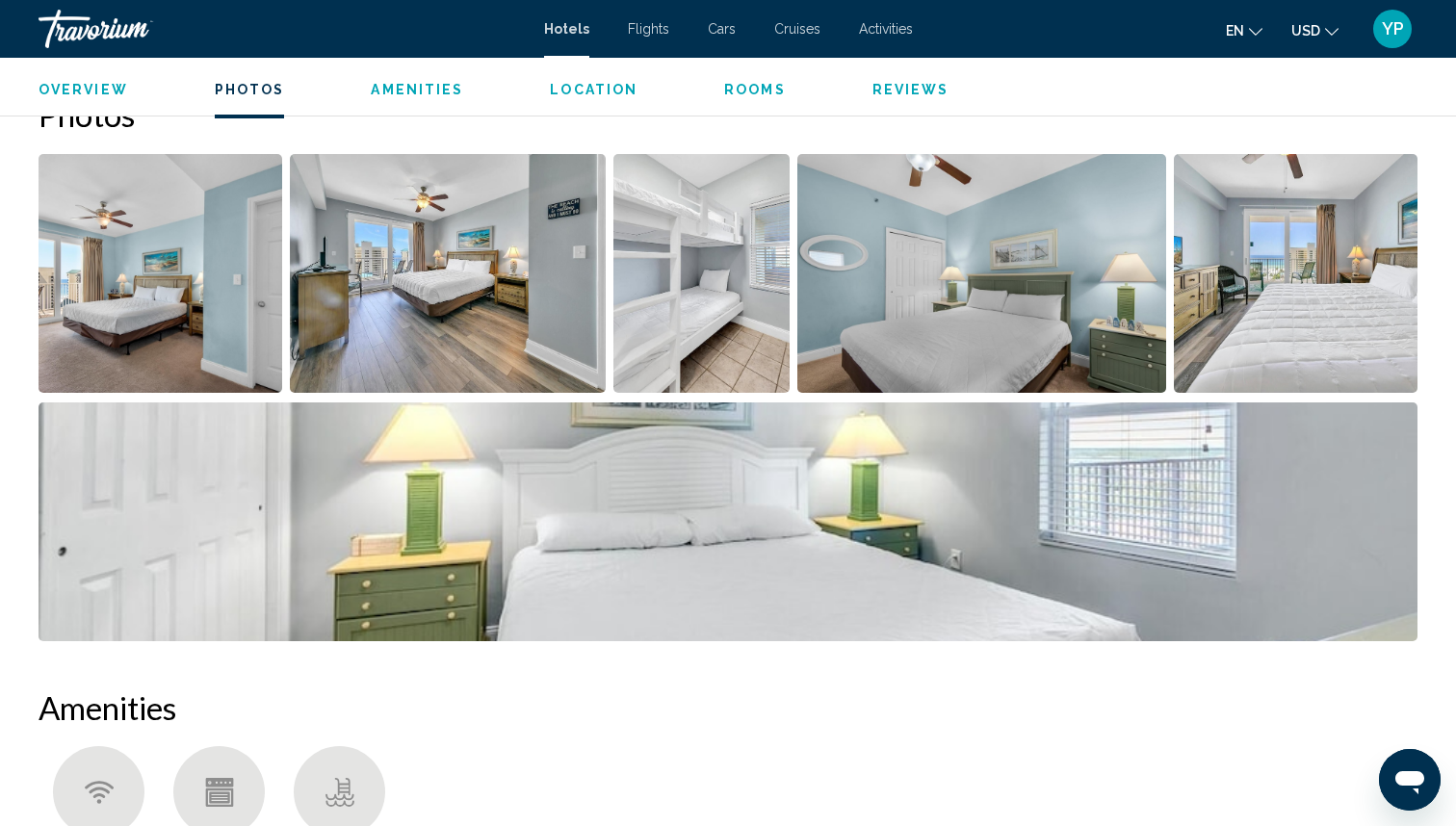click on "Overview
Photos
Amenities
Location
Rooms
Reviews
Check Availability" 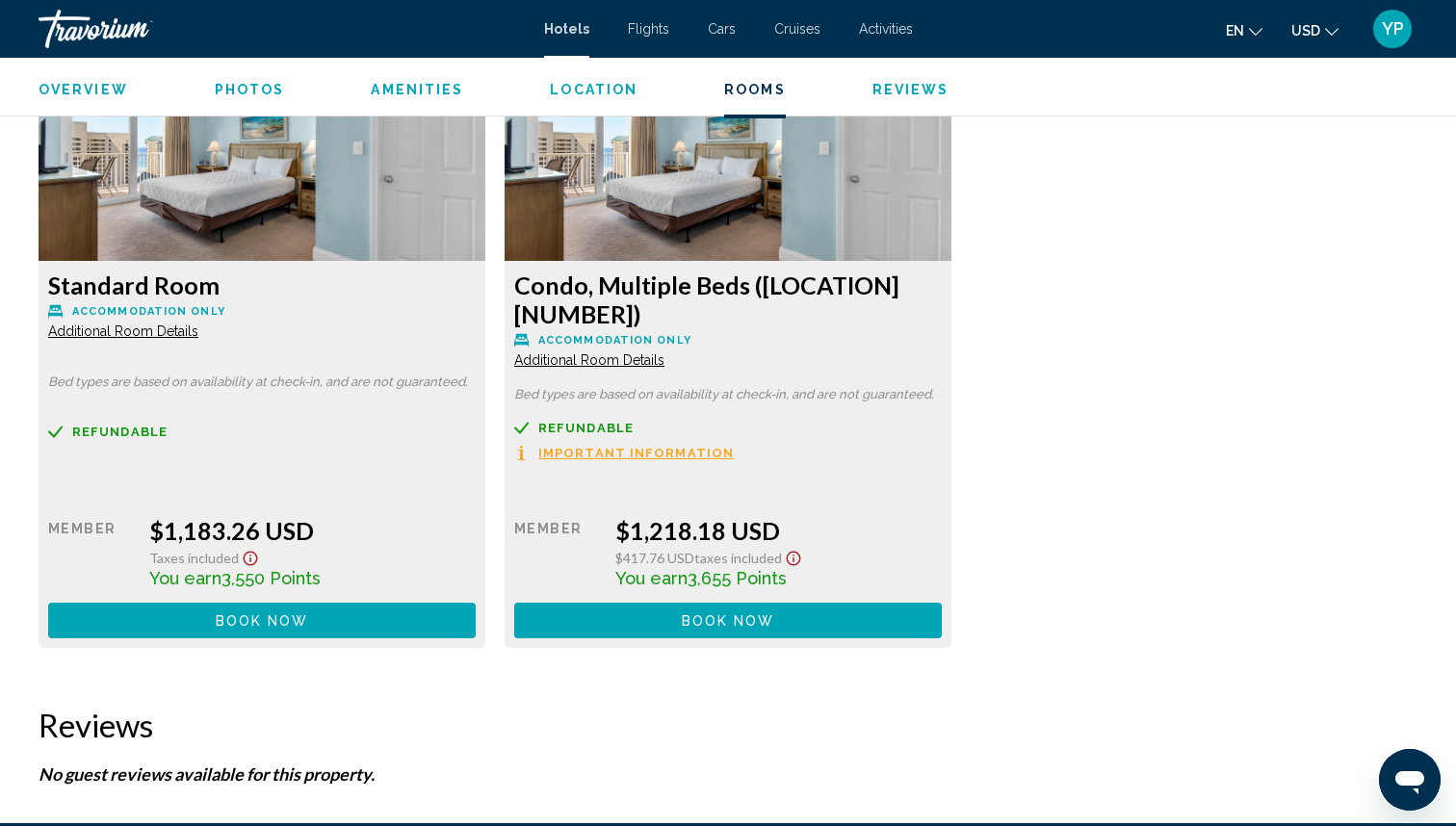 scroll, scrollTop: 2707, scrollLeft: 0, axis: vertical 